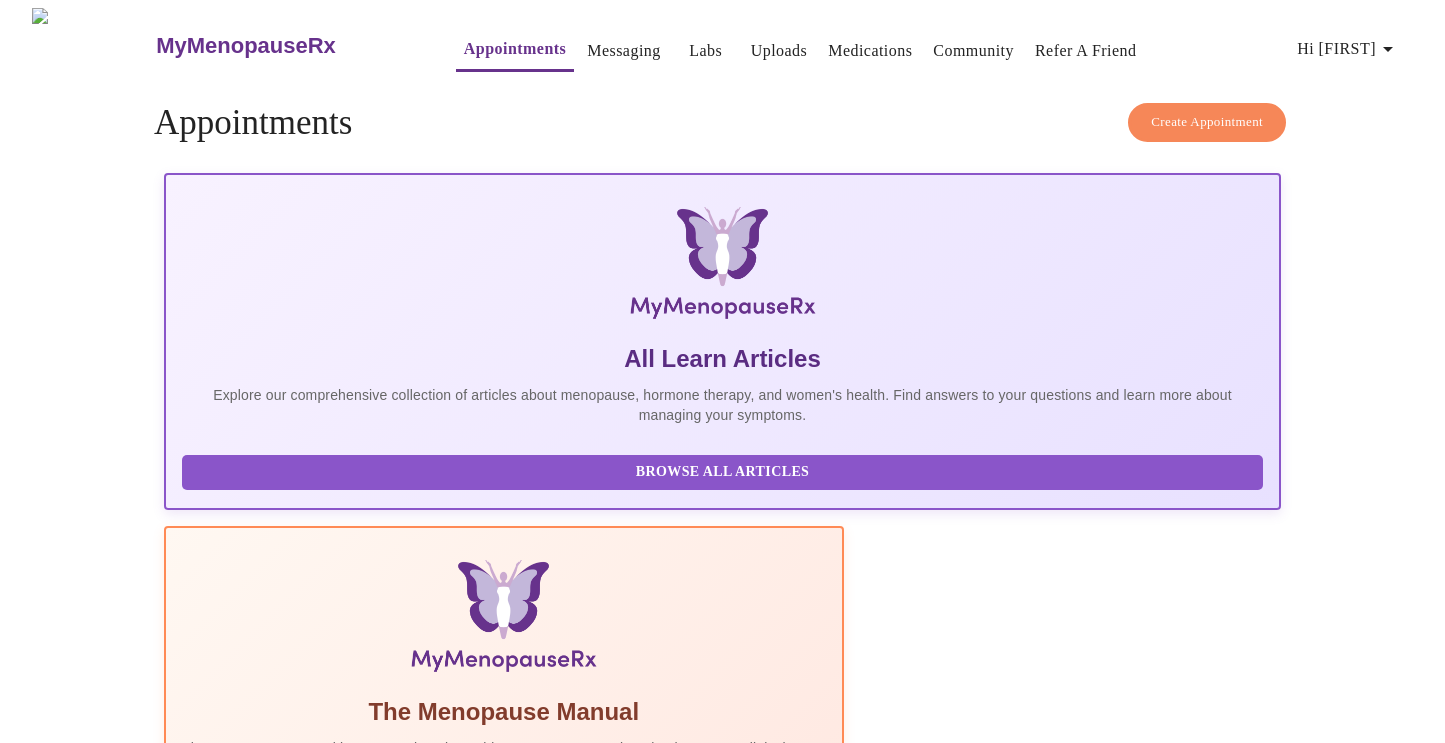 scroll, scrollTop: 0, scrollLeft: 0, axis: both 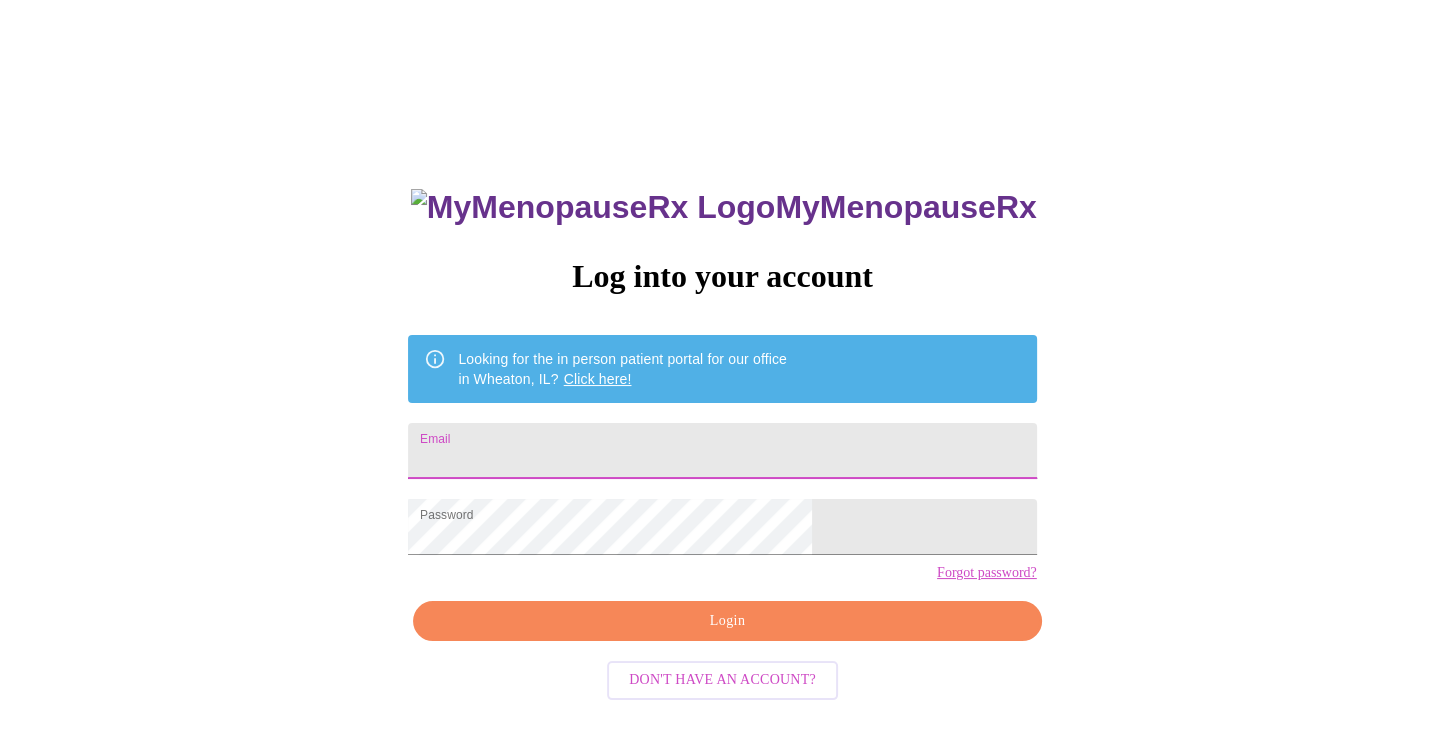 click on "Email" at bounding box center (722, 451) 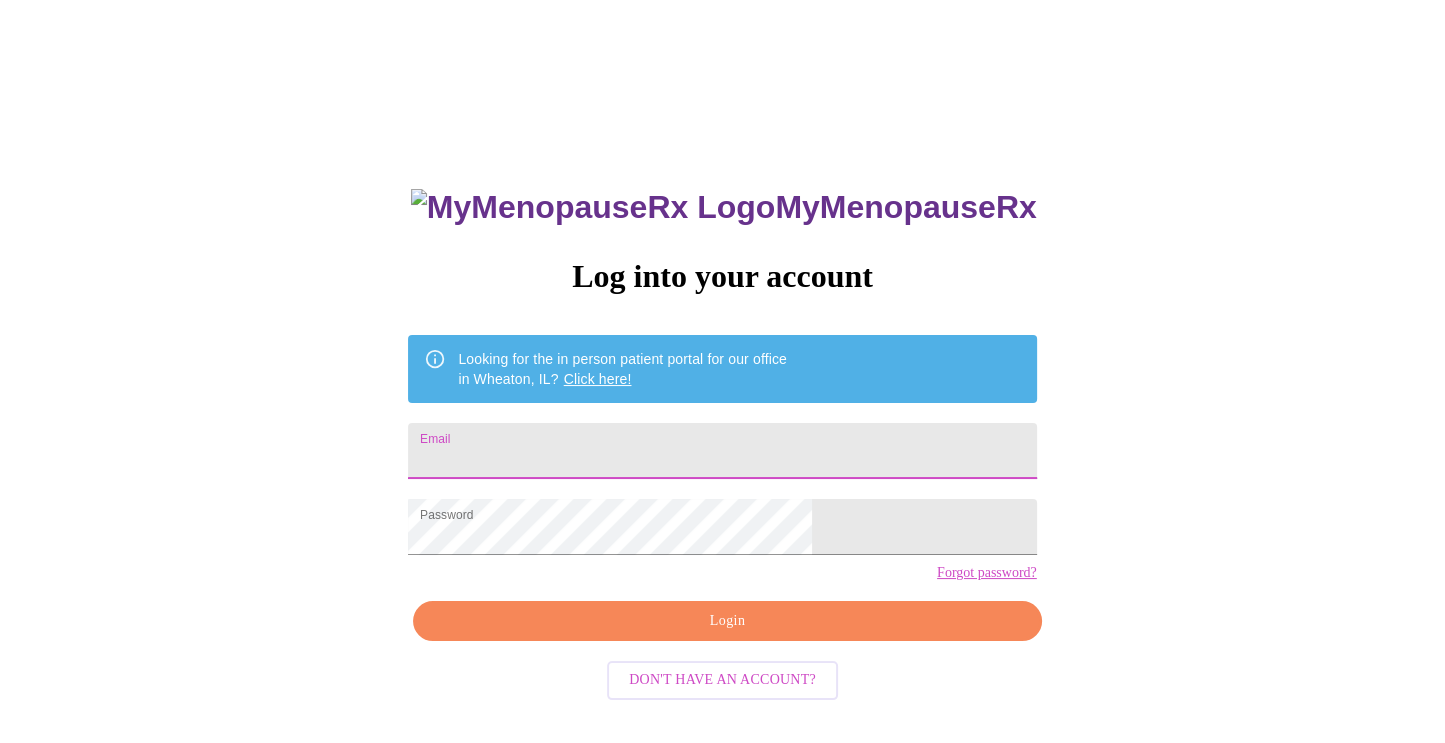 type on "c" 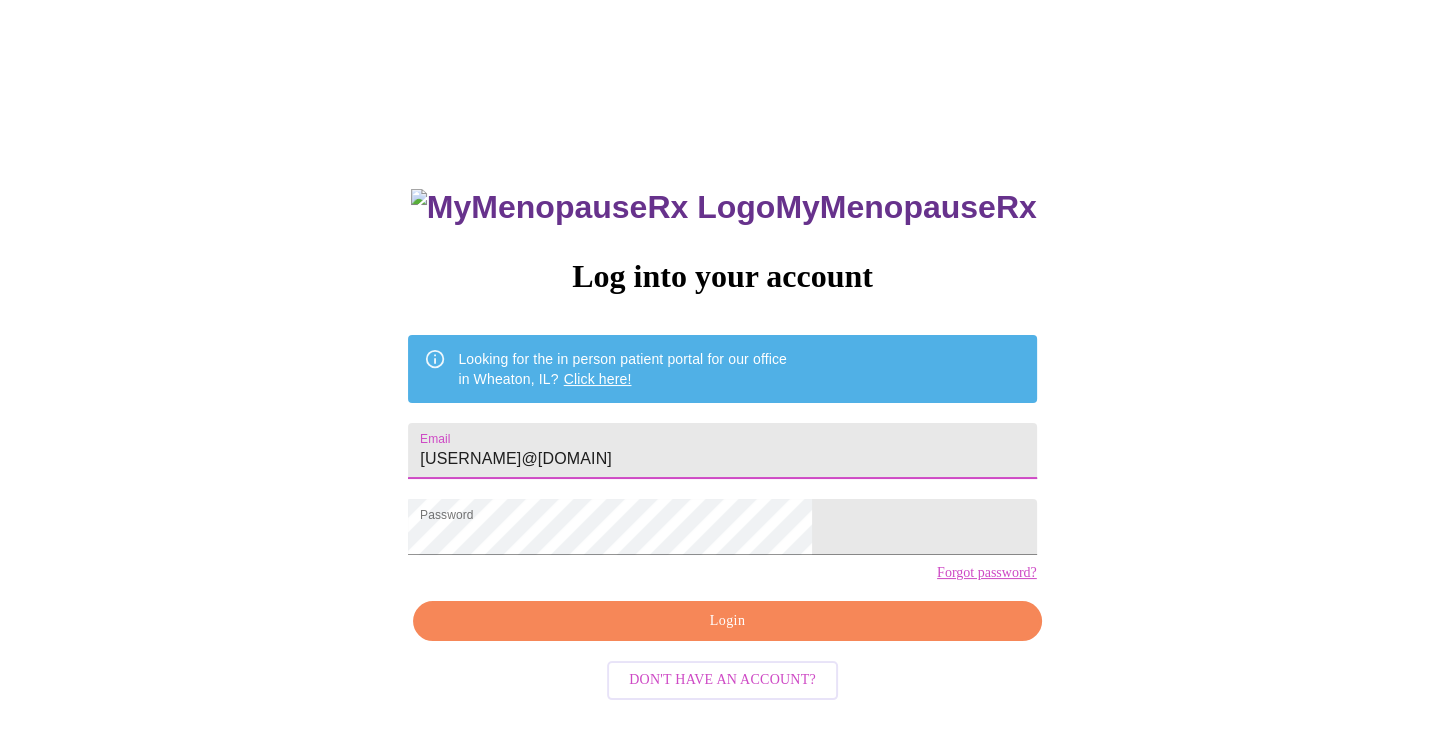 type on "[USERNAME]@[DOMAIN]" 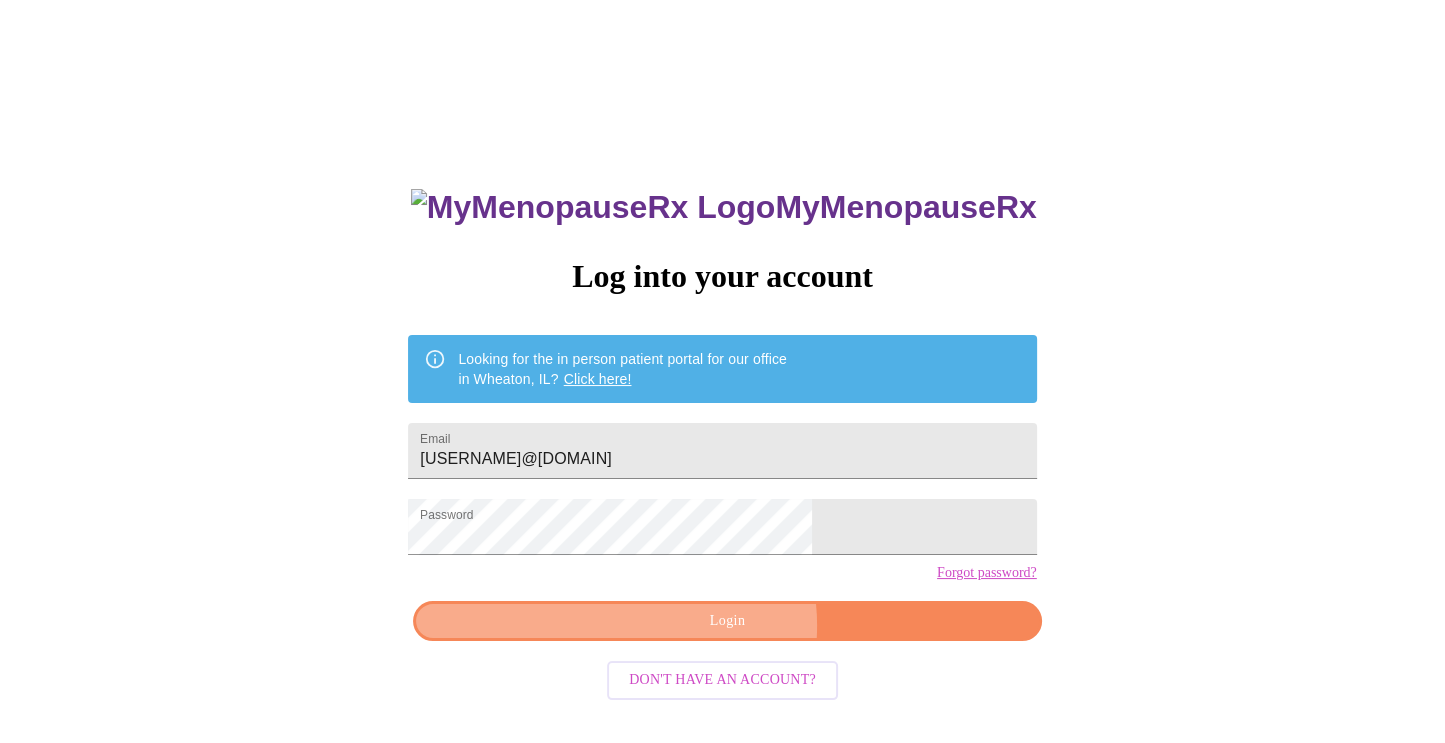 click on "Login" at bounding box center (727, 621) 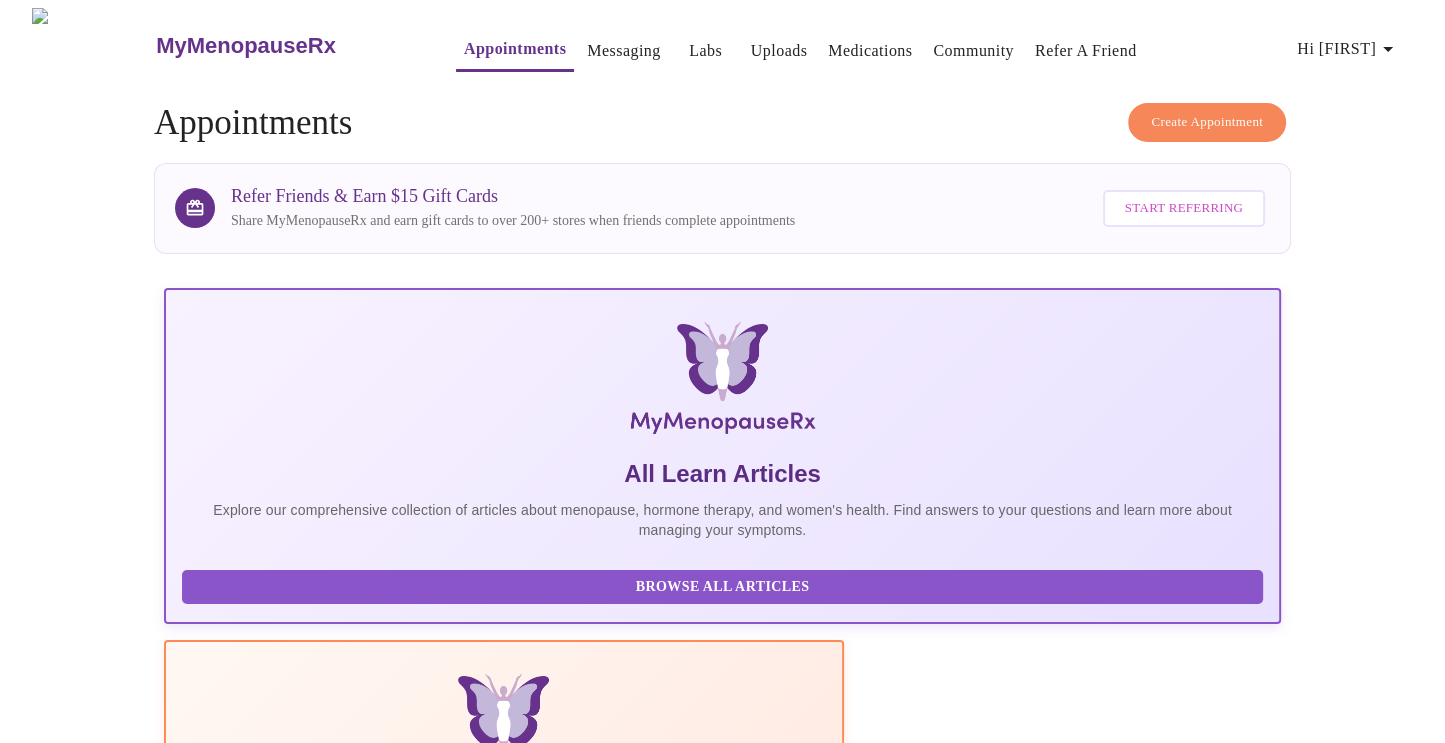 click on "Hi [FIRST]" at bounding box center (1348, 49) 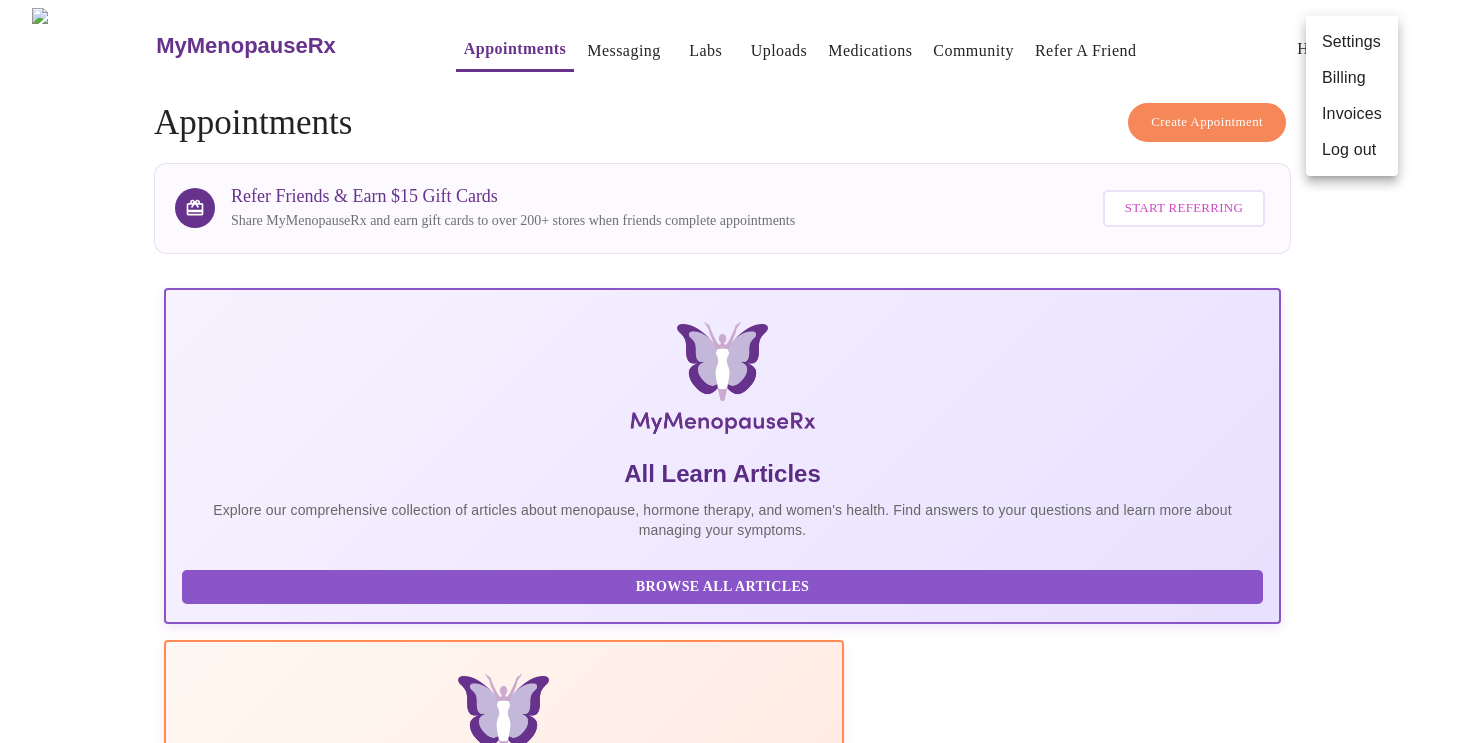 click at bounding box center [730, 371] 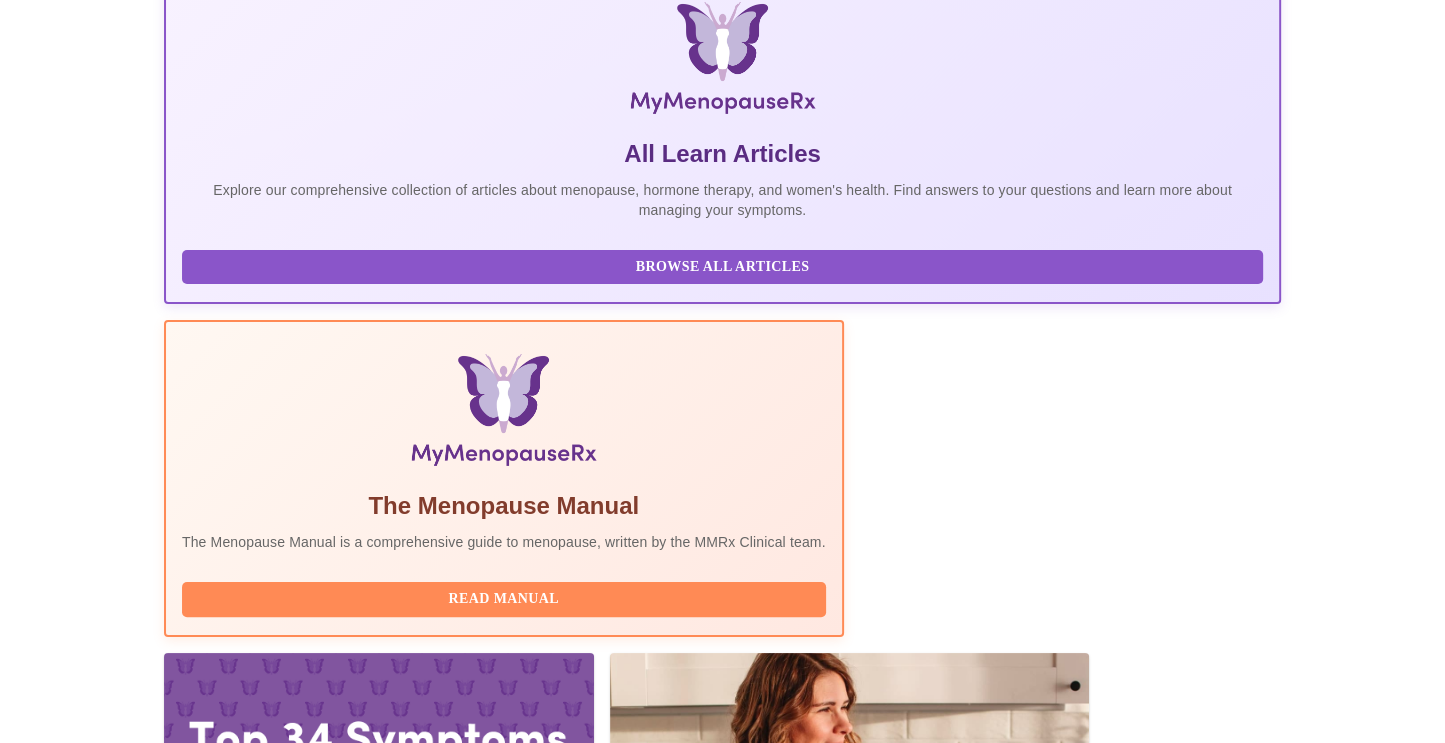 scroll, scrollTop: 348, scrollLeft: 0, axis: vertical 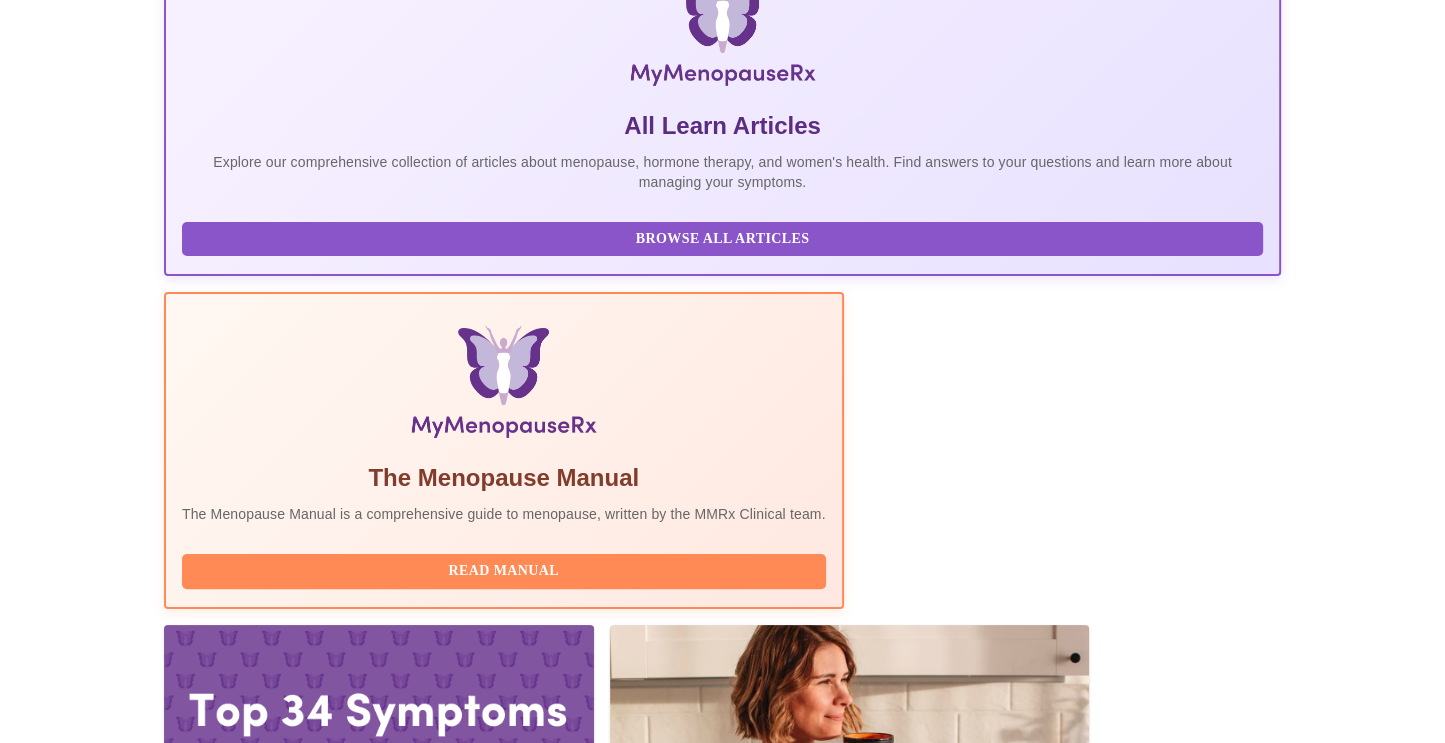 click on "Complete Pre-Assessment" at bounding box center [1145, 2231] 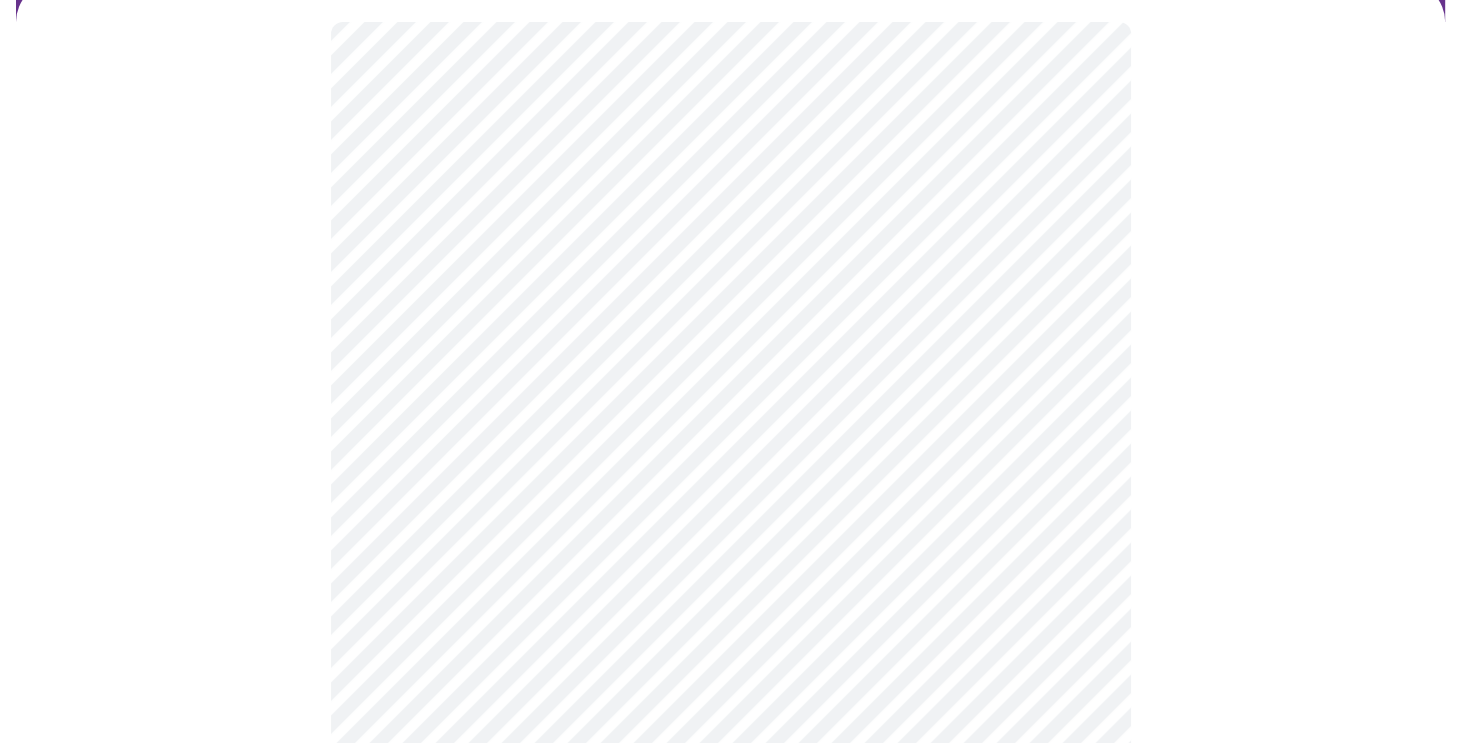 scroll, scrollTop: 166, scrollLeft: 0, axis: vertical 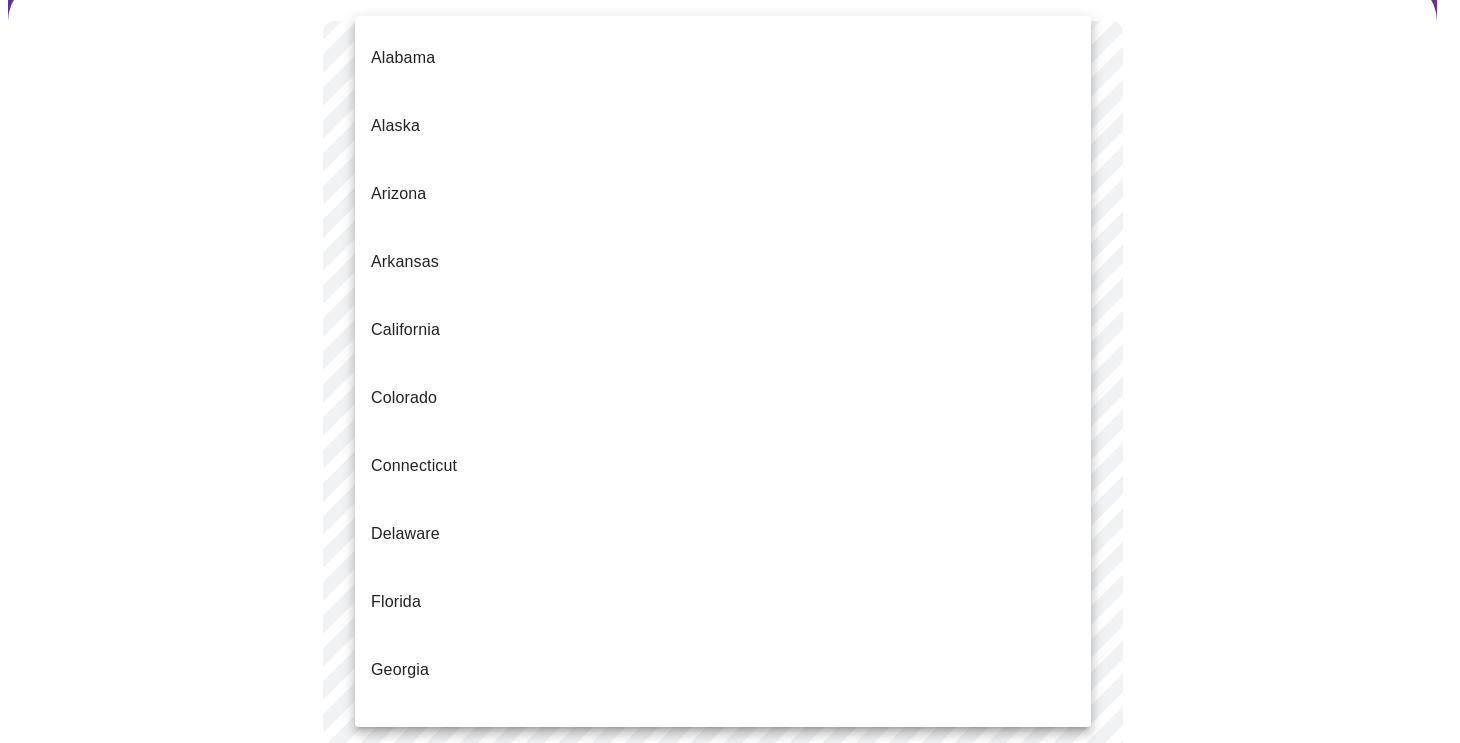 click on "Hi [FIRST] Intake Questions for [DAY], [MONTH] [DATE] [YEAR] @ [TIME]-[TIME] 1 / 13 Settings Billing Invoices Log out [STATE]
[STATE]
[STATE]
[STATE]
[STATE]
[STATE]
[STATE]
[STATE]
[STATE]
[STATE]
[STATE]
[STATE]
[STATE]
[STATE]
[STATE]
[STATE]
[STATE]
[STATE]
[STATE]
[STATE]
[STATE]
[STATE]
[STATE]
[STATE]
[STATE]
[STATE]
[STATE]
[STATE]
[STATE]
[STATE]
[STATE]
[STATE]
[STATE]
[STATE]
[STATE]
[STATE]
[STATE]
[STATE]
[STATE]
[STATE]
[STATE]
[STATE]
[STATE]
[STATE]
[STATE]
[STATE]
[STATE]
[STATE]" at bounding box center [730, 760] 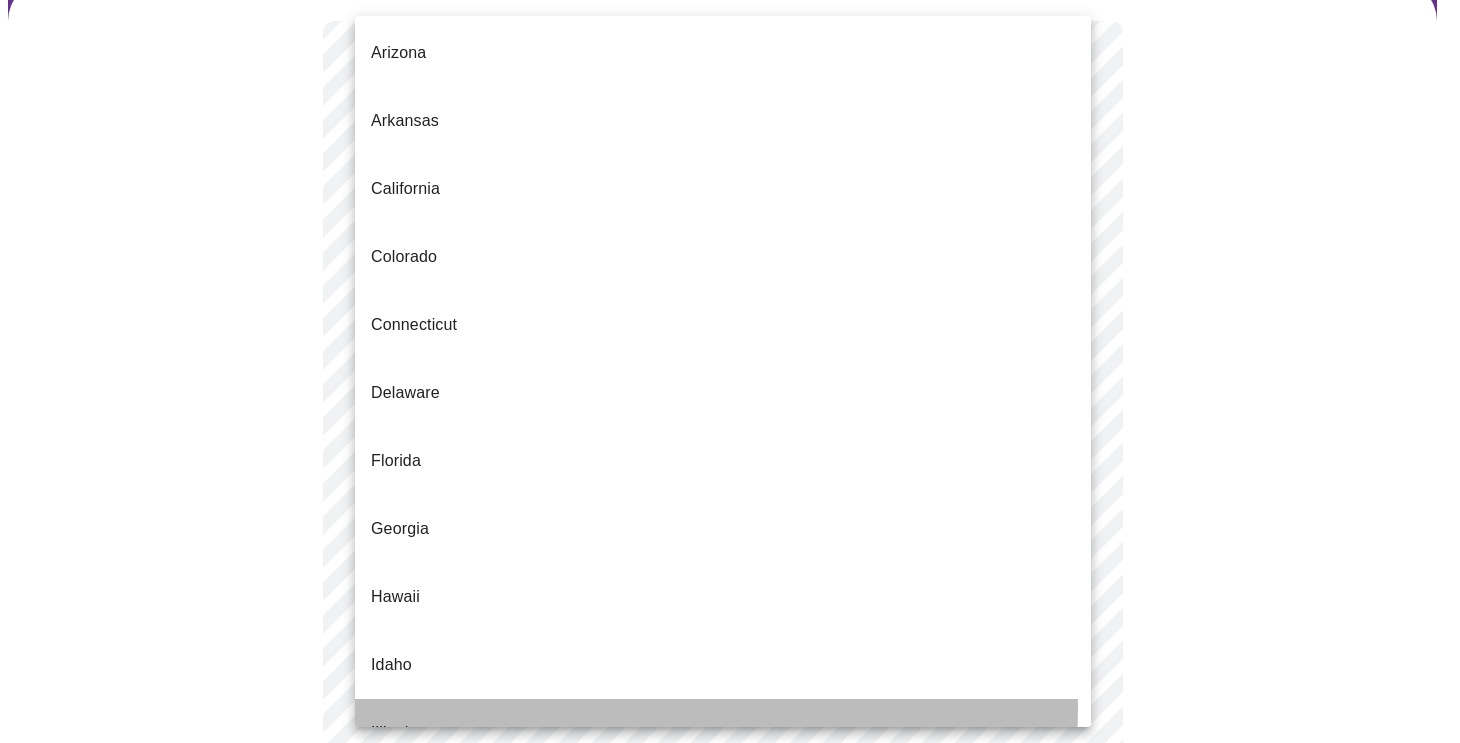 click on "Illinois" at bounding box center [394, 733] 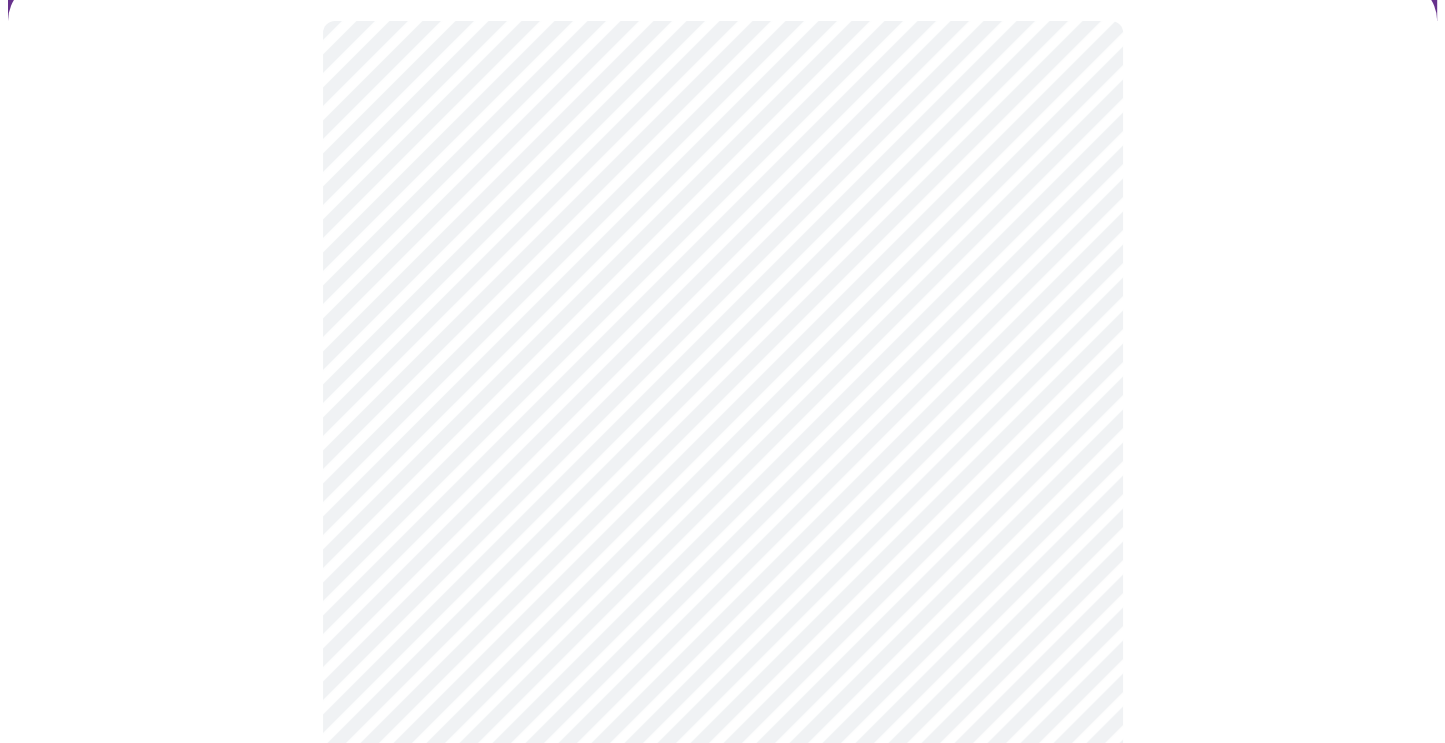 scroll, scrollTop: 155, scrollLeft: 0, axis: vertical 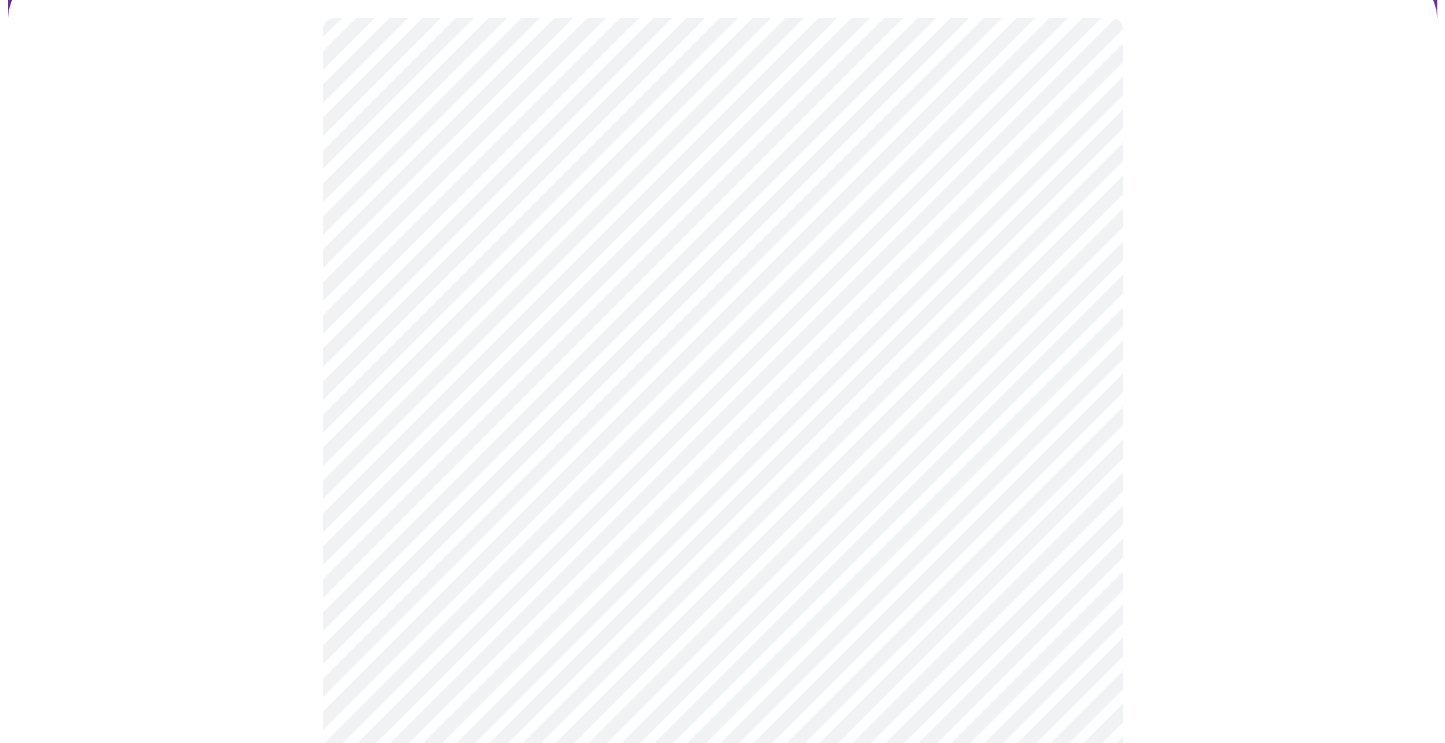 click at bounding box center (722, 821) 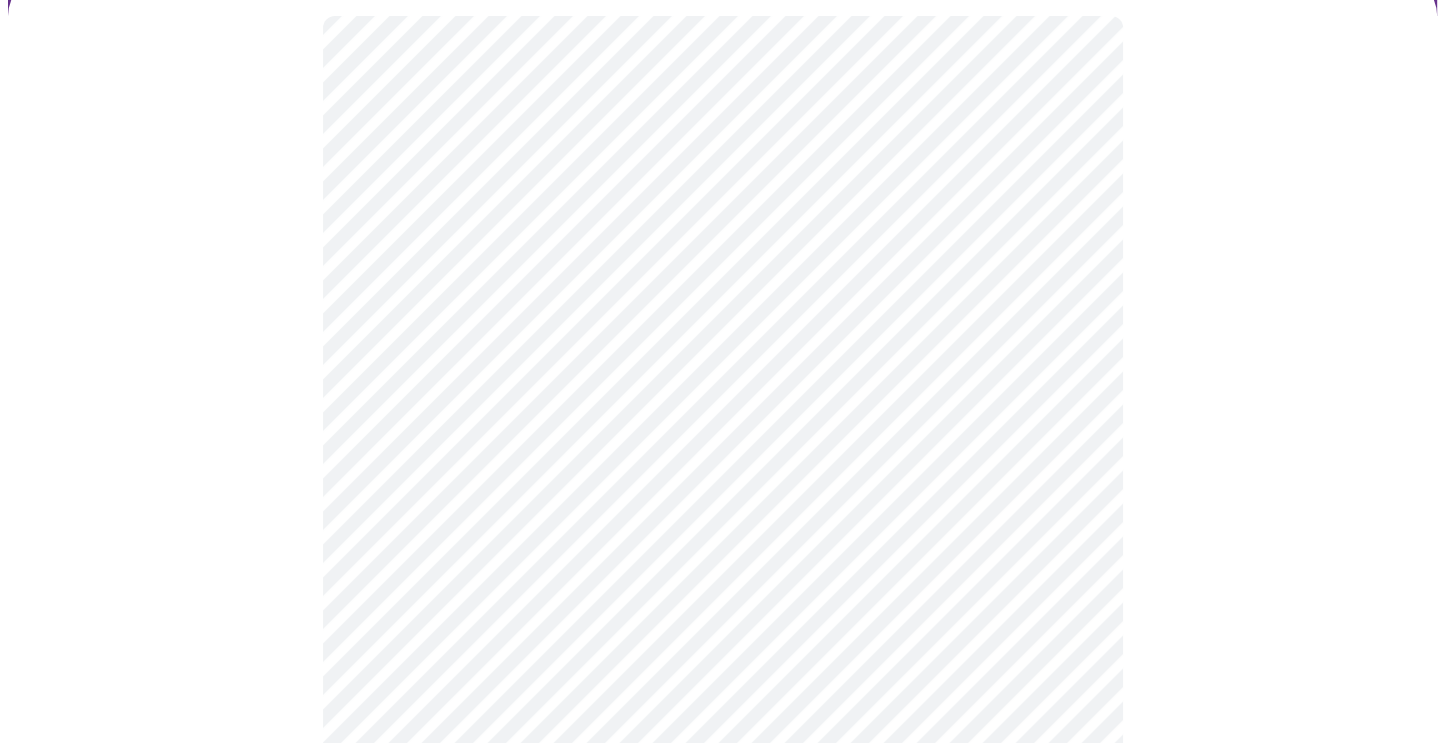 scroll, scrollTop: 172, scrollLeft: 0, axis: vertical 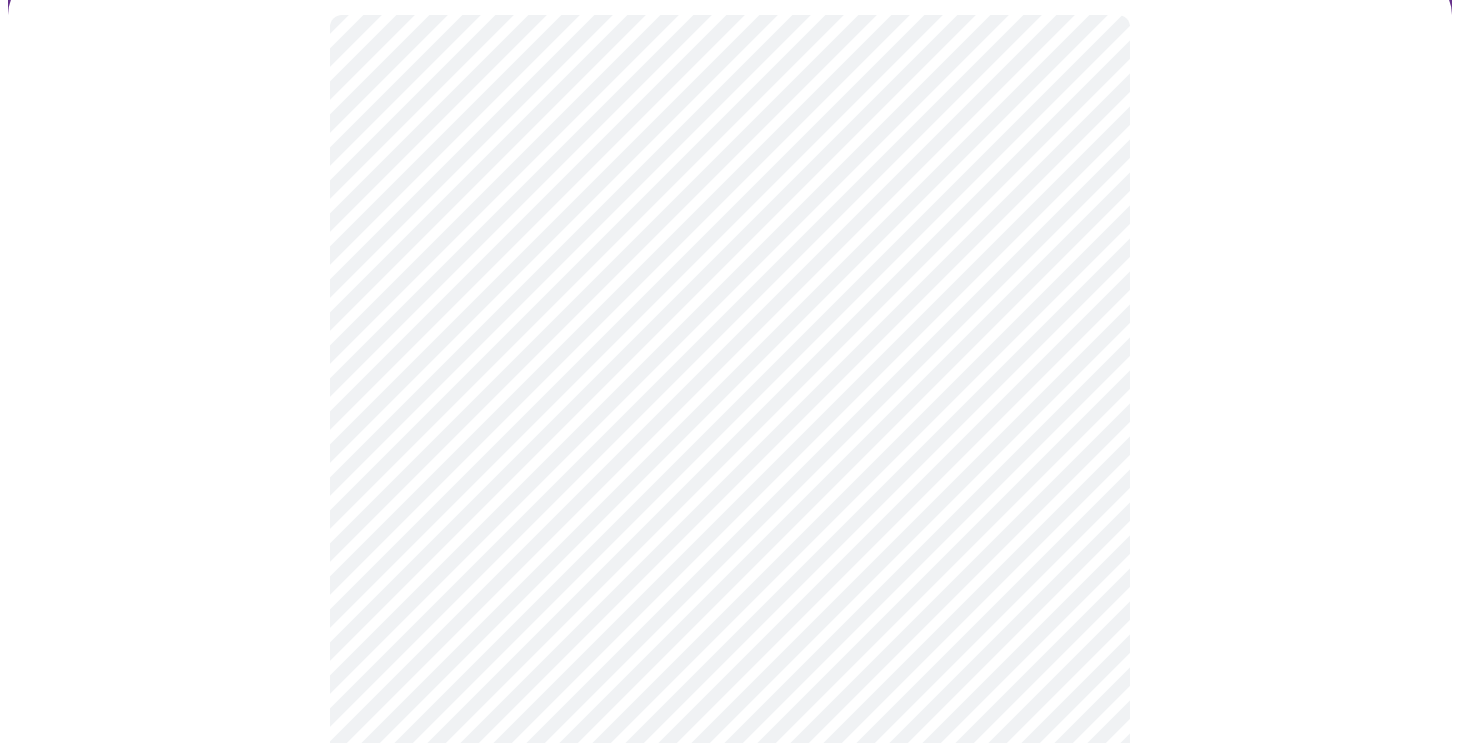 click on "Hi [FIRST] Intake Questions for [DAY], [MONTH] [DATE] [YEAR] @ [TIME]-[TIME] 1 / 13 Settings Billing Invoices Log out" at bounding box center (730, 748) 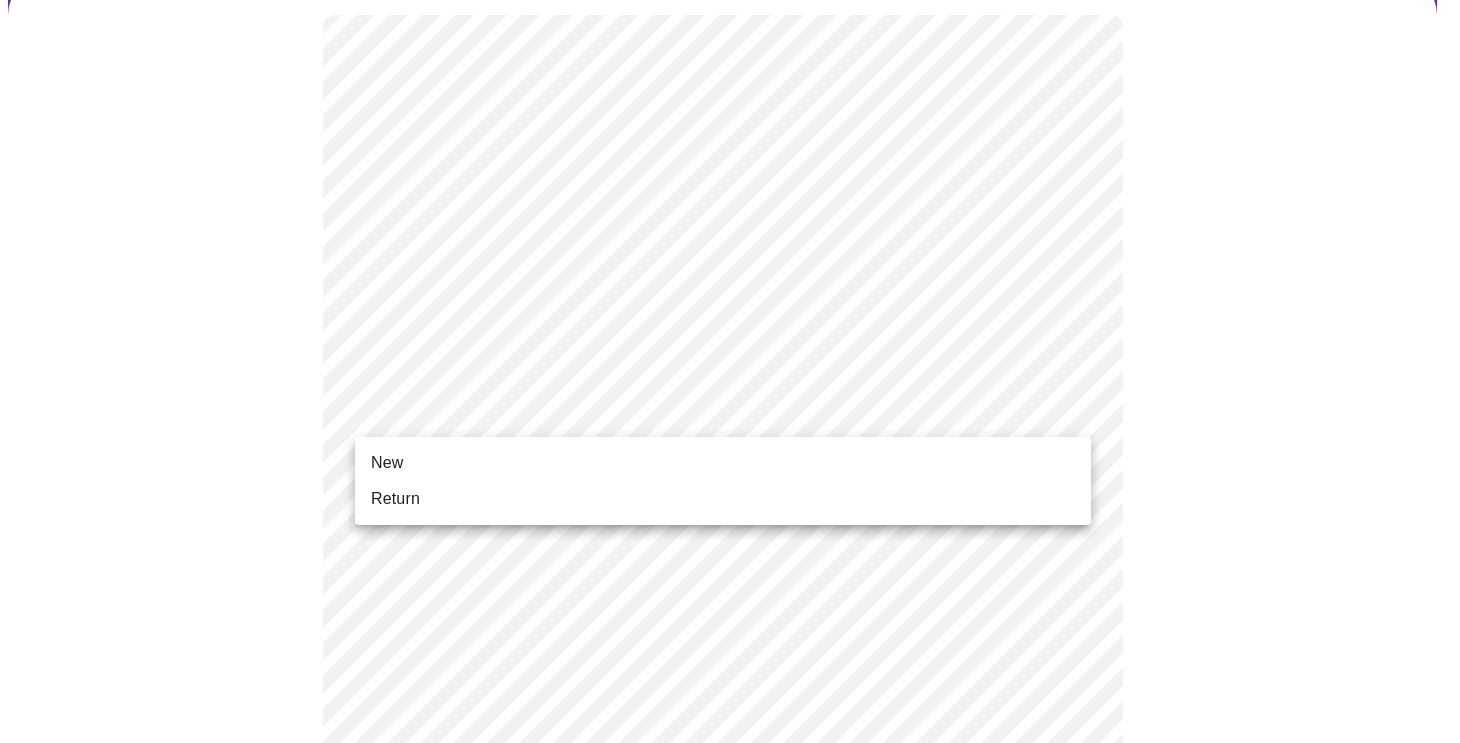 click on "New" at bounding box center (387, 463) 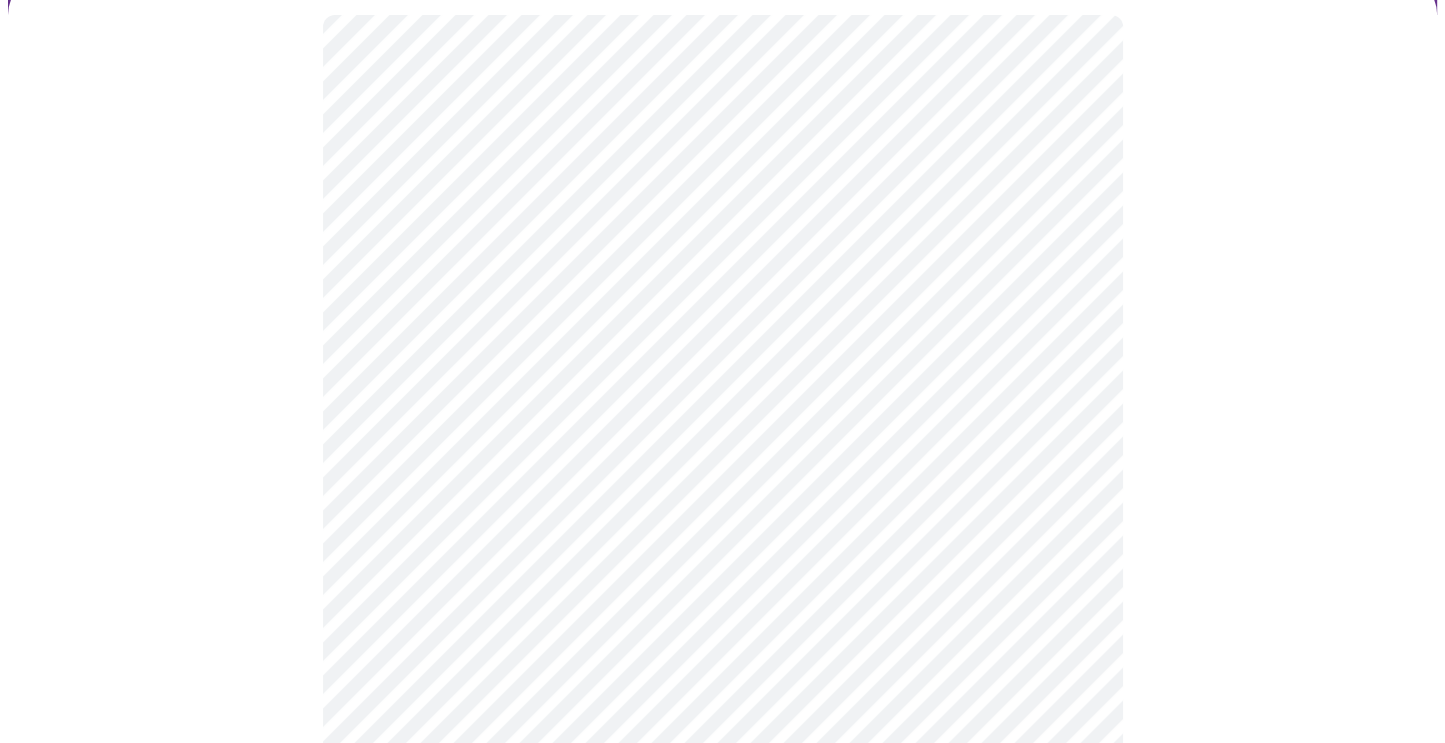 click at bounding box center [722, 804] 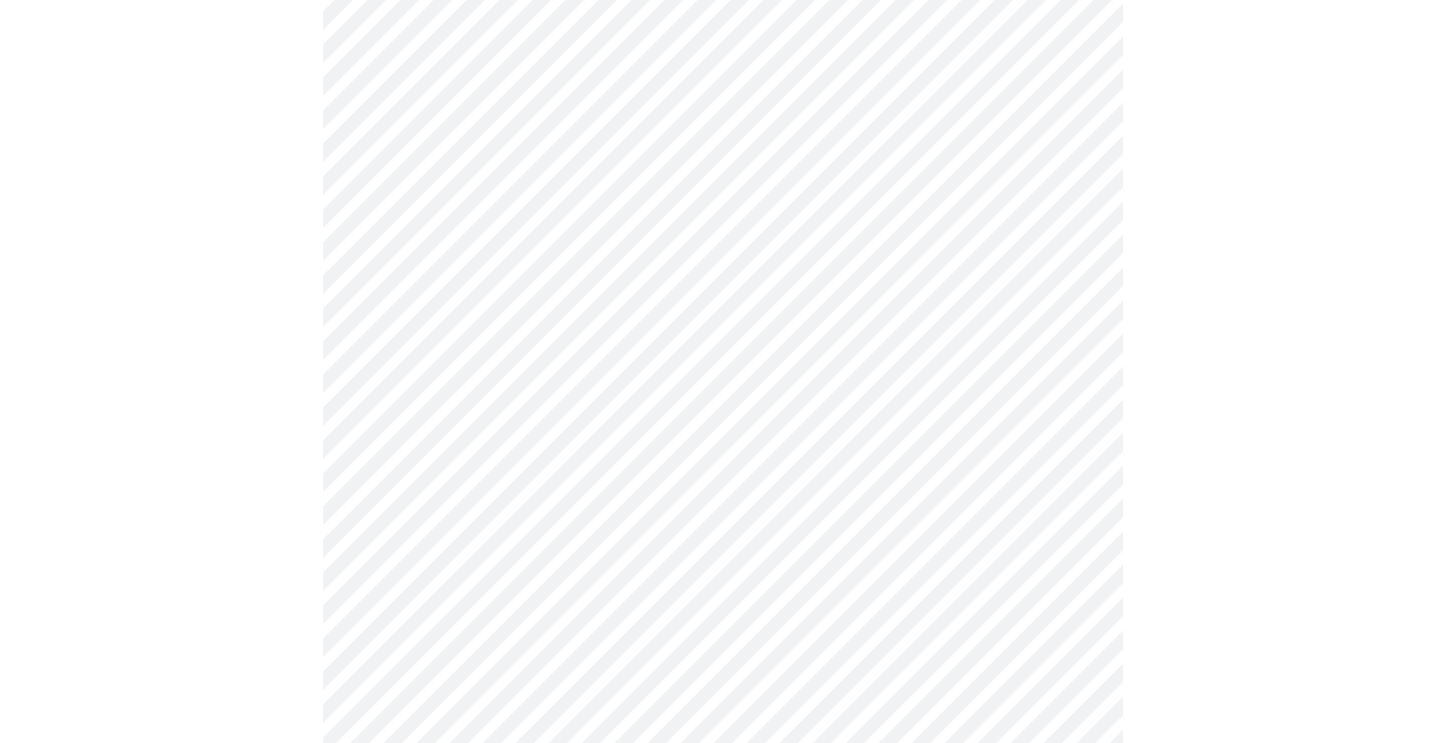 scroll, scrollTop: 669, scrollLeft: 0, axis: vertical 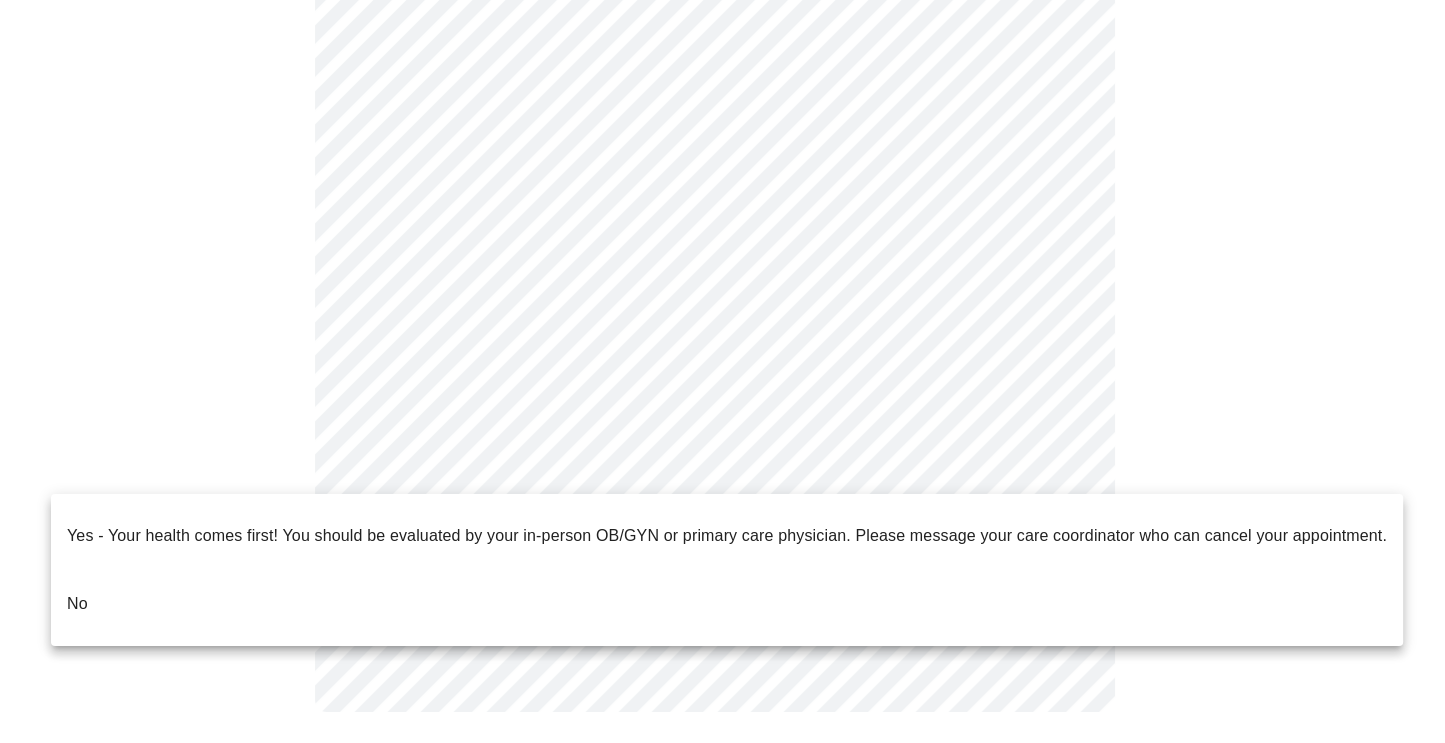 click on "Hi [FIRST] Intake Questions for [DAY], [MONTH] [DATE] [YEAR] @ [TIME]-[TIME] 1 / 13 Settings Billing Invoices Log out Yes - Your health comes first! You should be evaluated by your in-person OB/GYN or primary care physician. Please message your care coordinator who can cancel your appointment.
No" at bounding box center [722, -147] 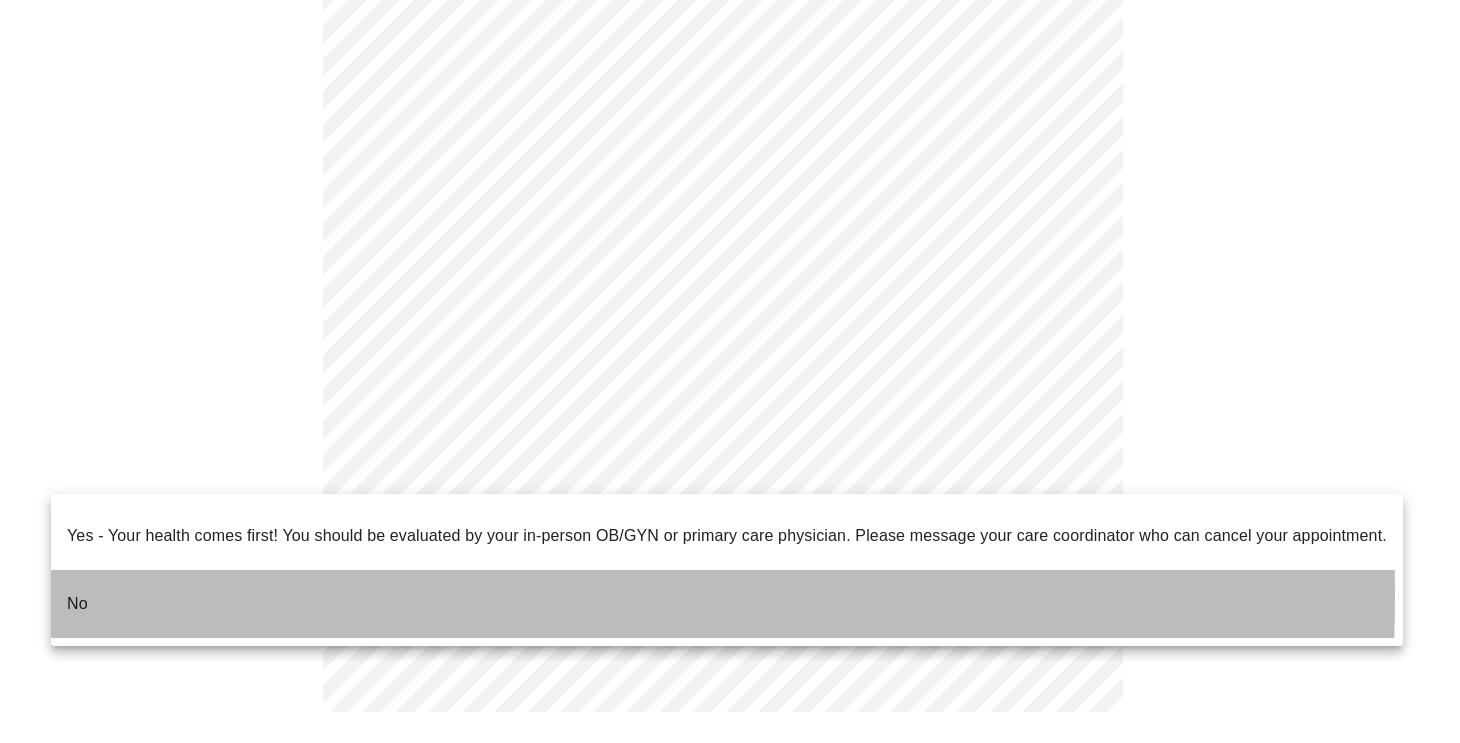 click on "No" at bounding box center (727, 604) 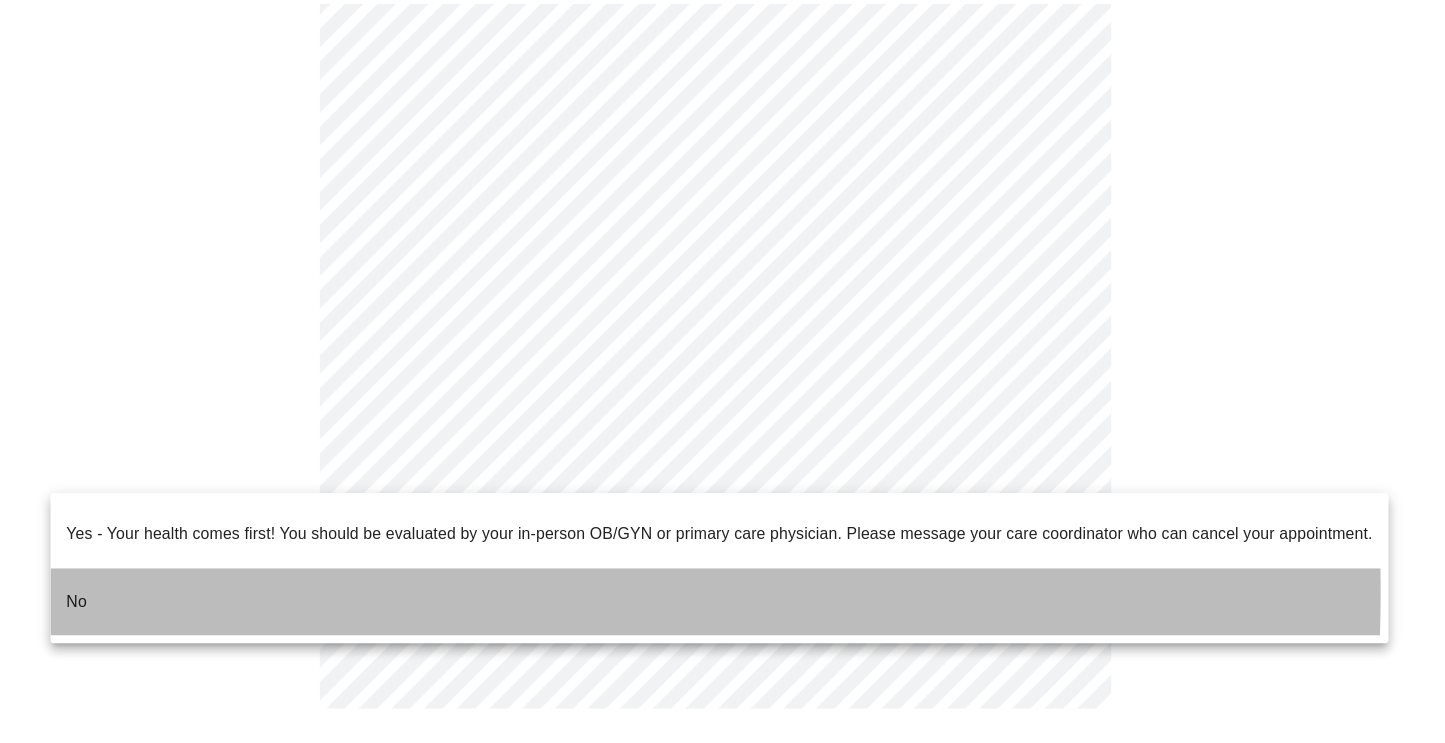 scroll, scrollTop: 1041, scrollLeft: 0, axis: vertical 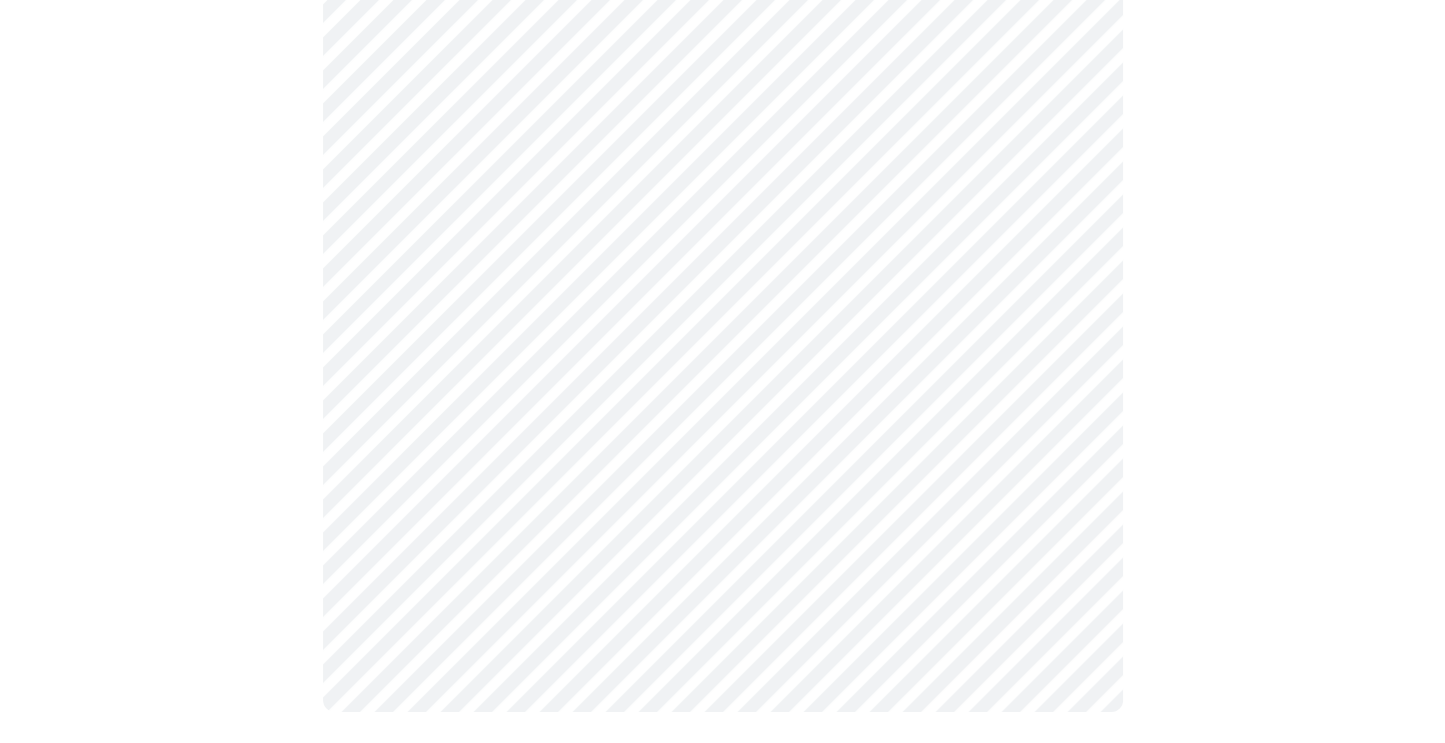 click at bounding box center (722, -71) 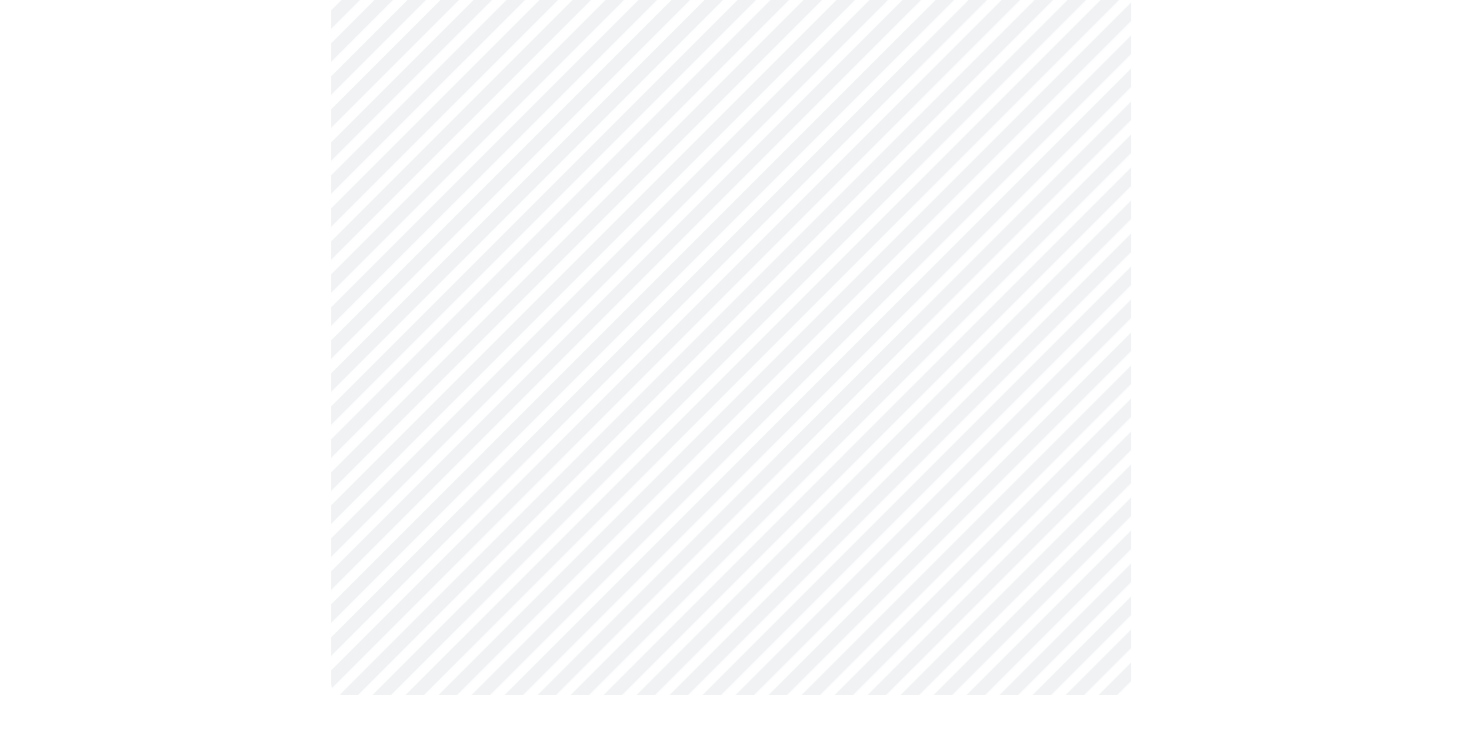 scroll, scrollTop: 0, scrollLeft: 0, axis: both 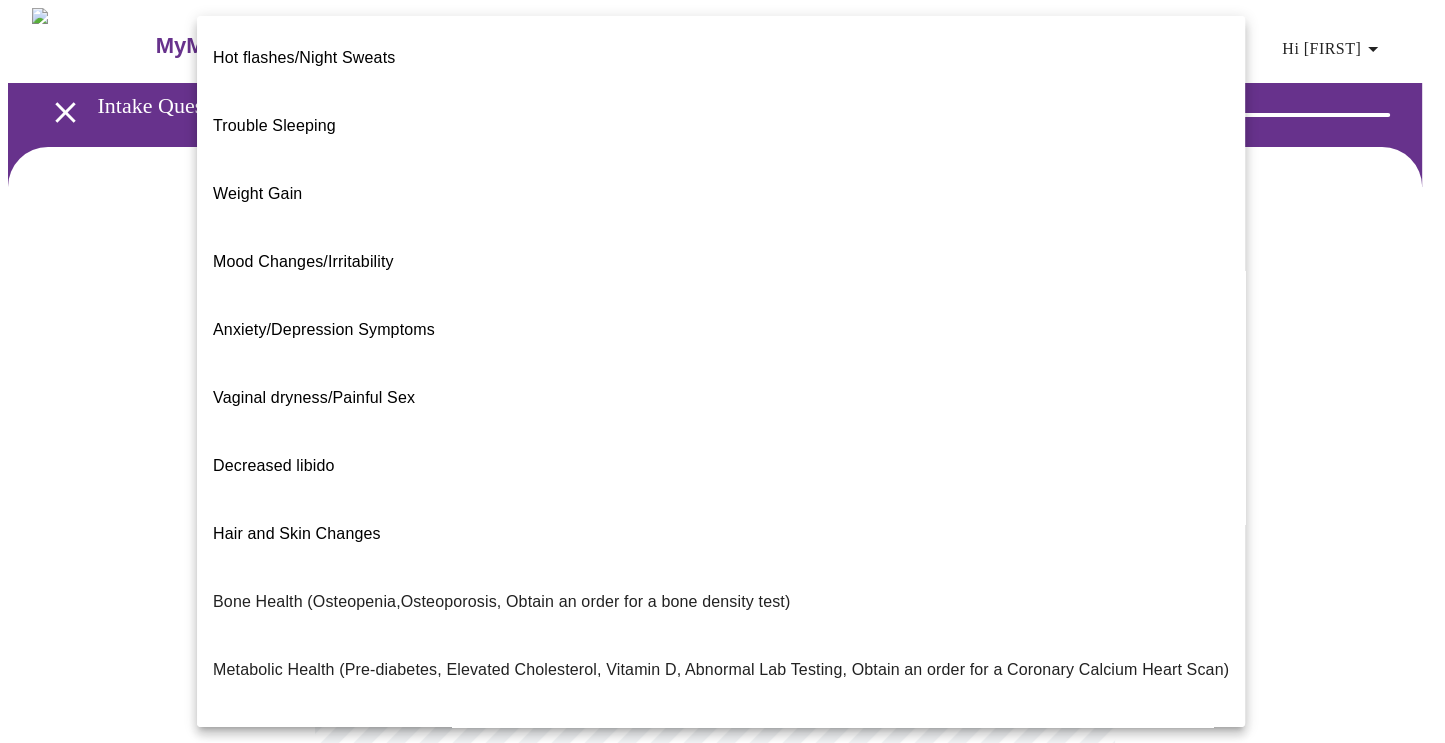 click on "Hi [FIRST] Intake Questions for [DAY], [MONTH] [DATE] [YEAR] @ [TIME]-[TIME] 2 / 13 Settings Billing Invoices Log out Hot flashes/Night Sweats
Trouble Sleeping
Weight Gain
Mood Changes/Irritability
Anxiety/Depression Symptoms
Vaginal dryness/Painful Sex
Decreased libido
Hair and Skin Changes
Bone Health (Osteopenia,Osteoporosis, Obtain an order for a bone density test)
Metabolic Health (Pre-diabetes, Elevated Cholesterol, Vitamin D, Abnormal Lab Testing, Obtain an order for a Coronary Calcium Heart Scan)
Period Problems
Postmenopausal Bleeding
Orgasms are weak
UTI Symptoms
Vaginal Infection
Herpes (oral, genital)
STD Testing
I feel great - just need a refill.
Other" at bounding box center [722, 608] 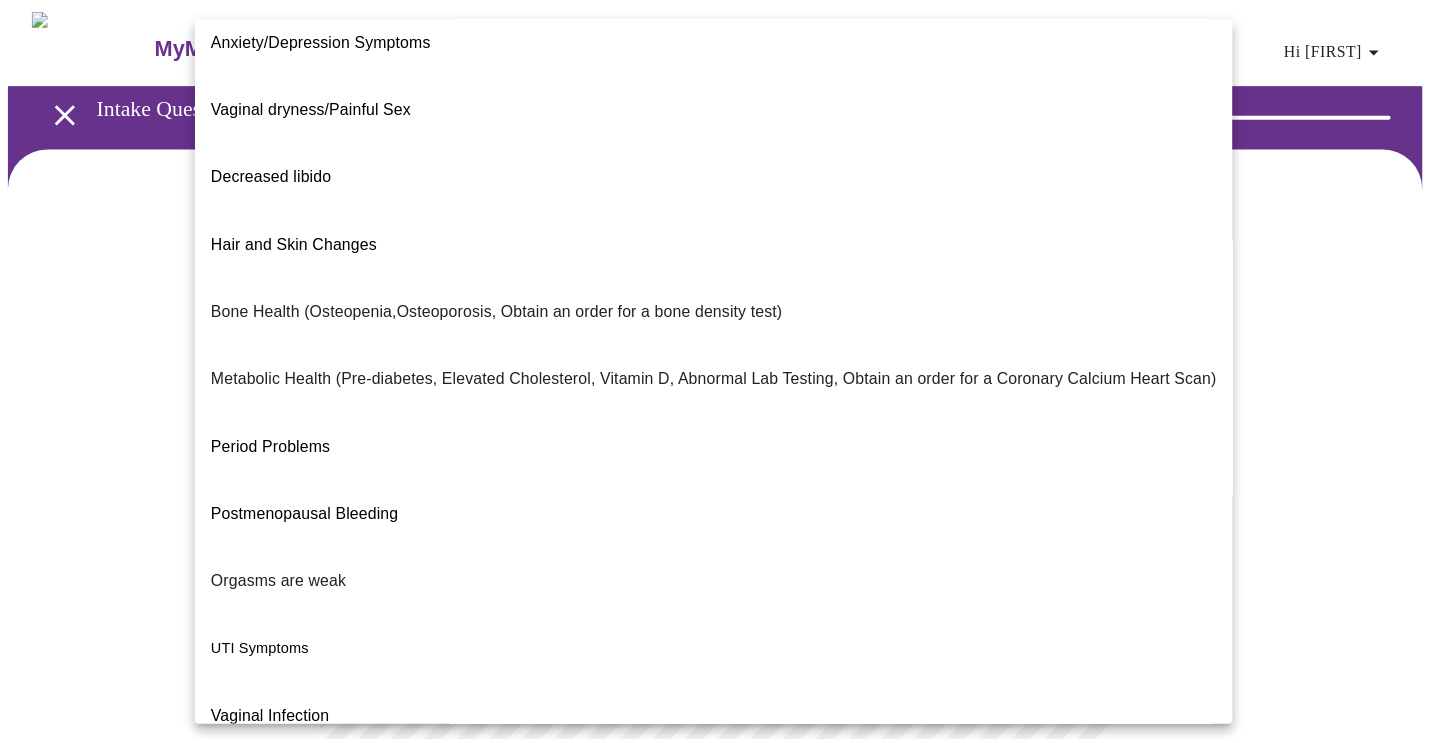 scroll, scrollTop: 292, scrollLeft: 0, axis: vertical 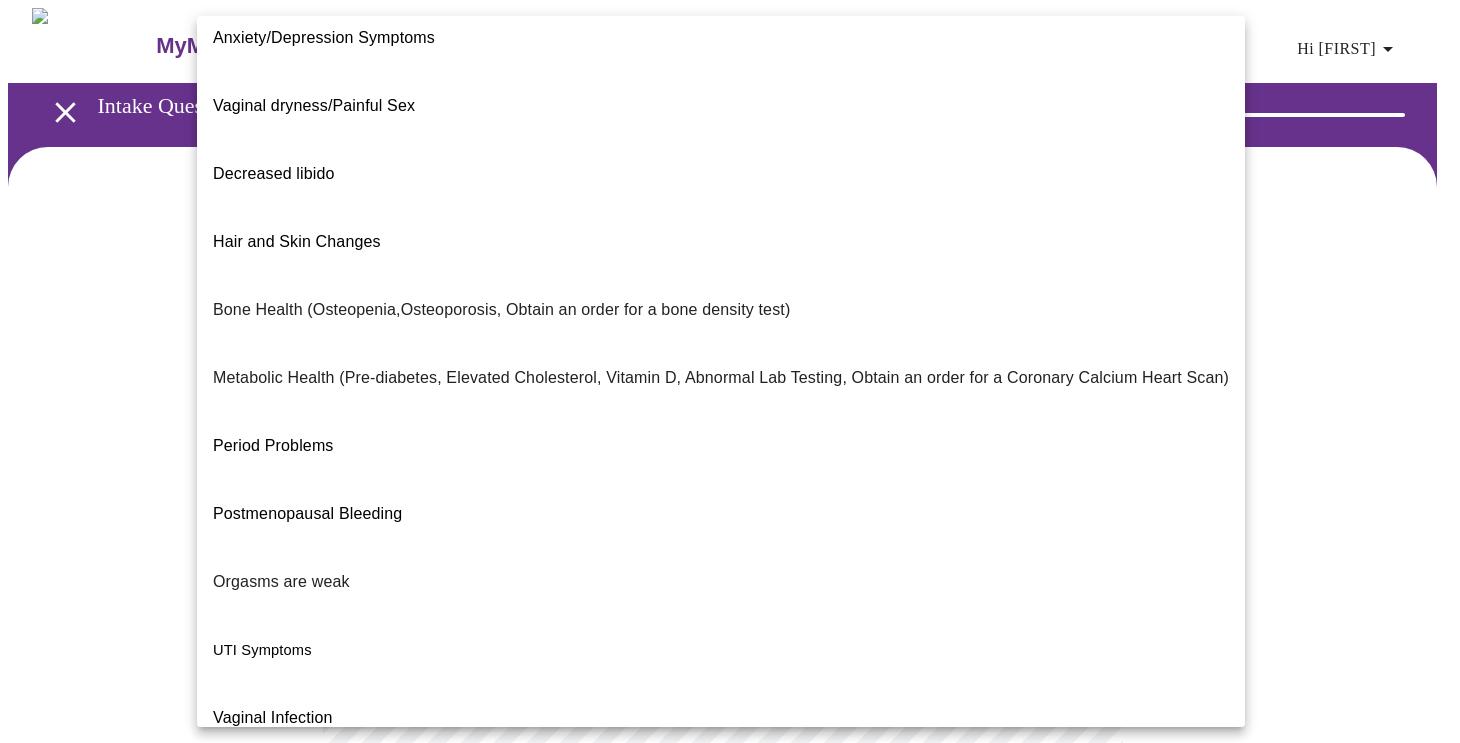 click on "I feel great - just need a refill." at bounding box center (318, 922) 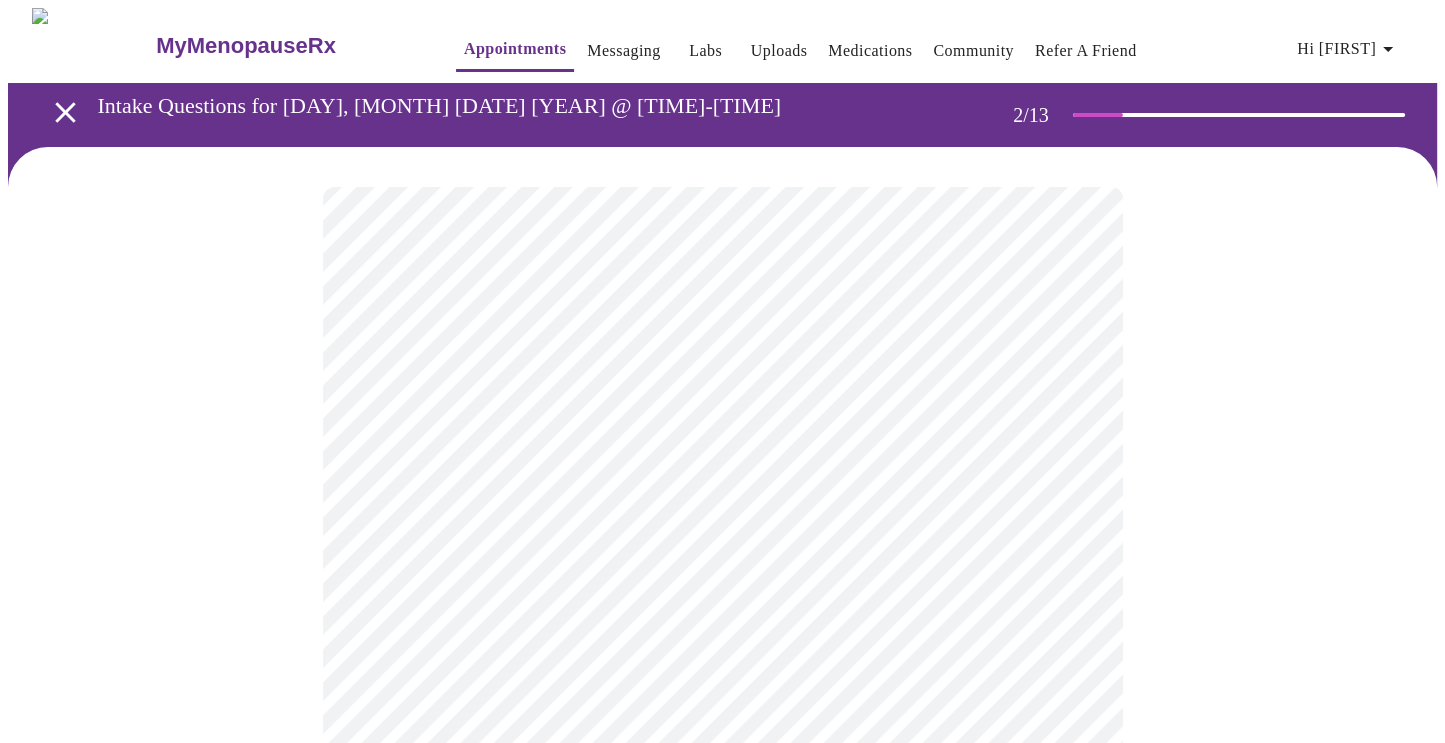 click at bounding box center (722, 672) 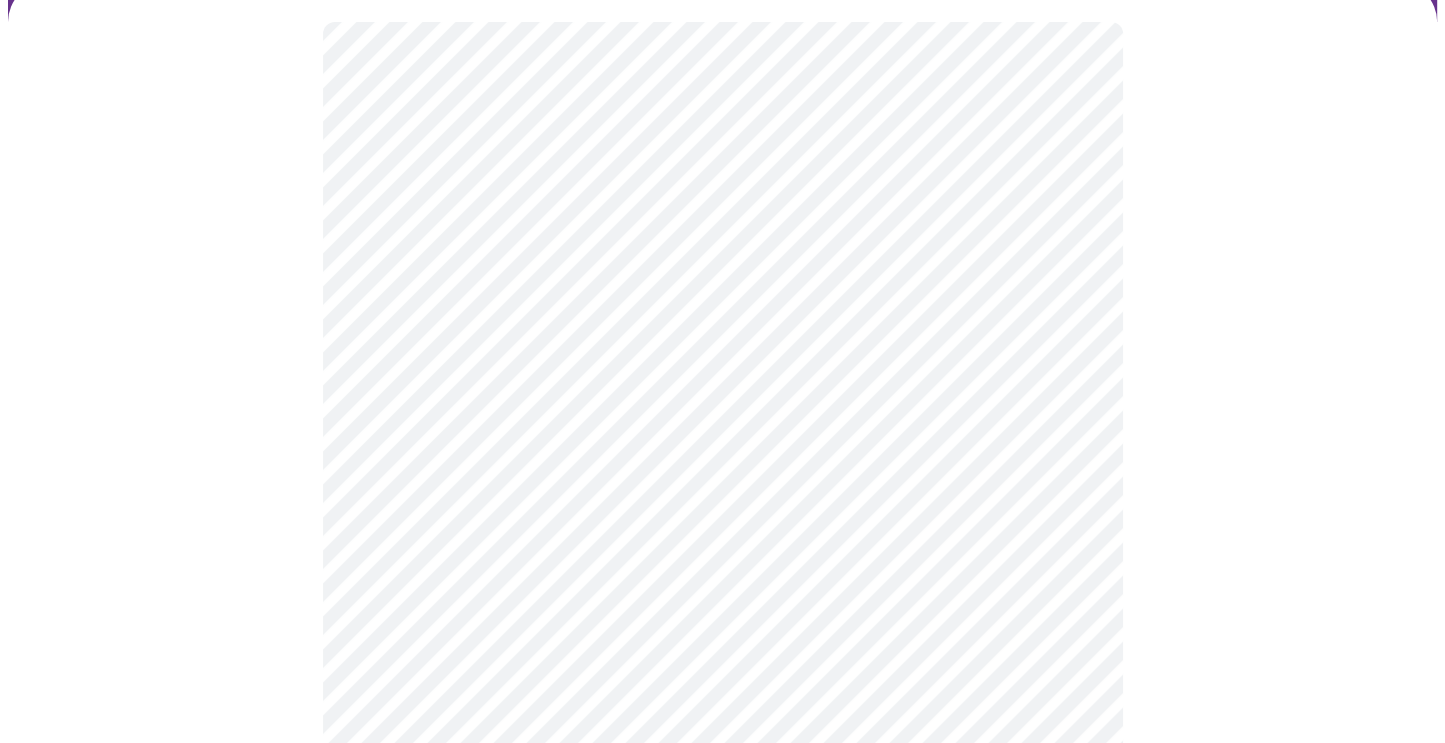 scroll, scrollTop: 166, scrollLeft: 0, axis: vertical 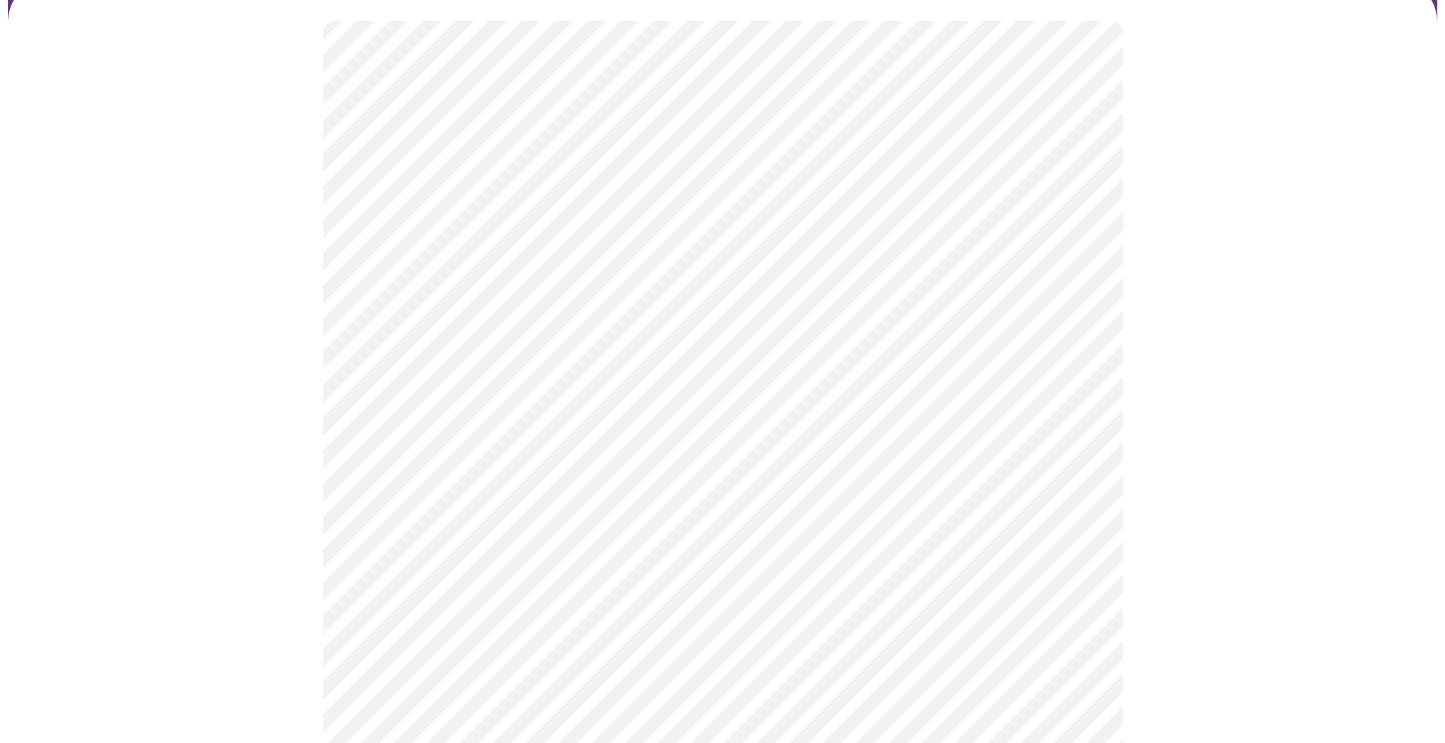 click at bounding box center [722, 506] 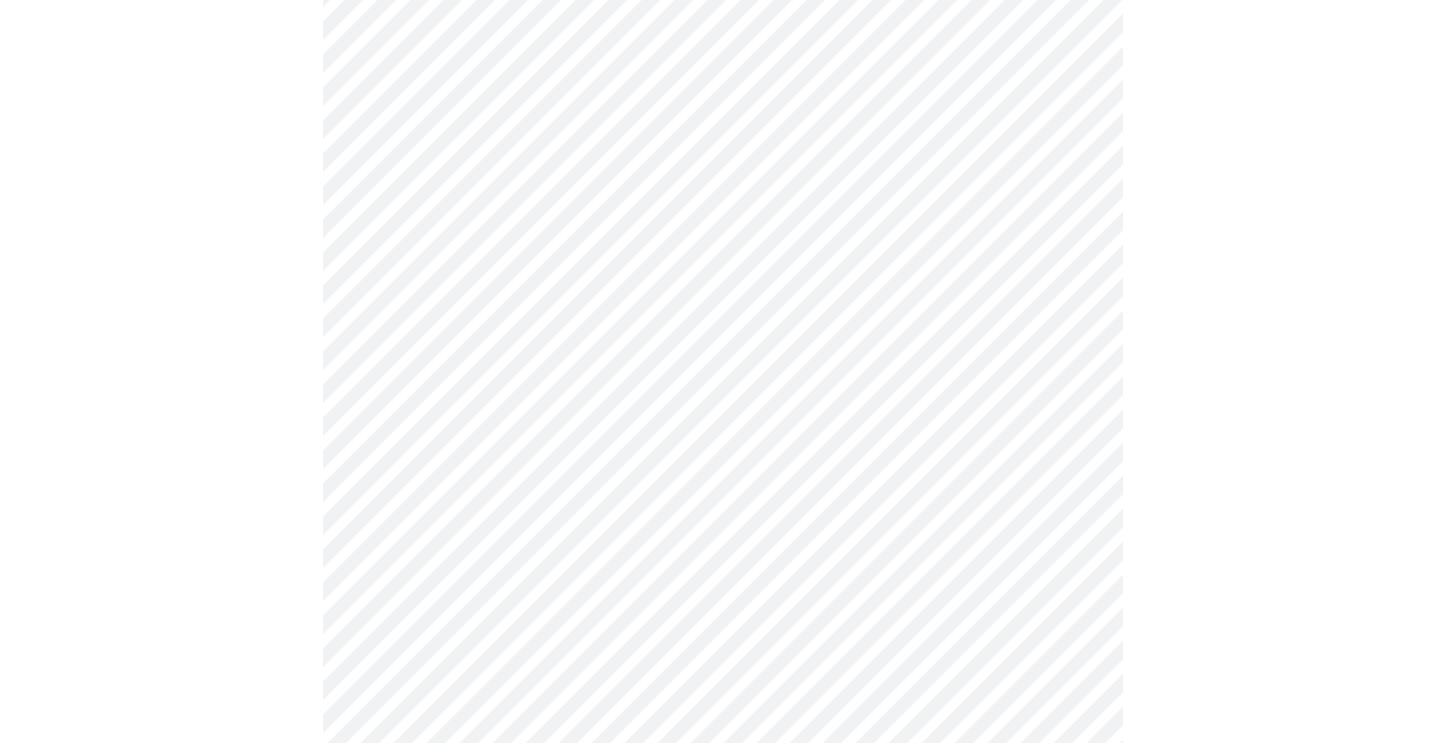 scroll, scrollTop: 332, scrollLeft: 0, axis: vertical 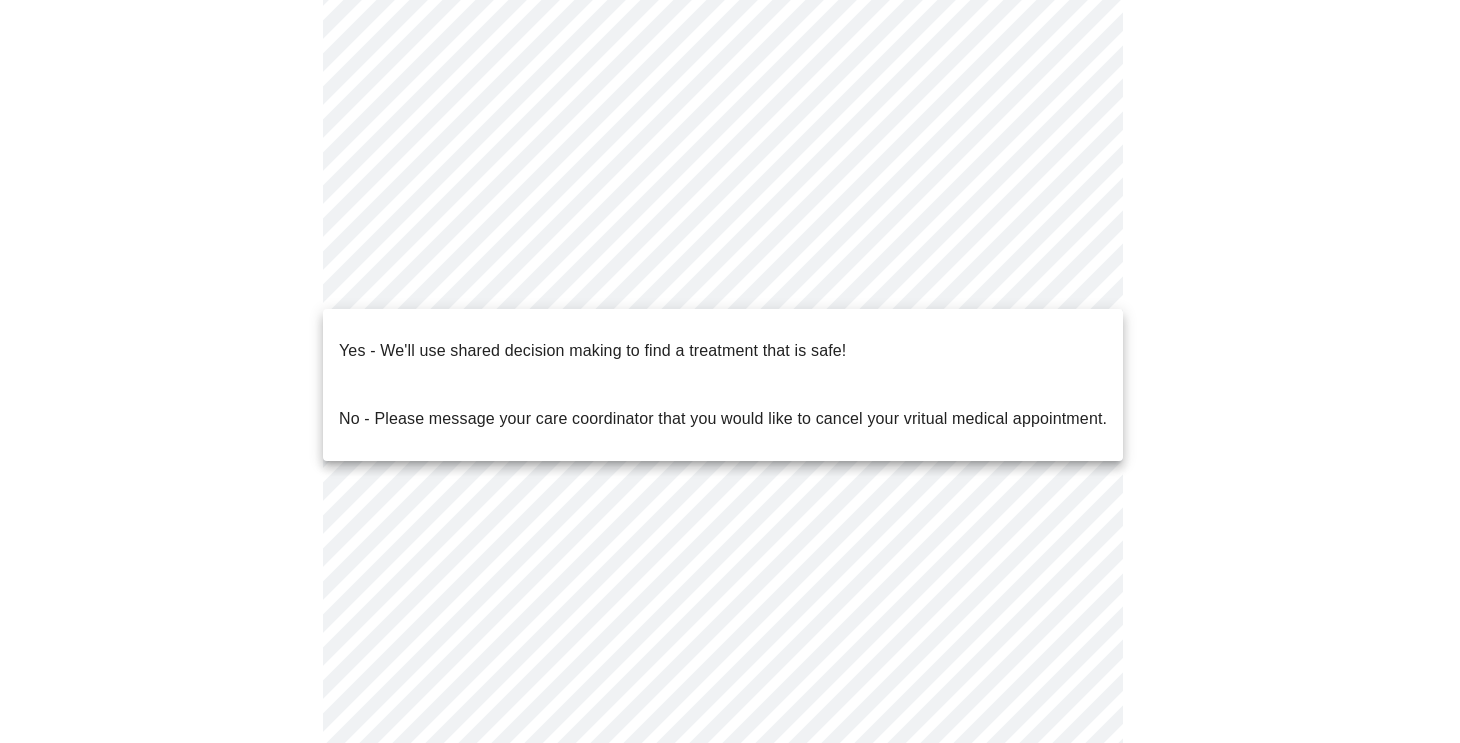 click on "Hi [FIRST] Intake Questions for [DAY], [MONTH] [DATE] [YEAR] @ [TIME]-[TIME] 2 / 13 Settings Billing Invoices Log out Yes - We'll use shared decision making to find a treatment that is safe!
No - Please message your care coordinator that you would like to cancel your vritual medical appointment." at bounding box center (730, 270) 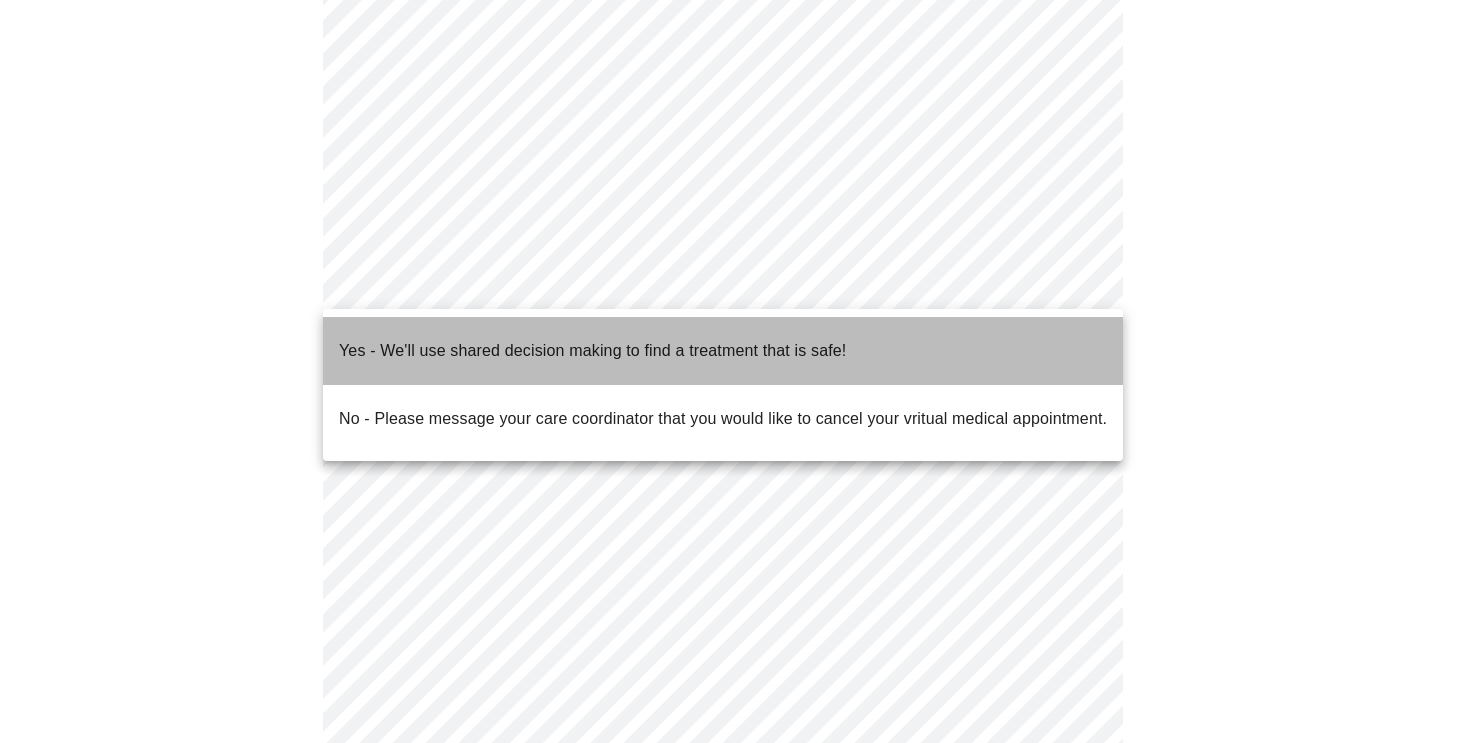 click on "Yes - We'll use shared decision making to find a treatment that is safe!" at bounding box center (592, 351) 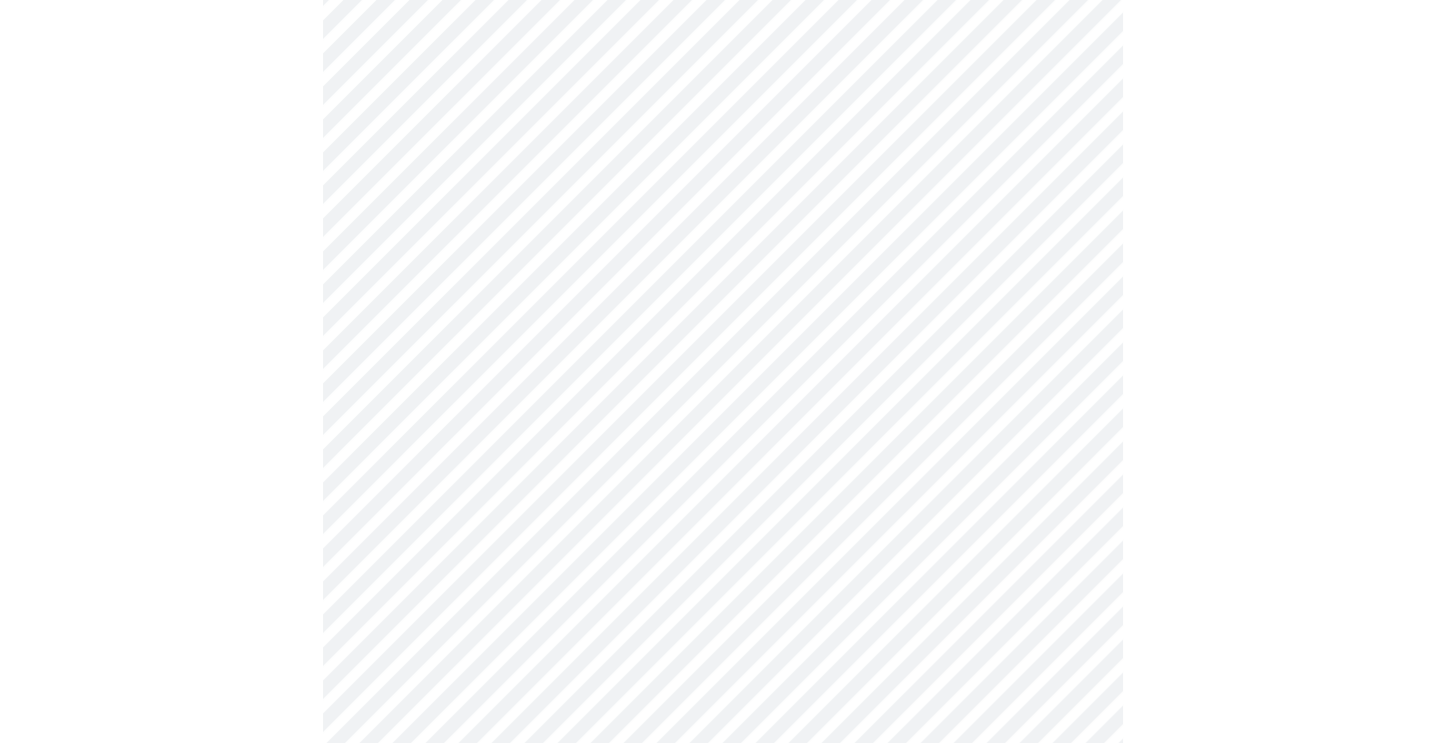 click at bounding box center (722, 334) 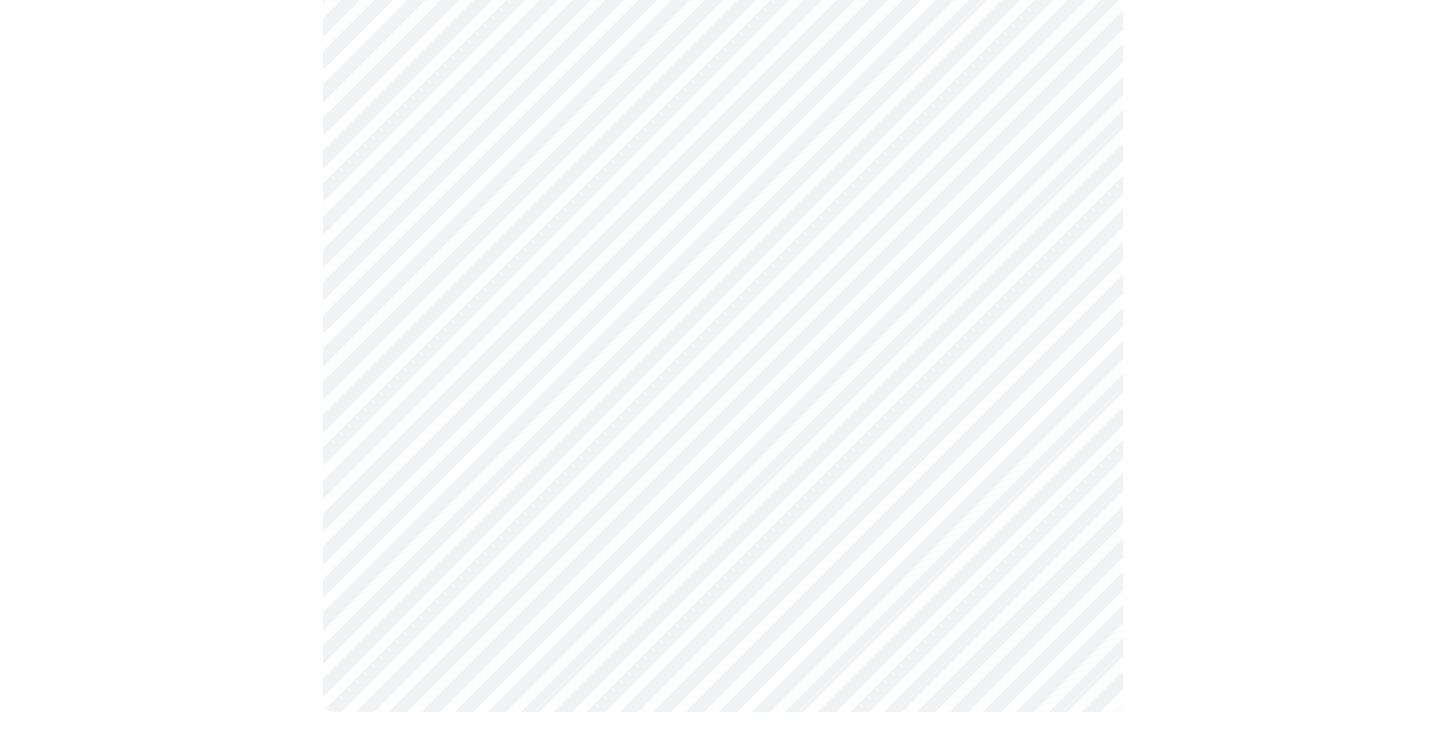 scroll, scrollTop: 390, scrollLeft: 0, axis: vertical 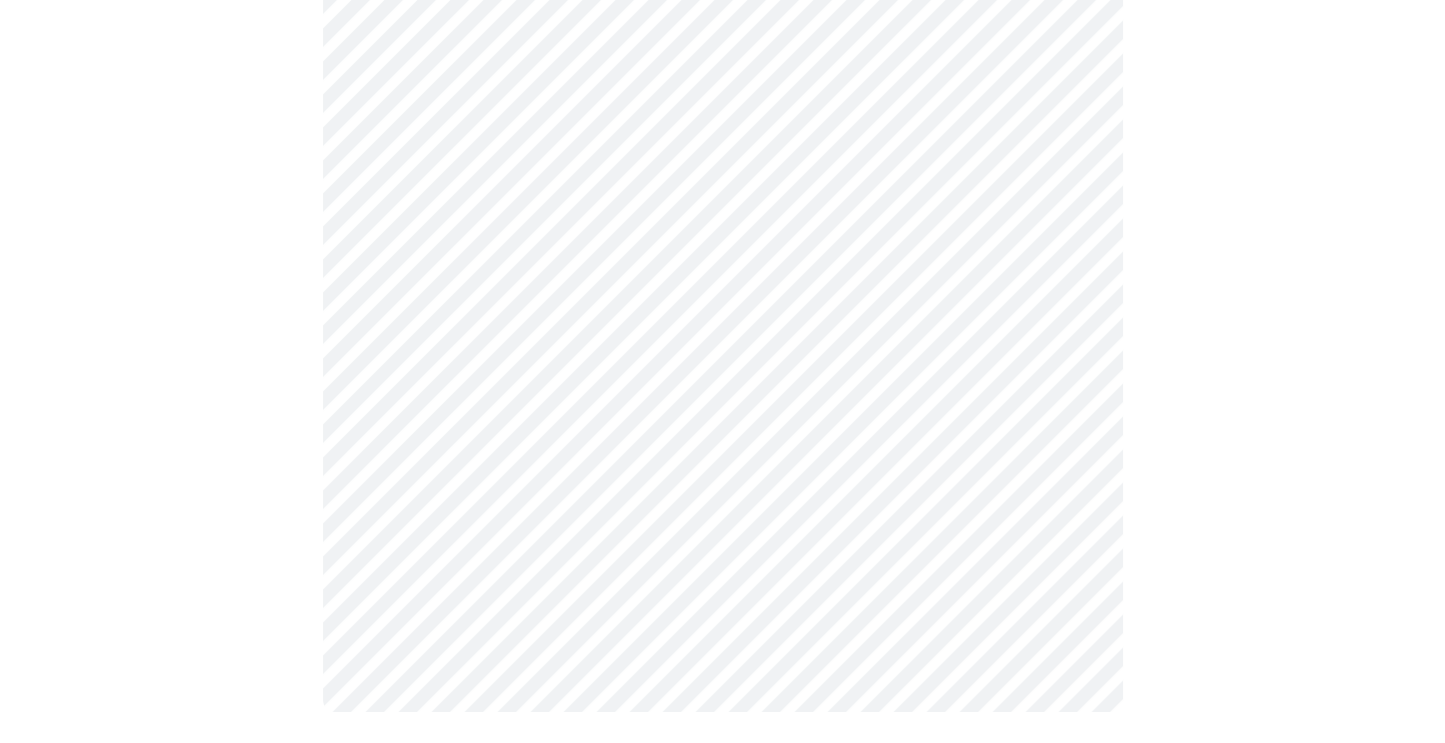 click at bounding box center (722, 254) 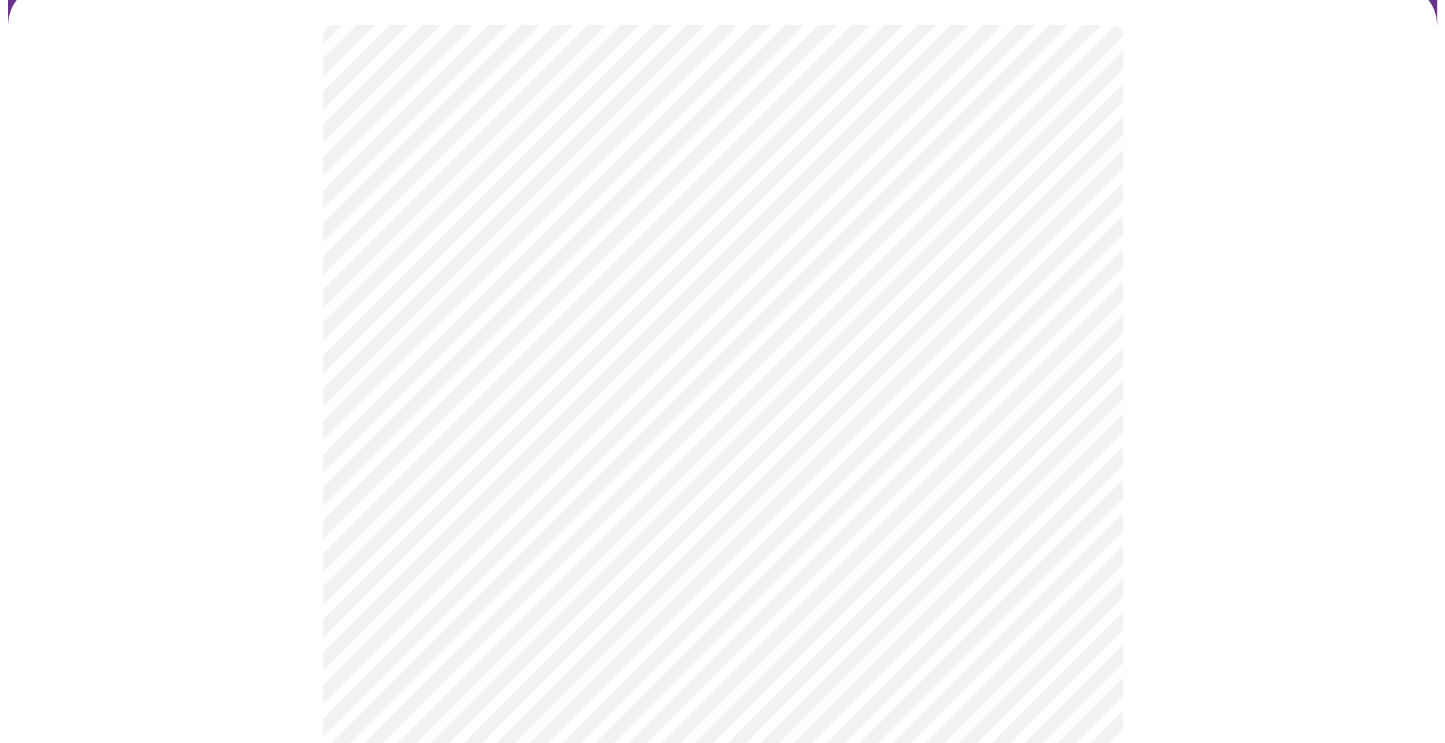 scroll, scrollTop: 165, scrollLeft: 0, axis: vertical 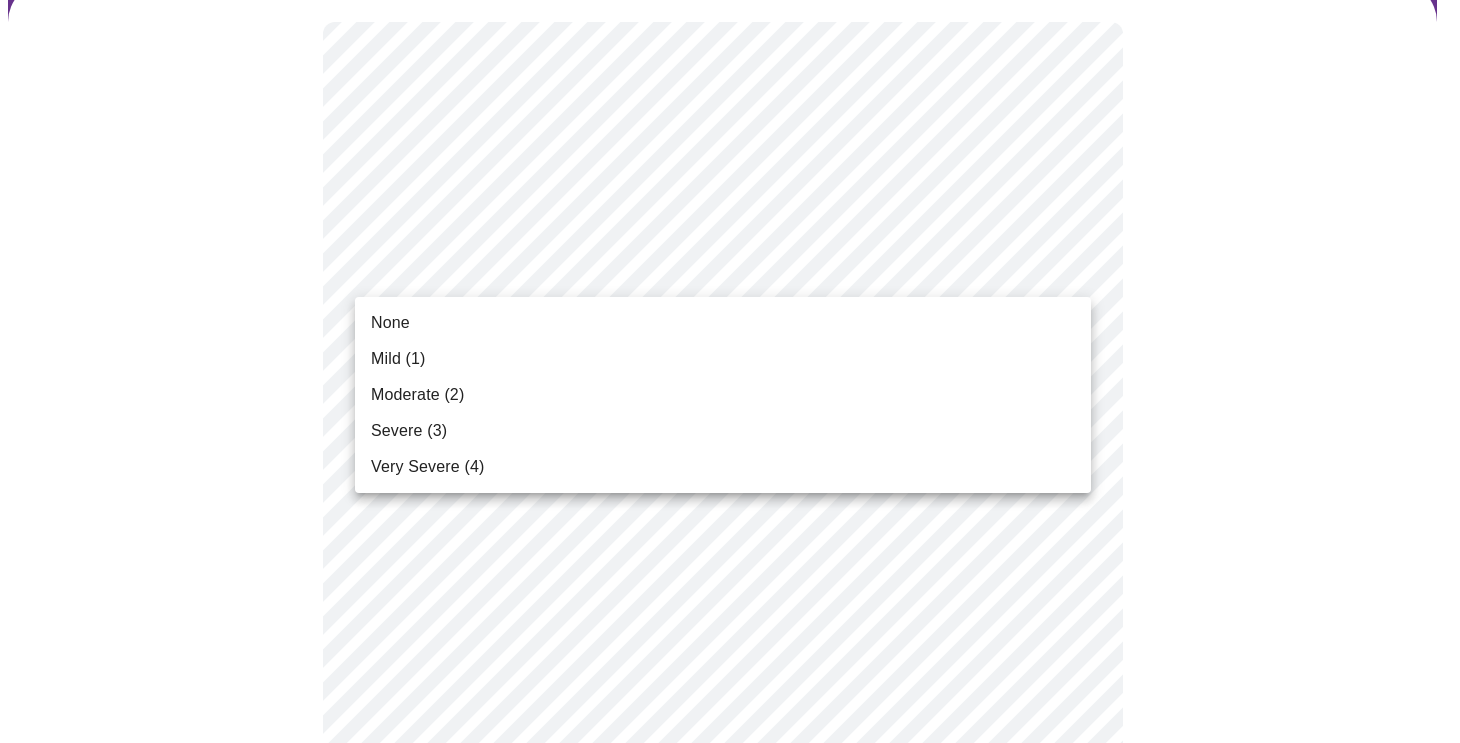 click on "Hi [FIRST] Intake Questions for [DAY], [MONTH] [DATE] [YEAR] @ [TIME]-[TIME] 3 / 13 Settings Billing Invoices Log out None Mild (1) Moderate (2) Severe (3)
Very Severe (4)" at bounding box center [730, 1194] 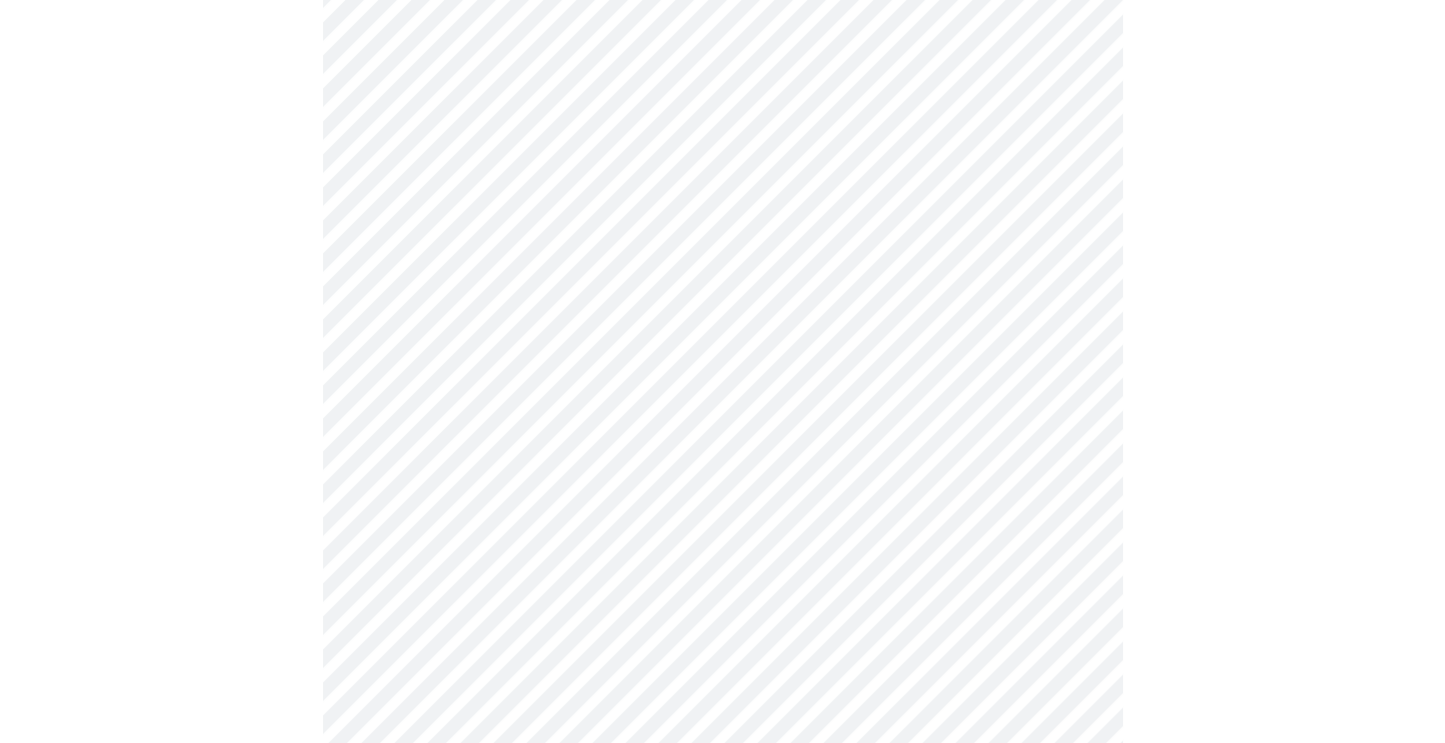 scroll, scrollTop: 332, scrollLeft: 0, axis: vertical 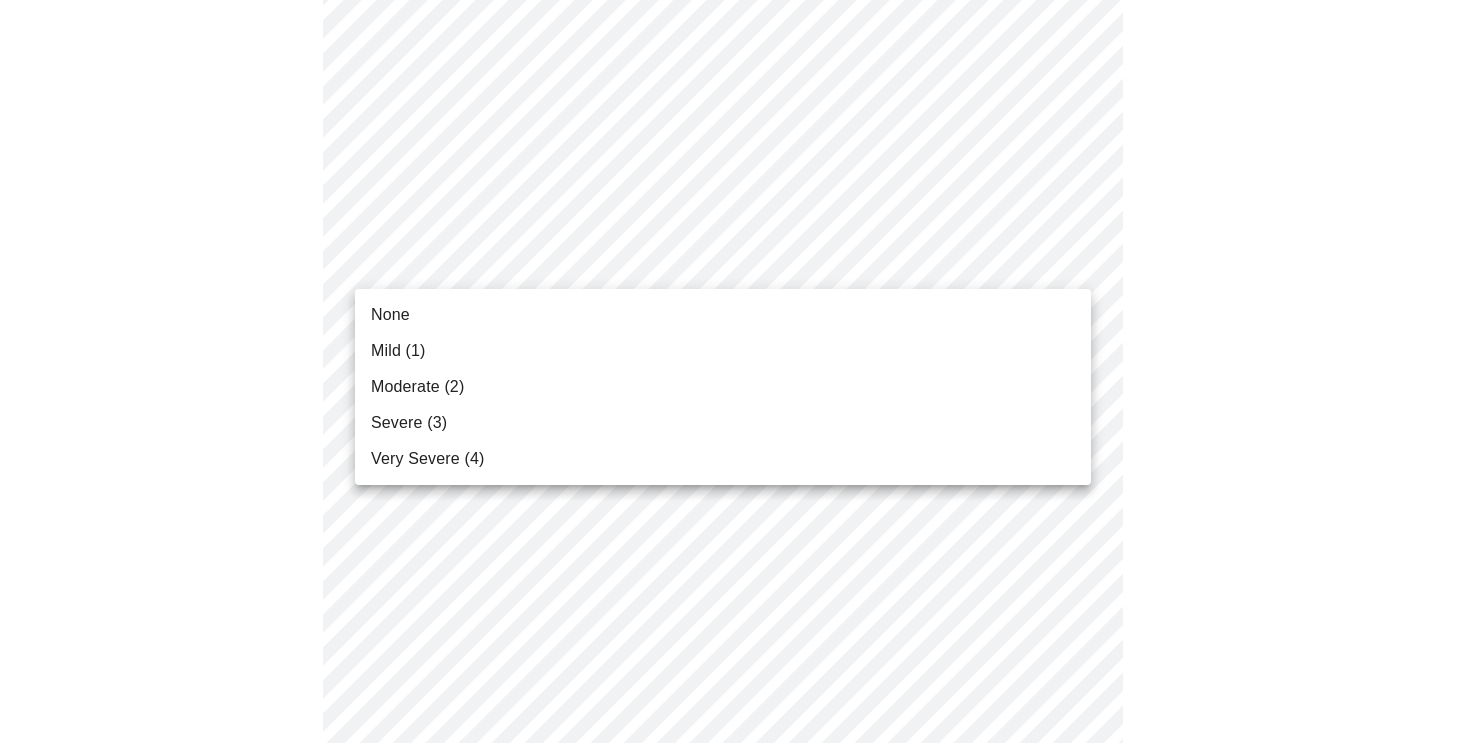 click on "Hi [FIRST] Intake Questions for [DAY], [MONTH] [DATE] [YEAR] @ [TIME]-[TIME] 3 / 13 Settings Billing Invoices Log out None Mild (1) Moderate (2) Severe (3) Very Severe (4)" at bounding box center [730, 991] 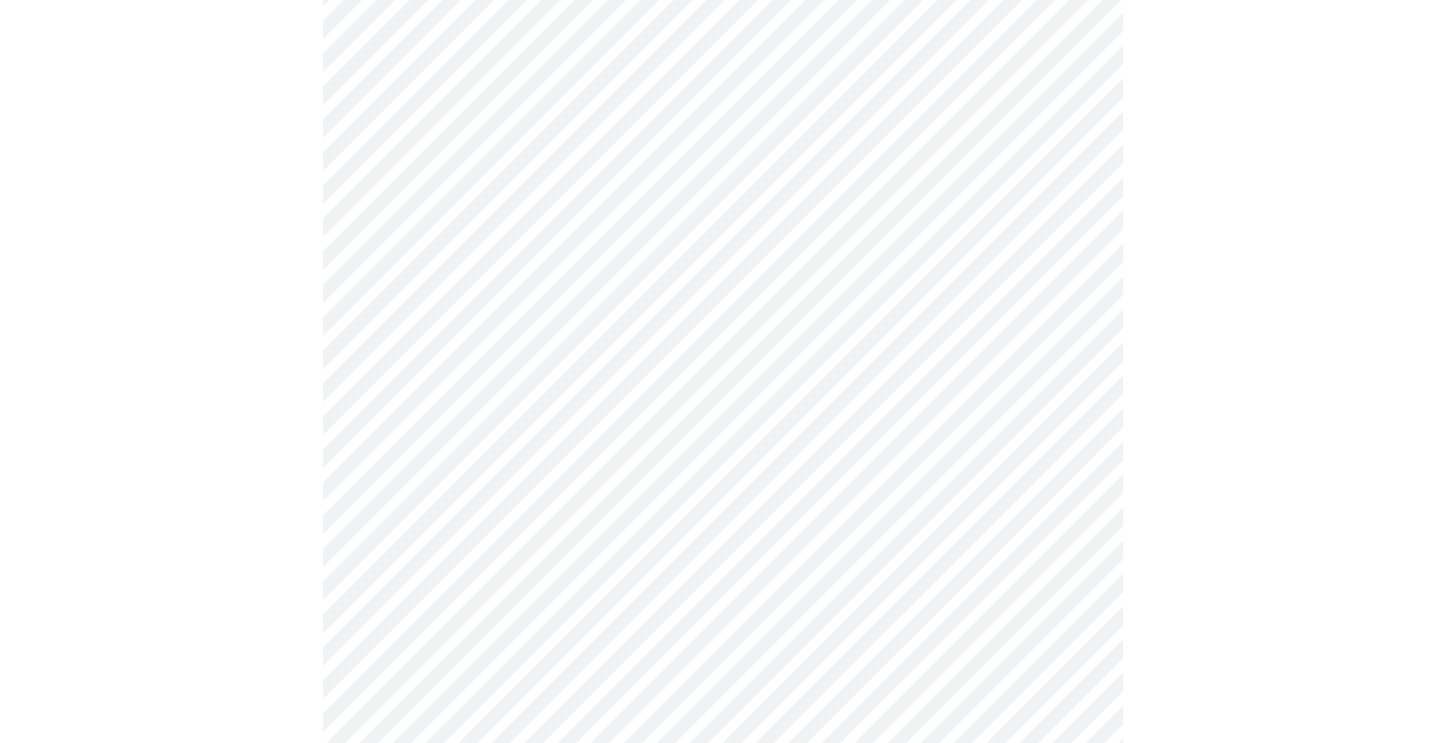 click at bounding box center [722, 1047] 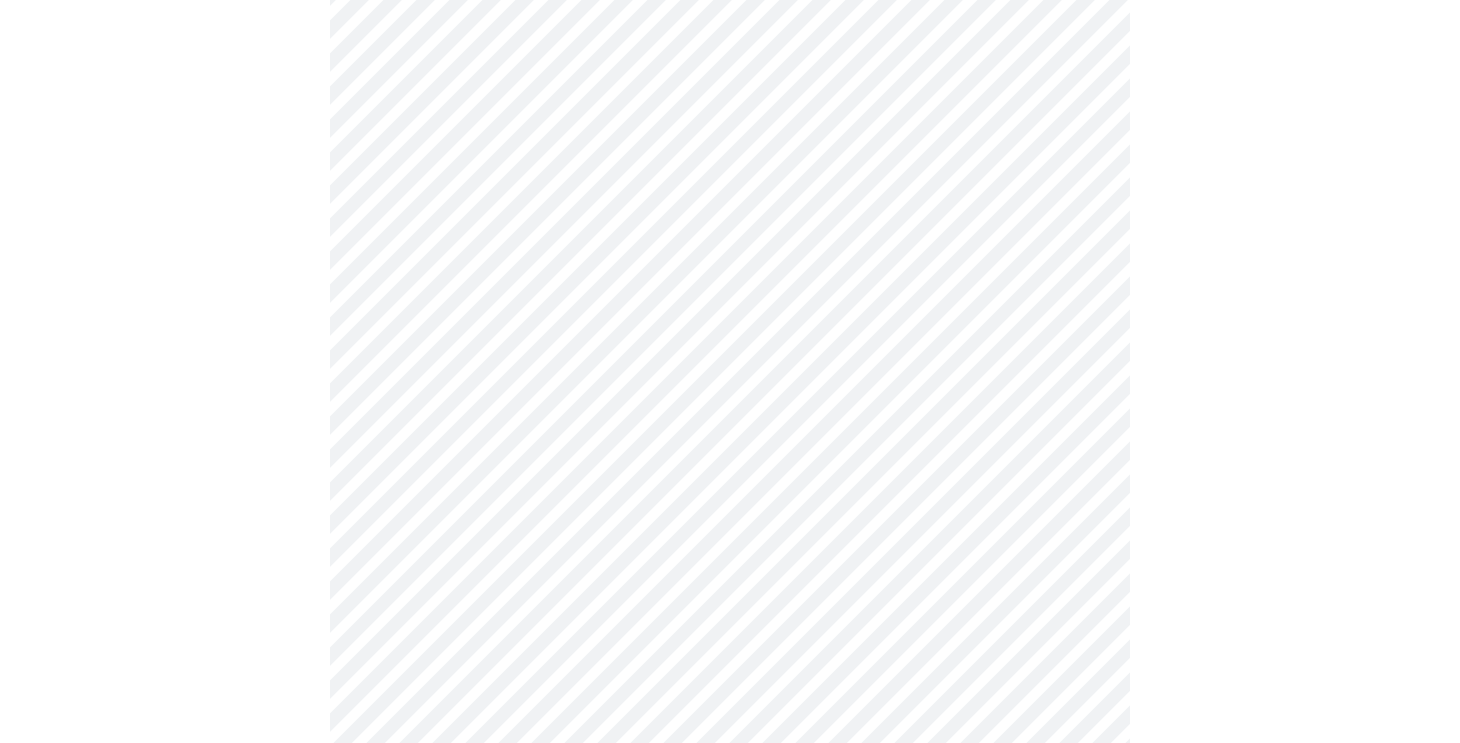 click on "Hi [FIRST] Intake Questions for [DAY], [MONTH] [DATE] [YEAR] @ [TIME]-[TIME] 3 / 13 Settings Billing Invoices Log out" at bounding box center [730, 977] 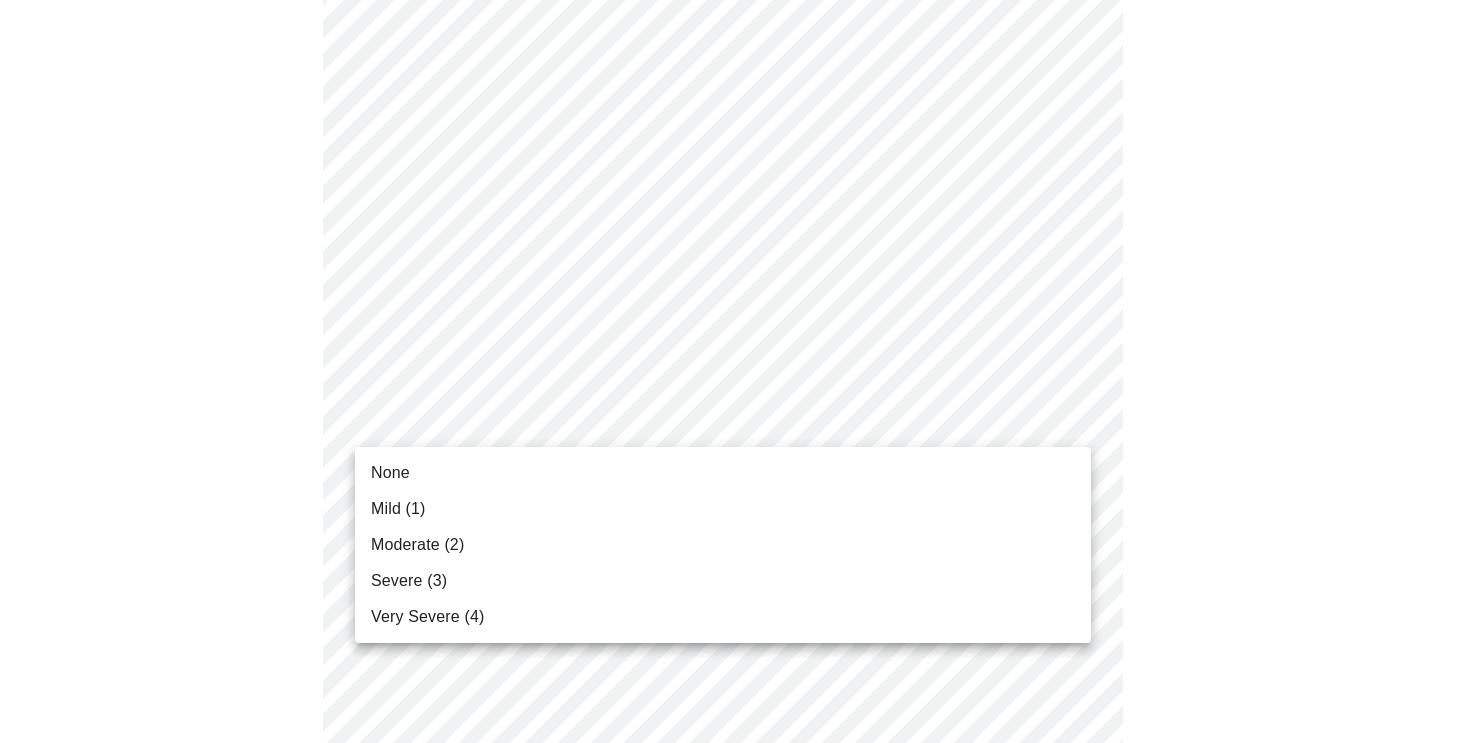 click on "Mild (1)" at bounding box center (398, 509) 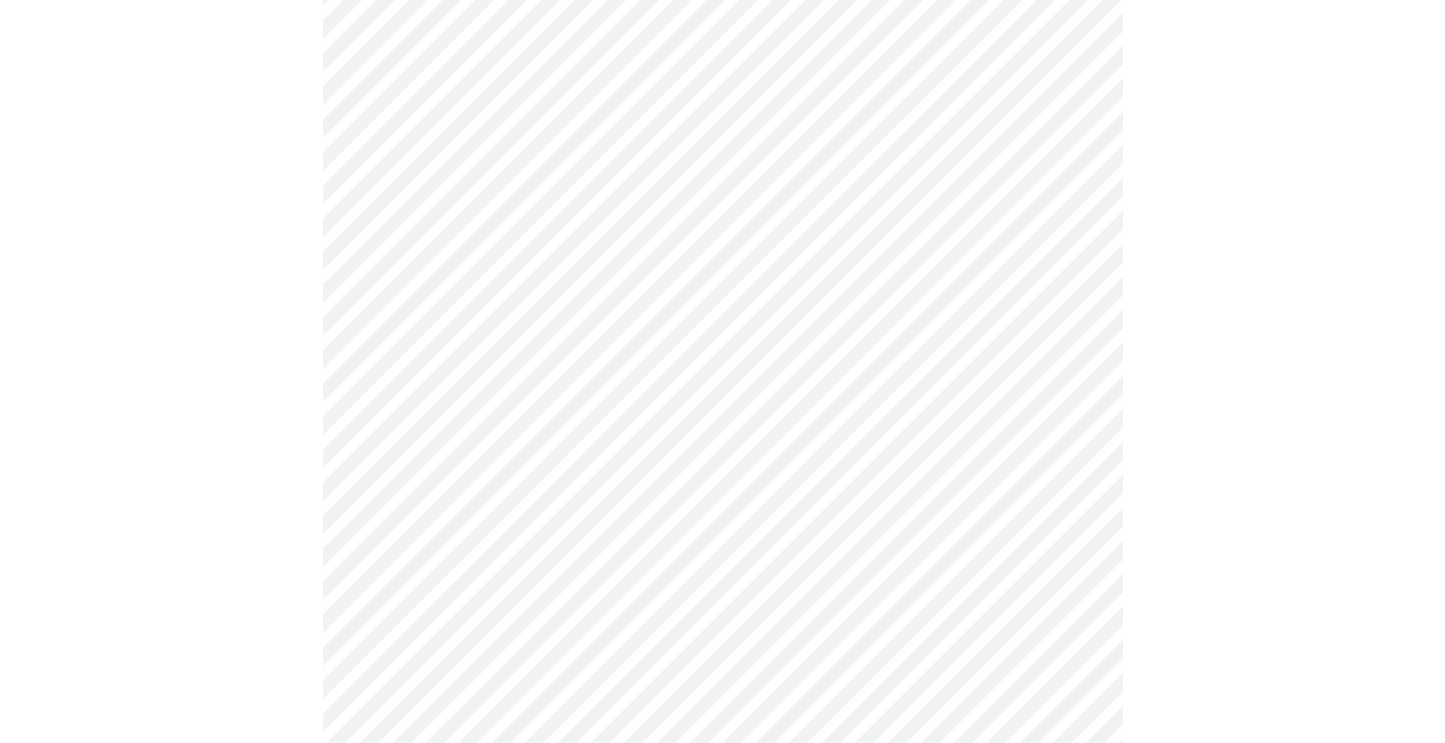click at bounding box center (722, 1033) 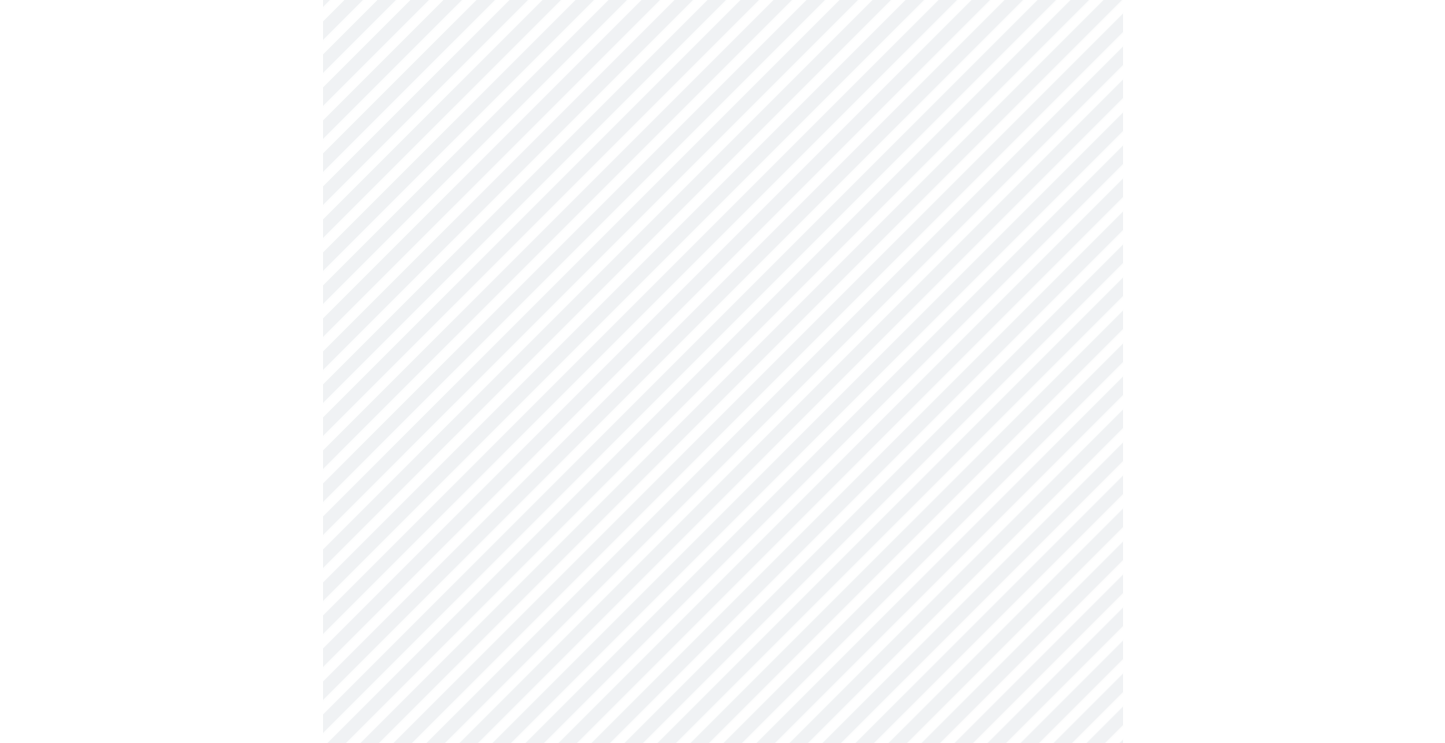 scroll, scrollTop: 497, scrollLeft: 0, axis: vertical 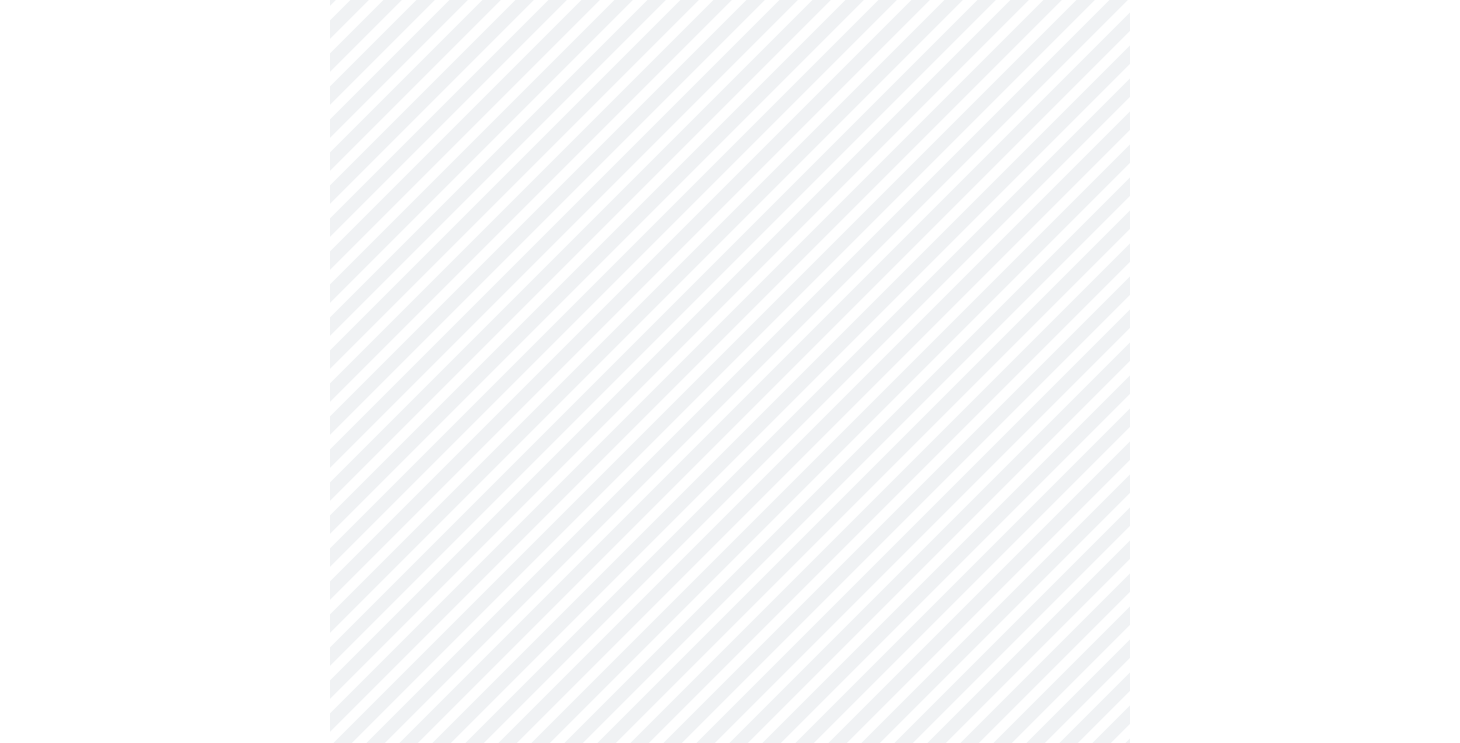 click on "Hi [FIRST] Intake Questions for [DAY], [MONTH] [DATE] [YEAR] @ [TIME]-[TIME] 3 / 13 Settings Billing Invoices Log out" at bounding box center (730, 798) 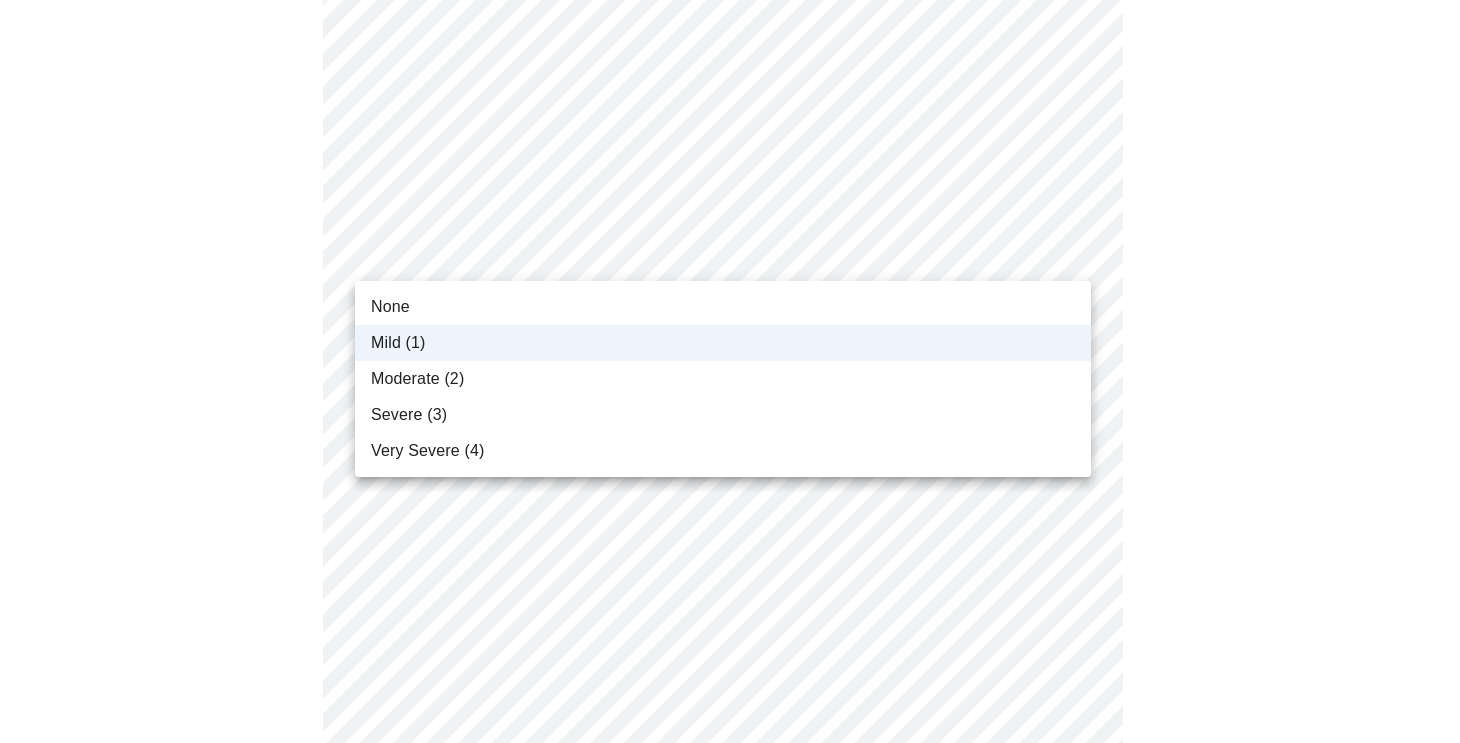 click on "Mild (1)" at bounding box center (398, 343) 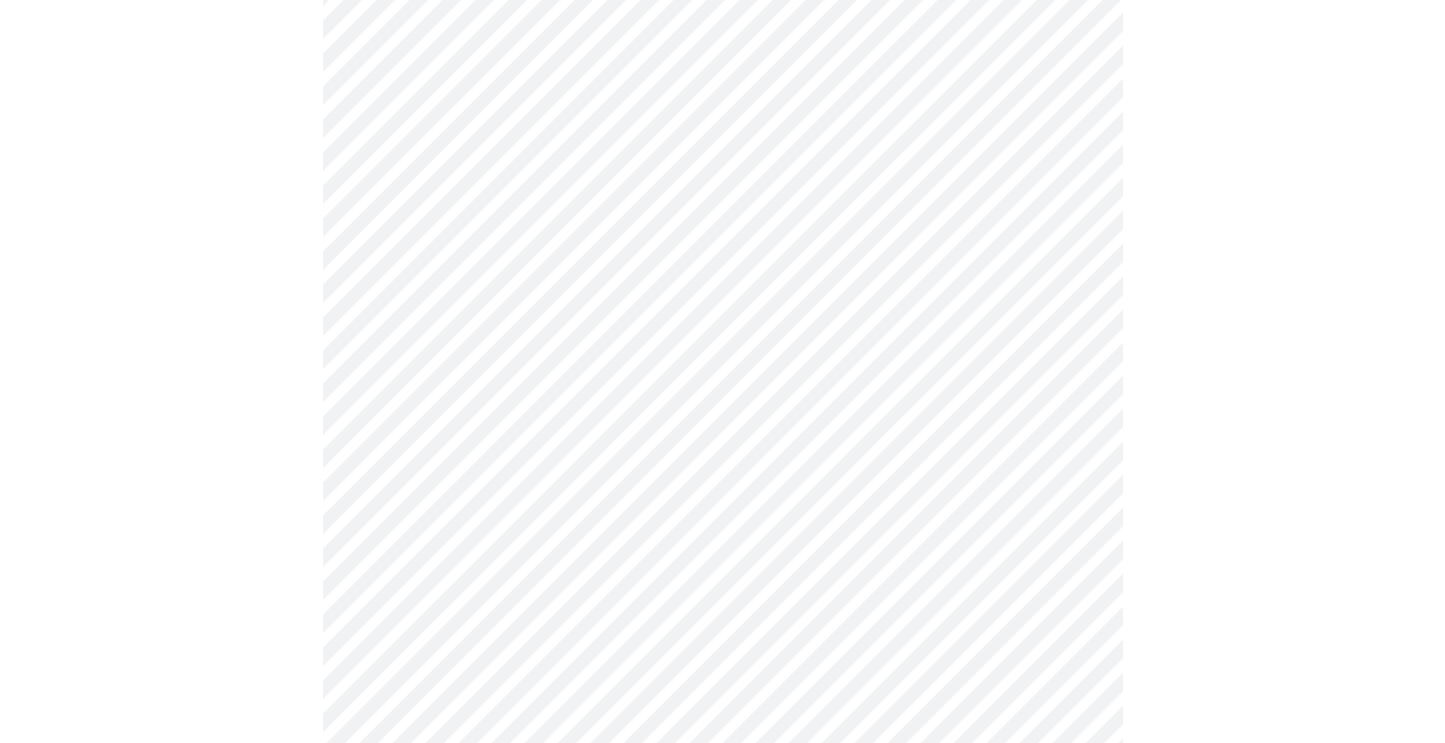 click at bounding box center (722, 868) 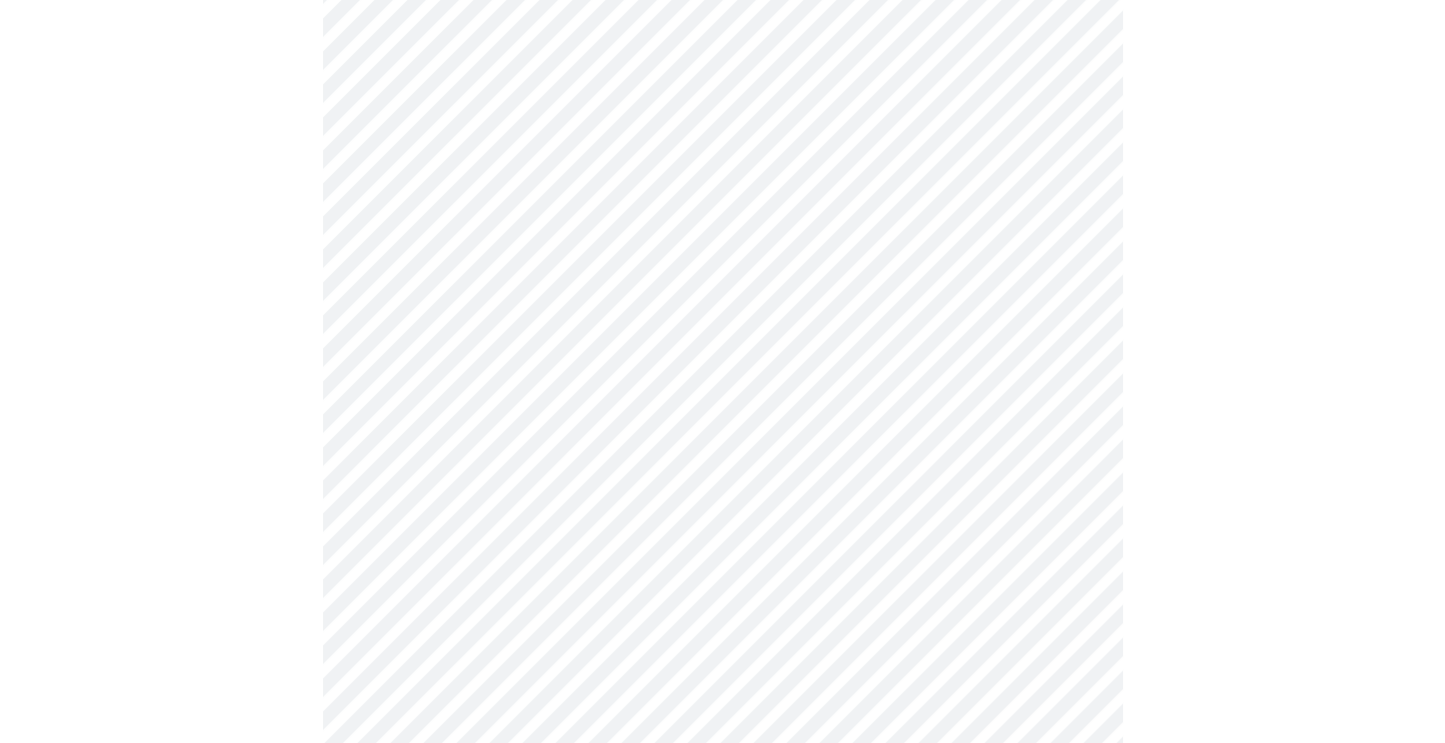 click on "Hi [FIRST] Intake Questions for [DAY], [MONTH] [DATE] [YEAR] @ [TIME]-[TIME] 3 / 13 Settings Billing Invoices Log out" at bounding box center [722, 631] 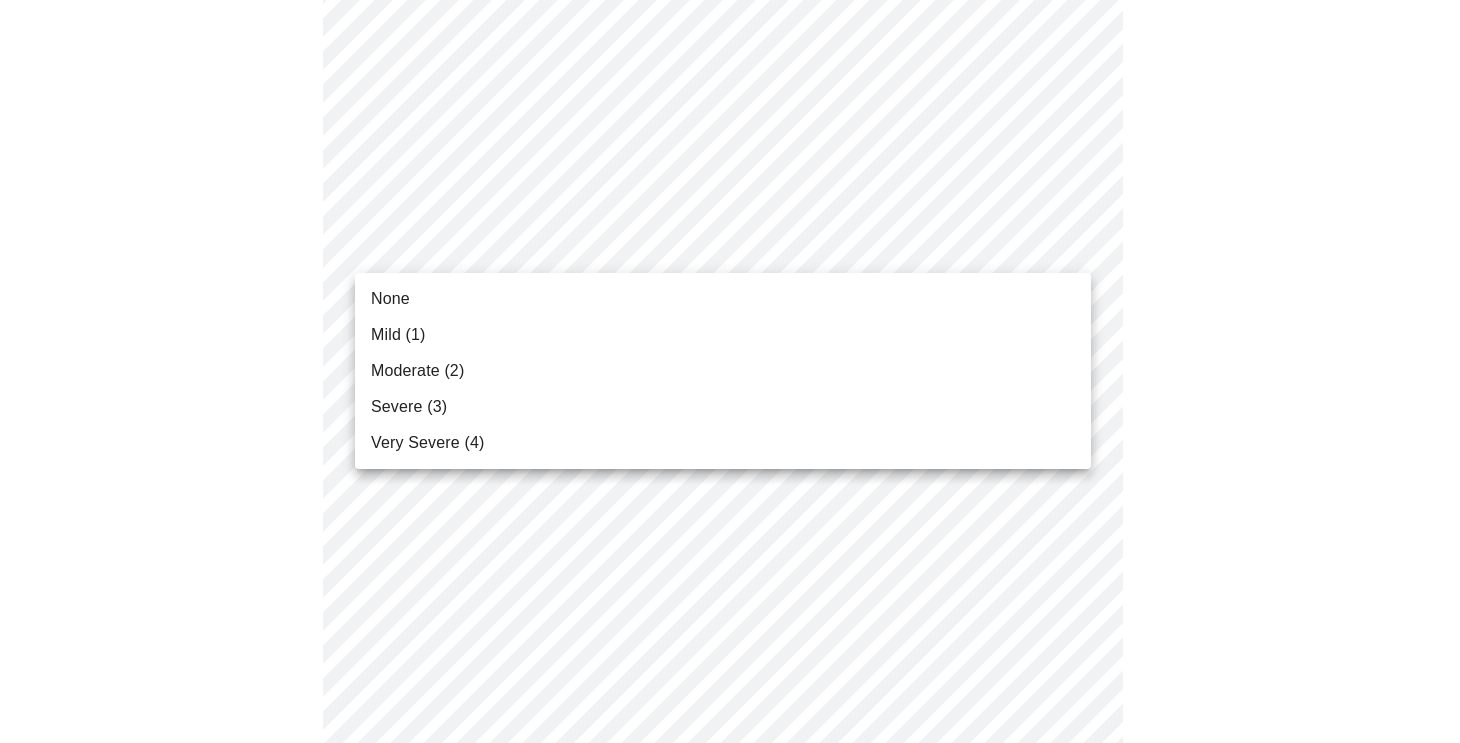 click on "Moderate (2)" at bounding box center (417, 371) 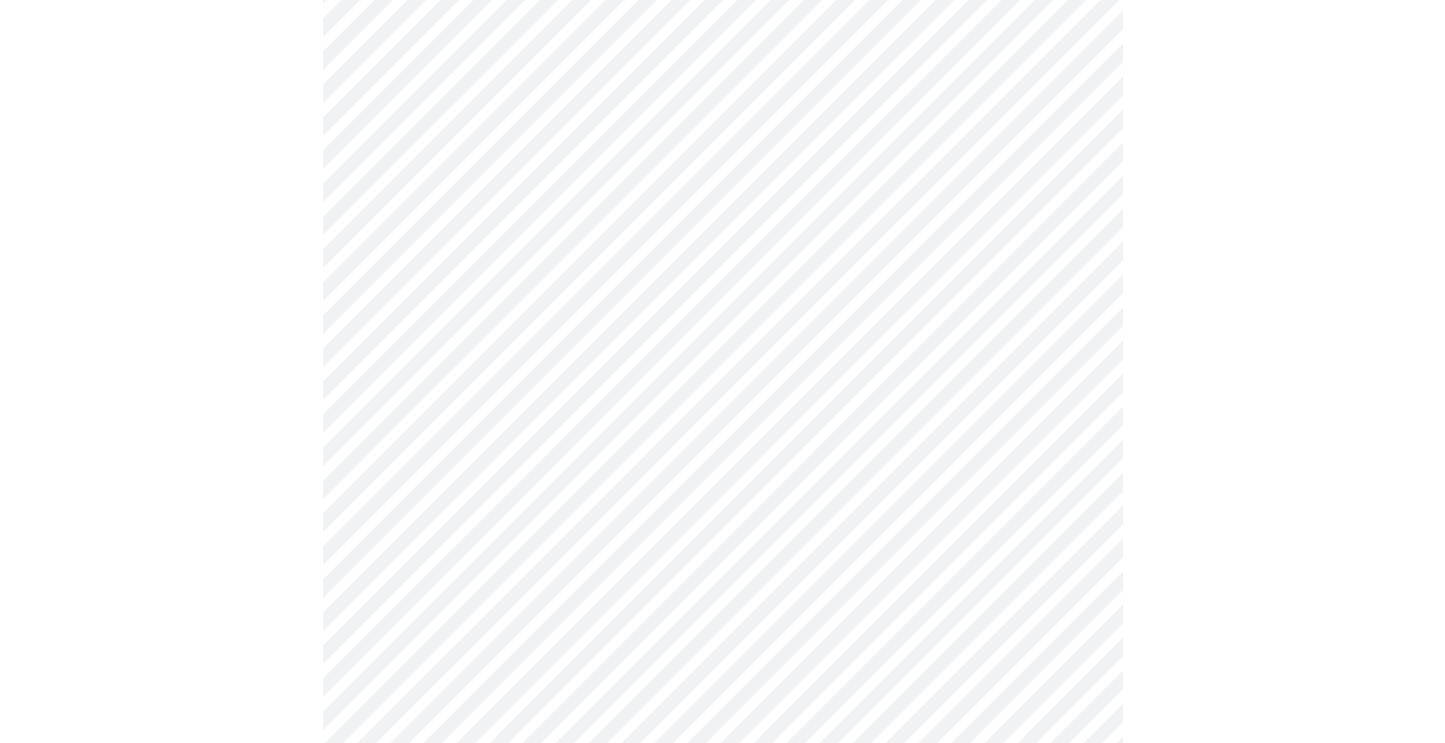 click at bounding box center (722, 687) 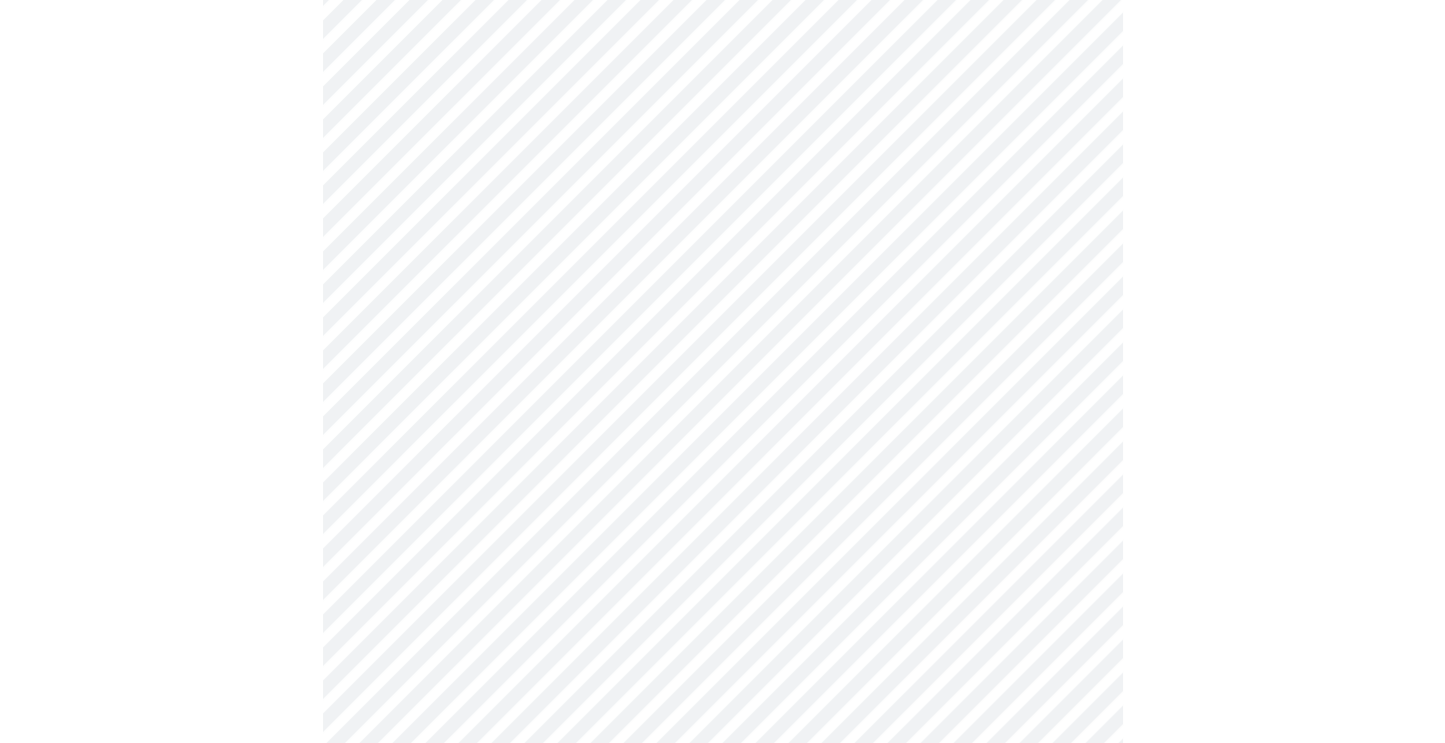 scroll, scrollTop: 828, scrollLeft: 0, axis: vertical 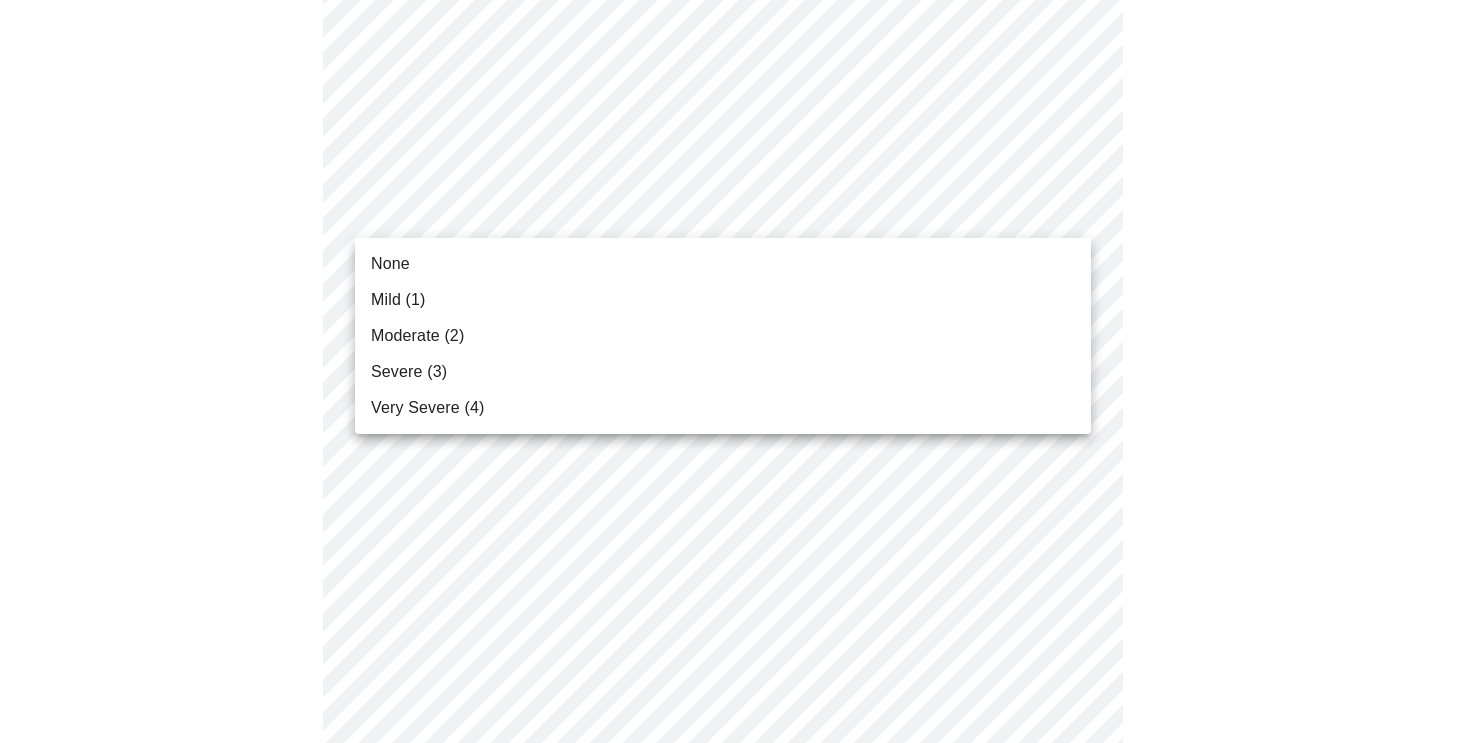click on "Hi [FIRST] Intake Questions for [DAY], [MONTH] [DATE] [YEAR] @ [TIME]-[TIME] 3 / 13 Settings Billing Invoices Log out None Mild (1) Moderate (2) Severe (3) Very Severe (4)" at bounding box center (730, 453) 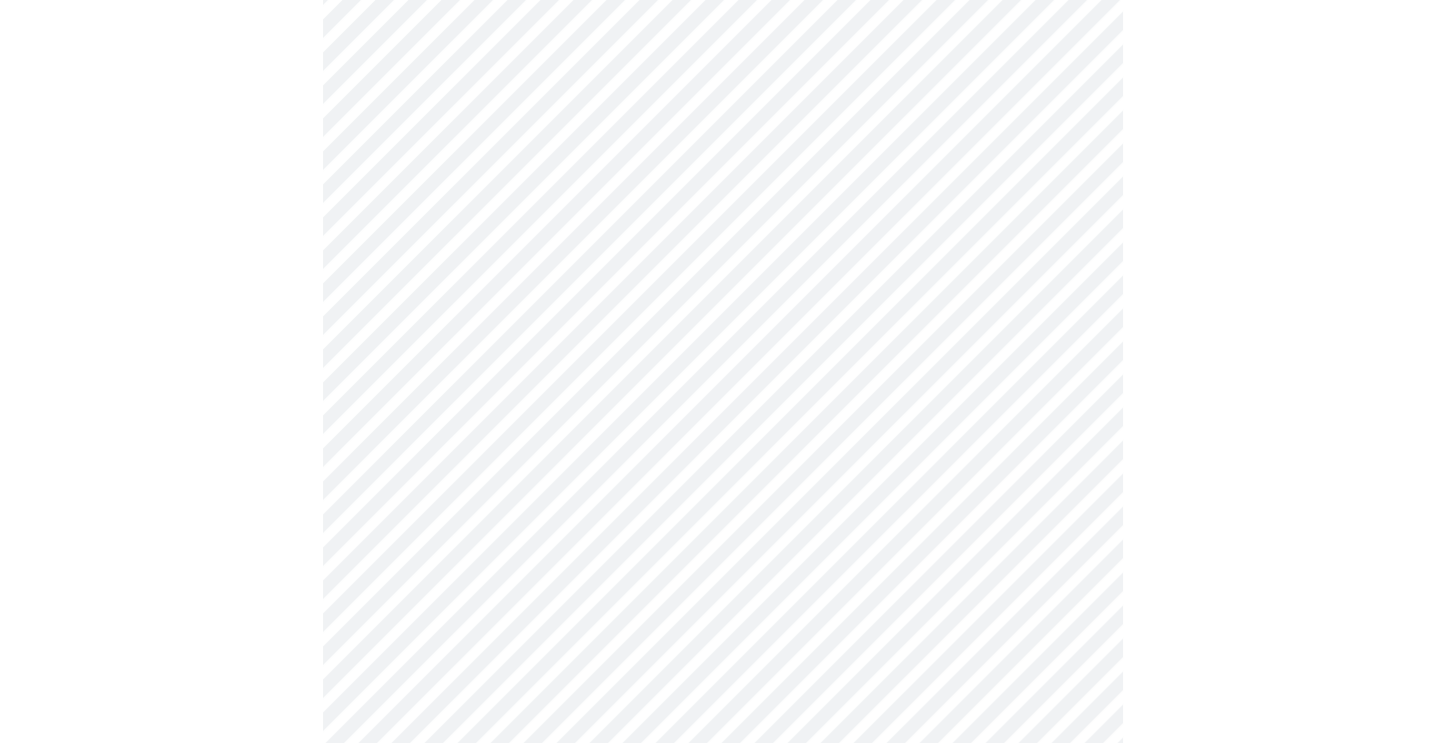 click at bounding box center [722, 509] 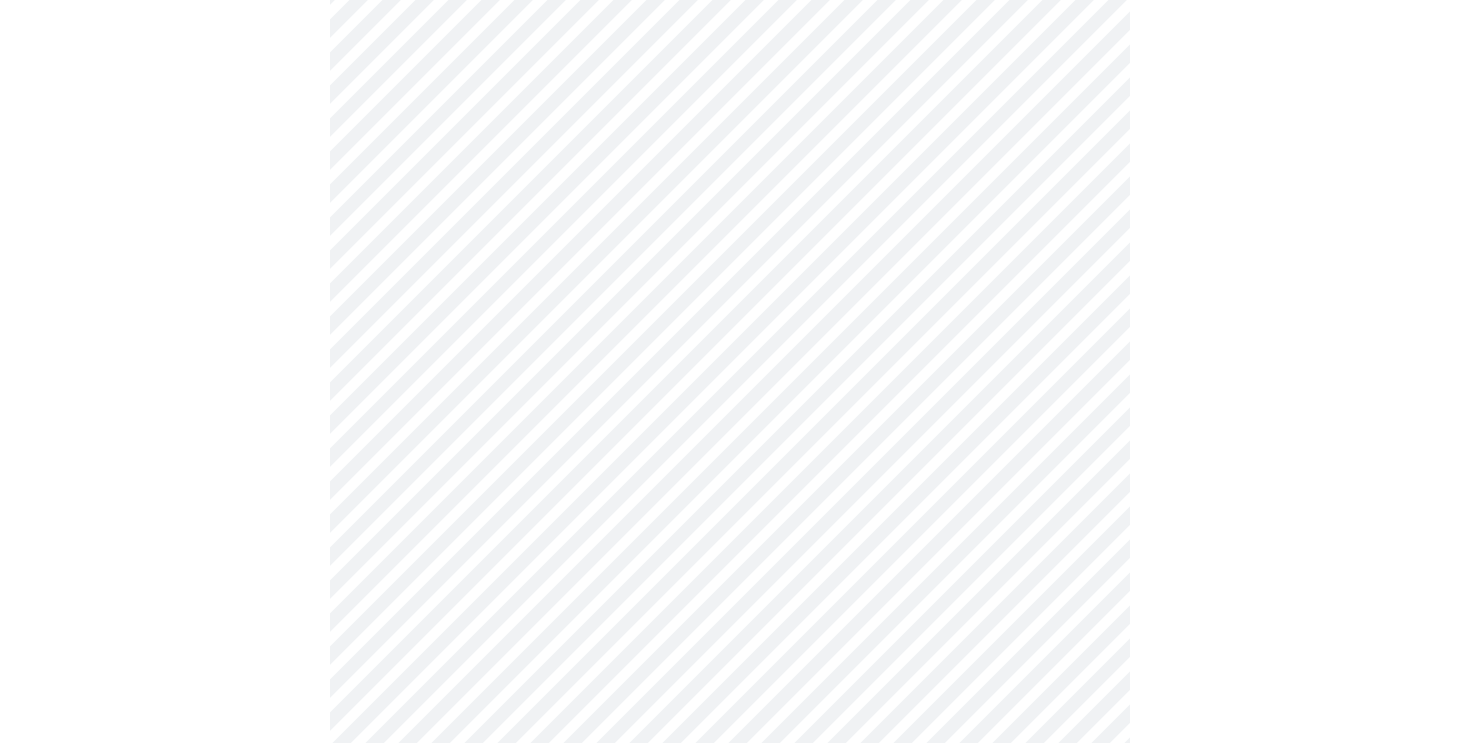 click on "Hi [FIRST] Intake Questions for [DAY], [MONTH] [DATE] [YEAR] @ [TIME]-[TIME] 3 / 13 Settings Billing Invoices Log out" at bounding box center [730, 439] 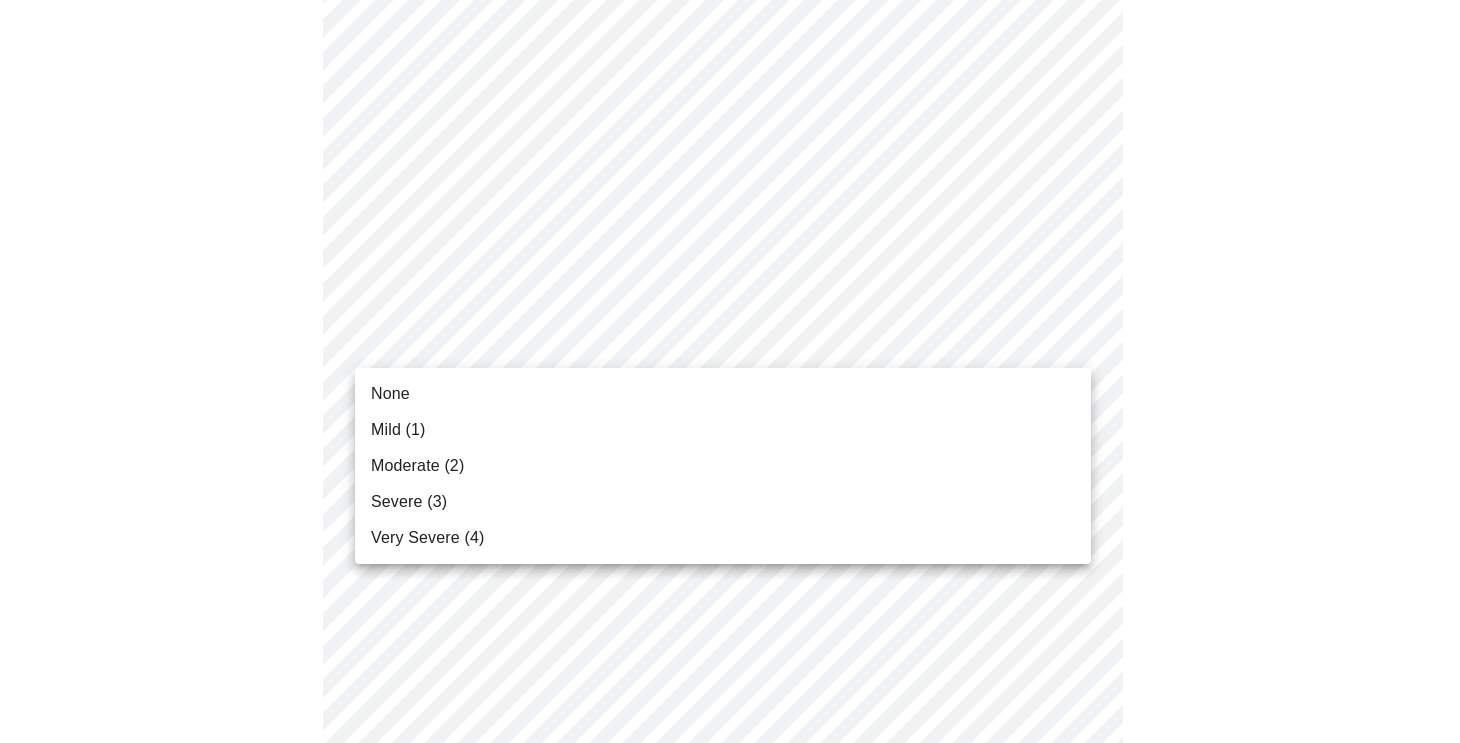 click on "Moderate (2)" at bounding box center [417, 466] 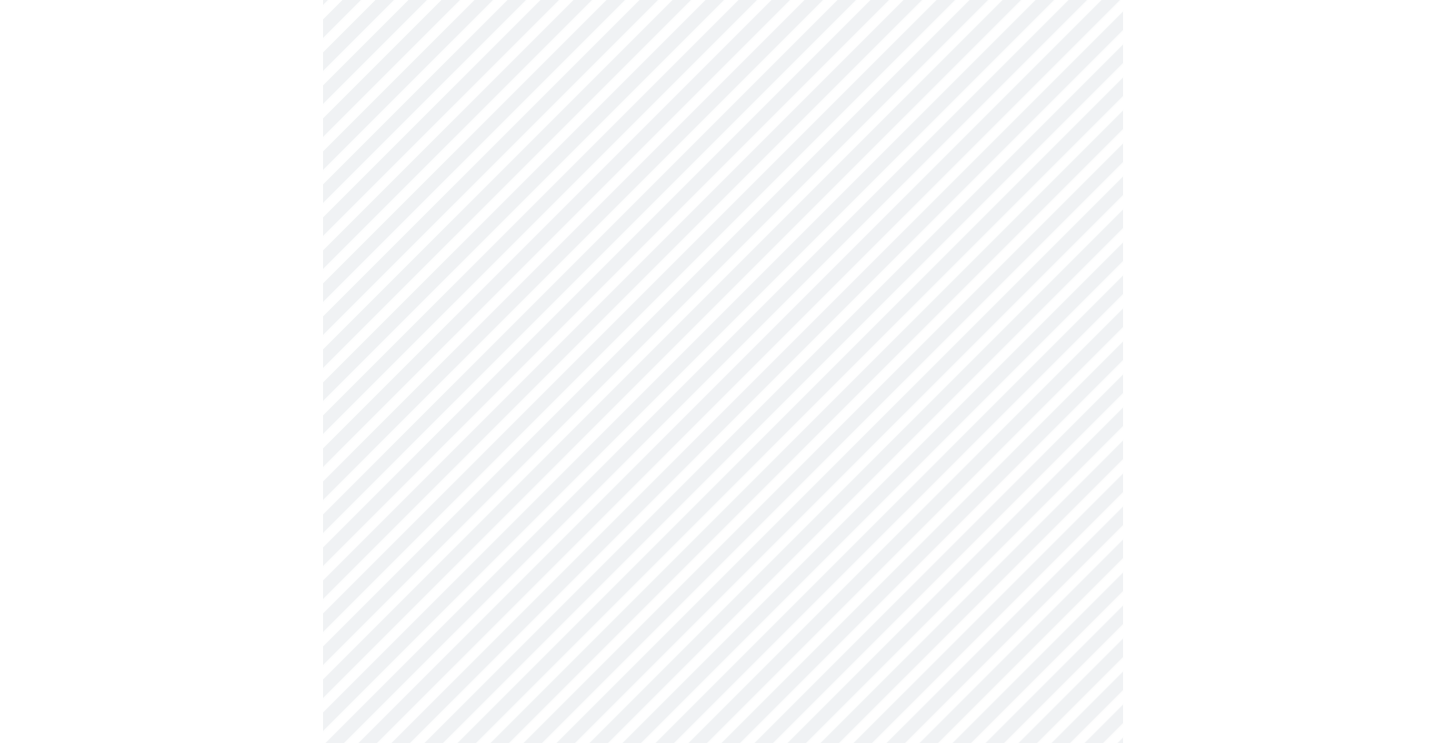 click at bounding box center [722, 495] 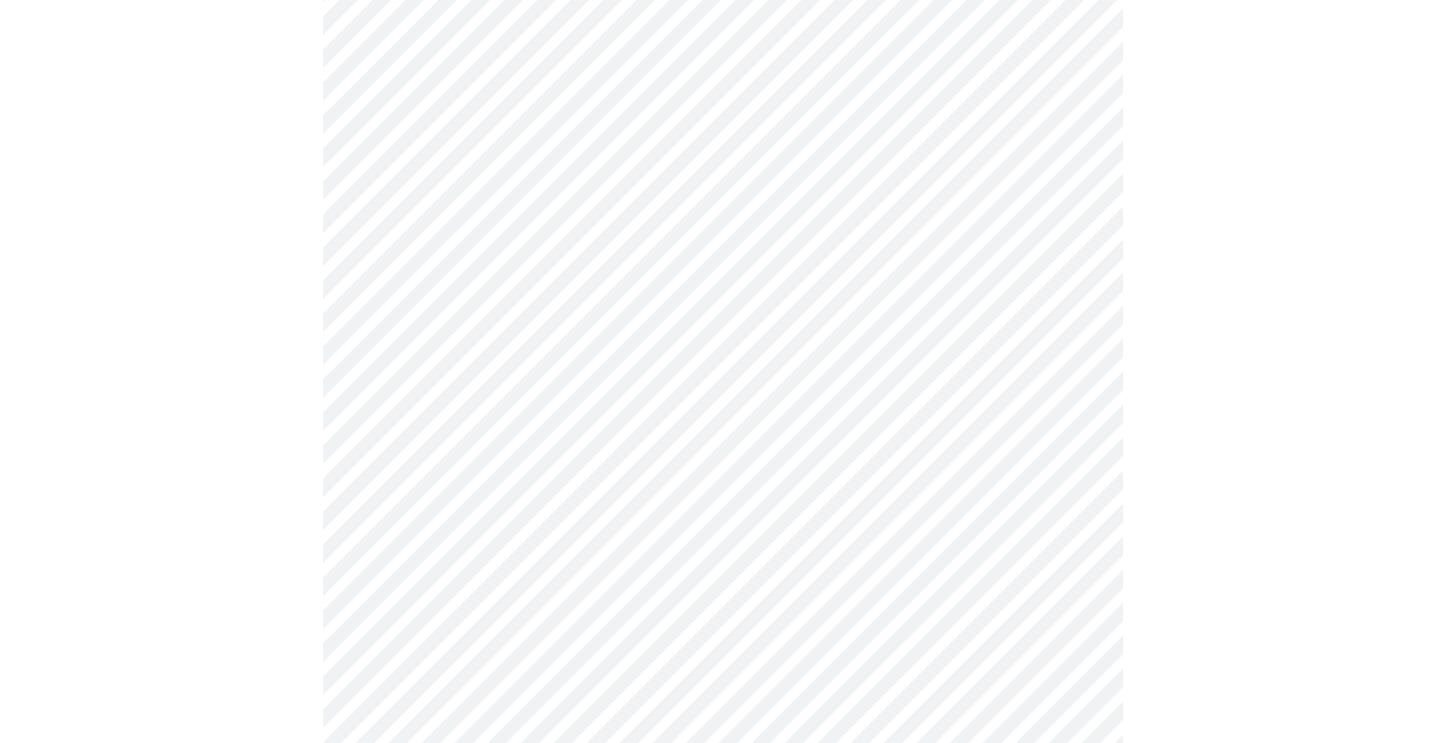click on "Hi [FIRST] Intake Questions for [DAY], [MONTH] [DATE] [YEAR] @ [TIME]-[TIME] 3 / 13 Settings Billing Invoices Log out" at bounding box center [722, 257] 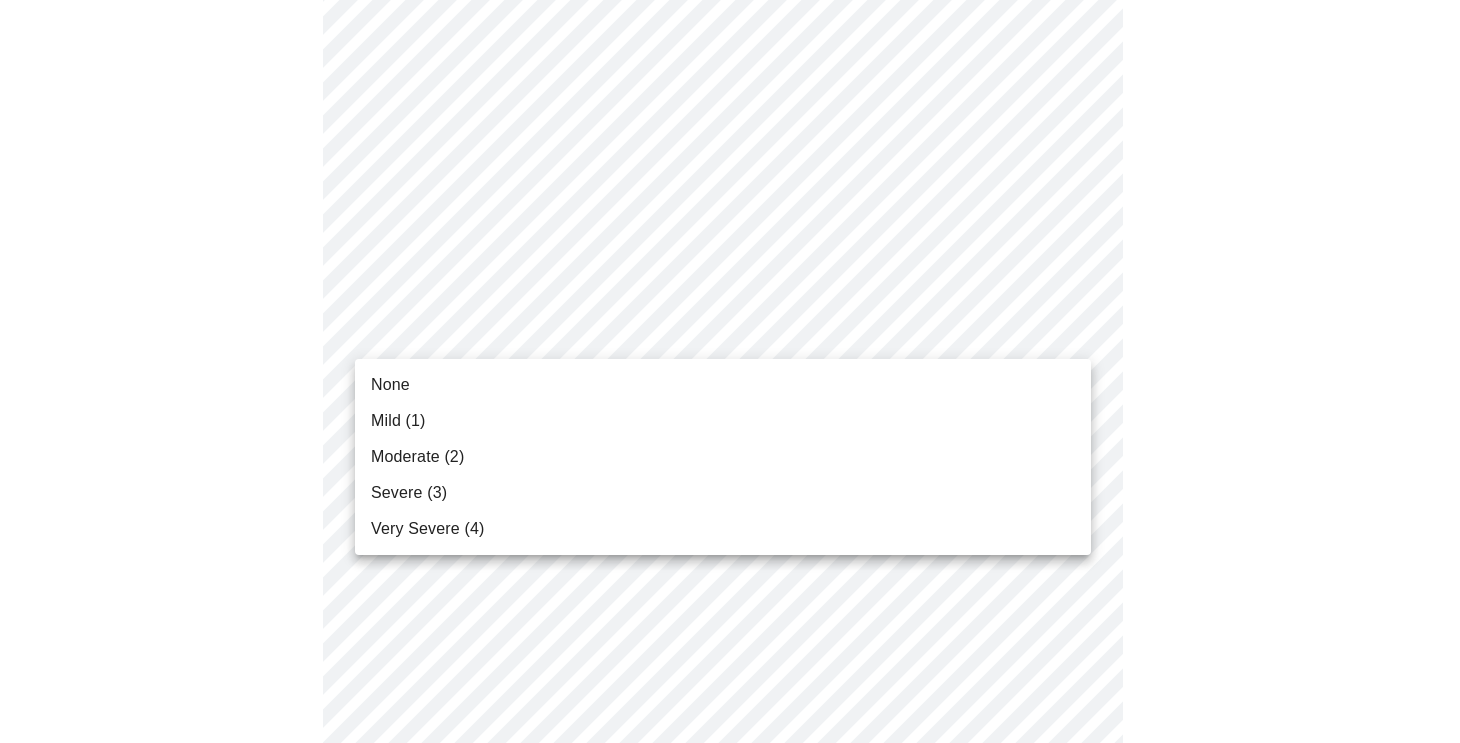 click on "Moderate (2)" at bounding box center (417, 457) 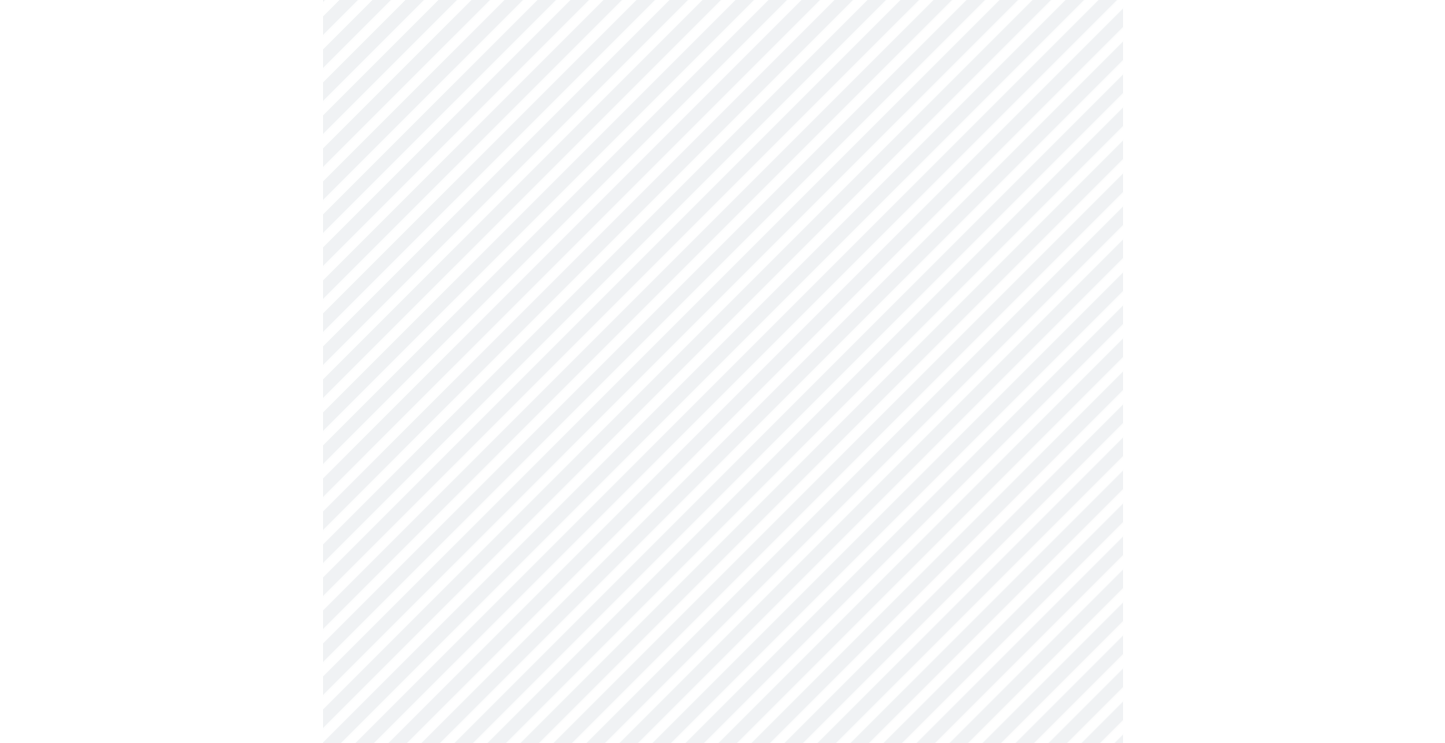 click at bounding box center (722, 313) 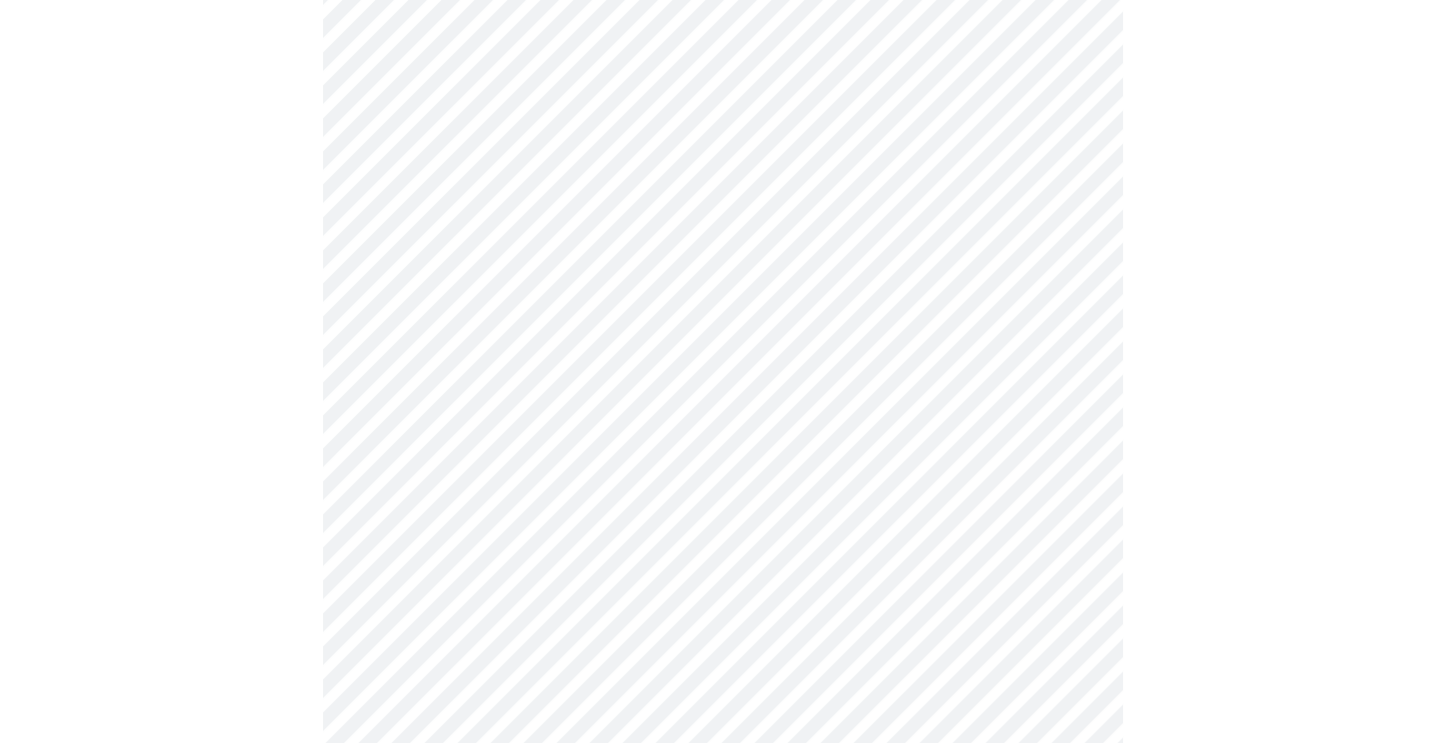 scroll, scrollTop: 1160, scrollLeft: 0, axis: vertical 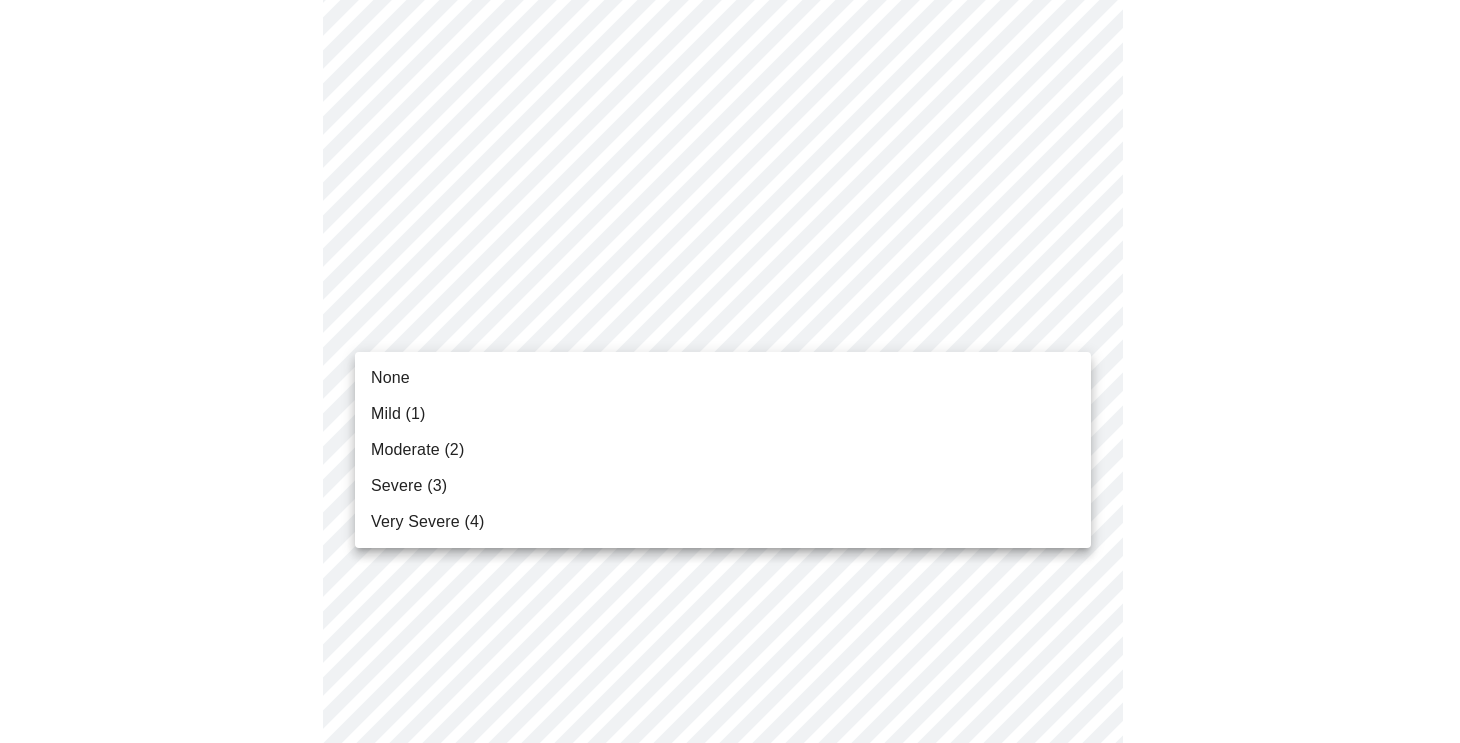 click on "Hi [FIRST] Intake Questions for [DAY], [MONTH] [DATE] [YEAR] @ [TIME]-[TIME] 3 / 13 Settings Billing Invoices Log out None Mild (1) Moderate (2) Severe (3) Very Severe (4)" at bounding box center (730, 79) 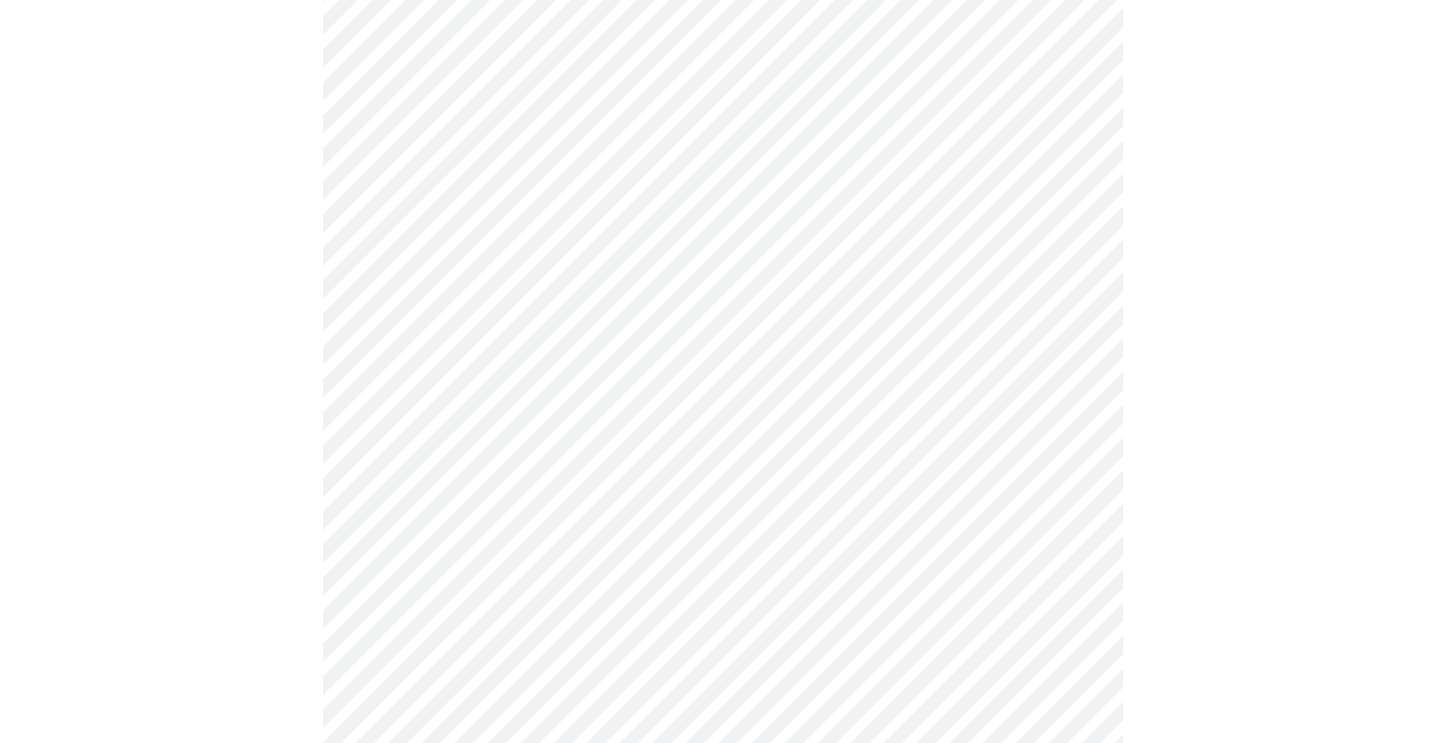 scroll, scrollTop: 1328, scrollLeft: 0, axis: vertical 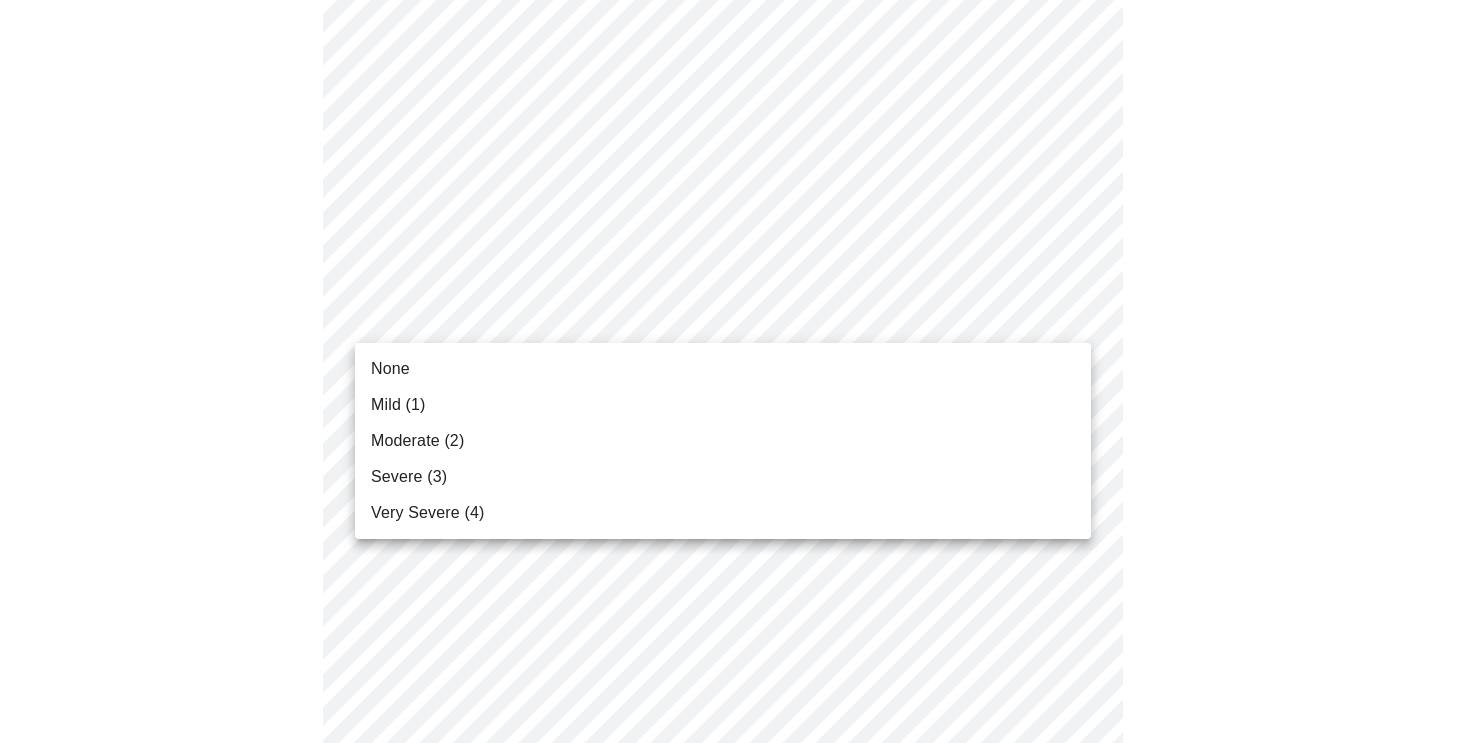 click on "Hi [FIRST] Intake Questions for [DAY], [MONTH] [DATE] [YEAR] @ [TIME]-[TIME] 3 / 13 Settings Billing Invoices Log out None Mild (1) Moderate (2) Severe (3) Very Severe (4)" at bounding box center (730, -103) 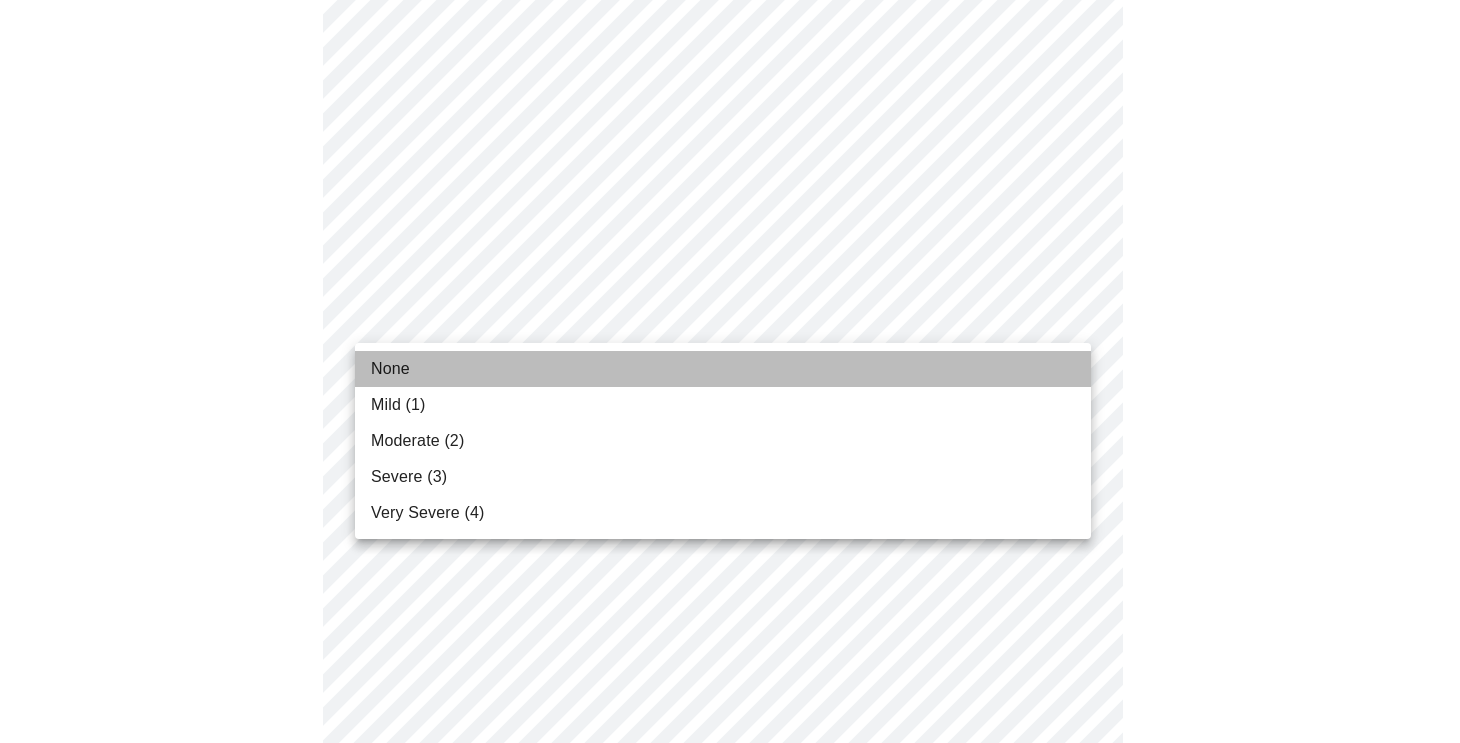 click on "None" at bounding box center (723, 369) 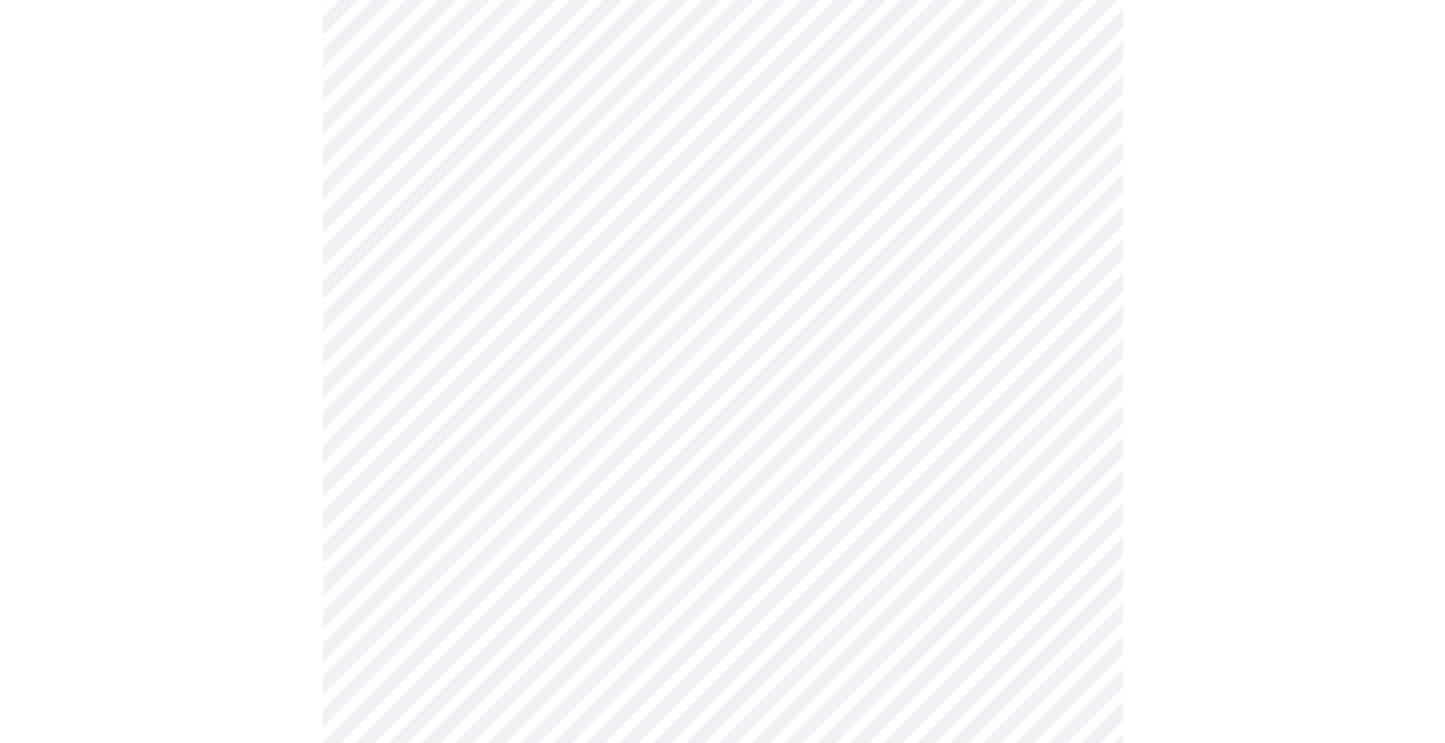 scroll, scrollTop: 1492, scrollLeft: 0, axis: vertical 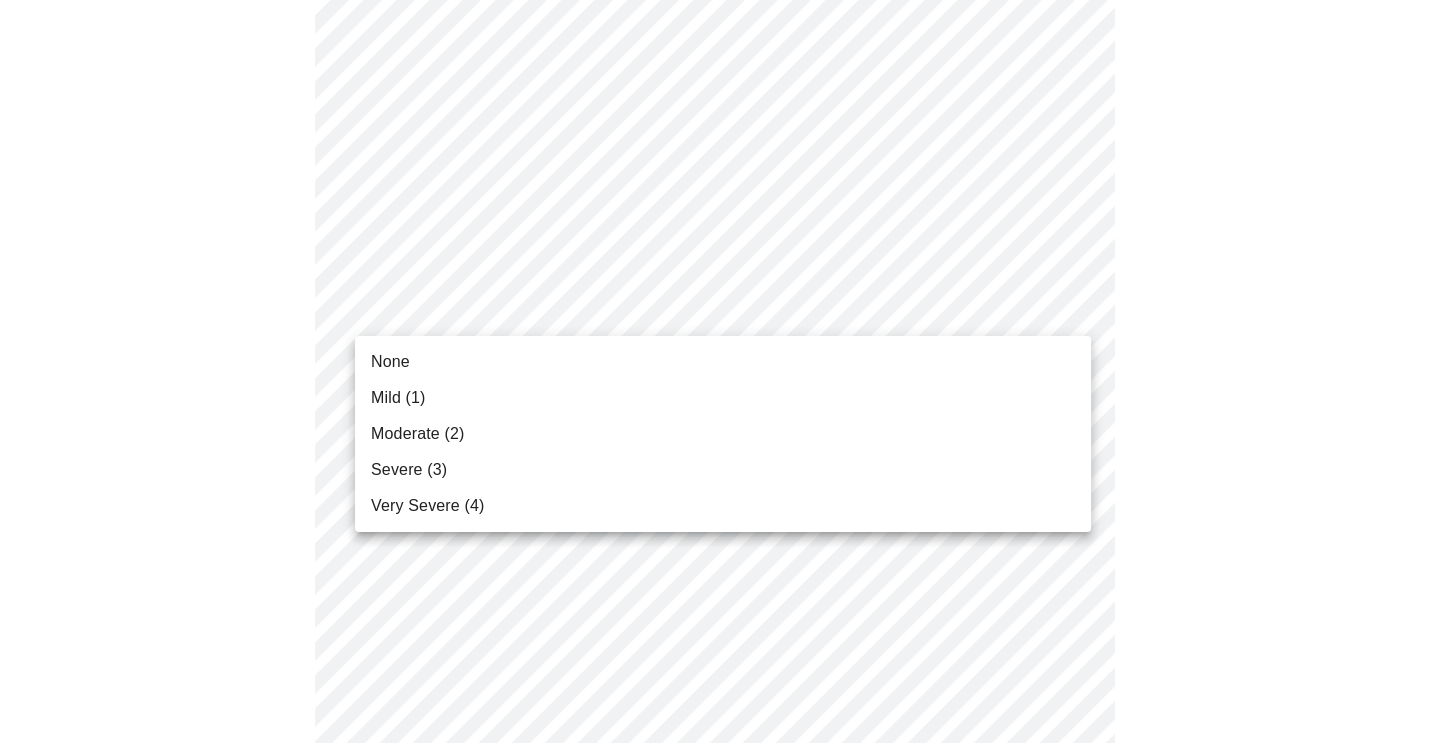 click on "Hi [FIRST] Intake Questions for [DAY], [MONTH] [DATE] [YEAR] @ [TIME]-[TIME] 3 / 13 Settings Billing Invoices Log out None Mild (1) Moderate (2) Severe (3) Very Severe (4)" at bounding box center (722, -281) 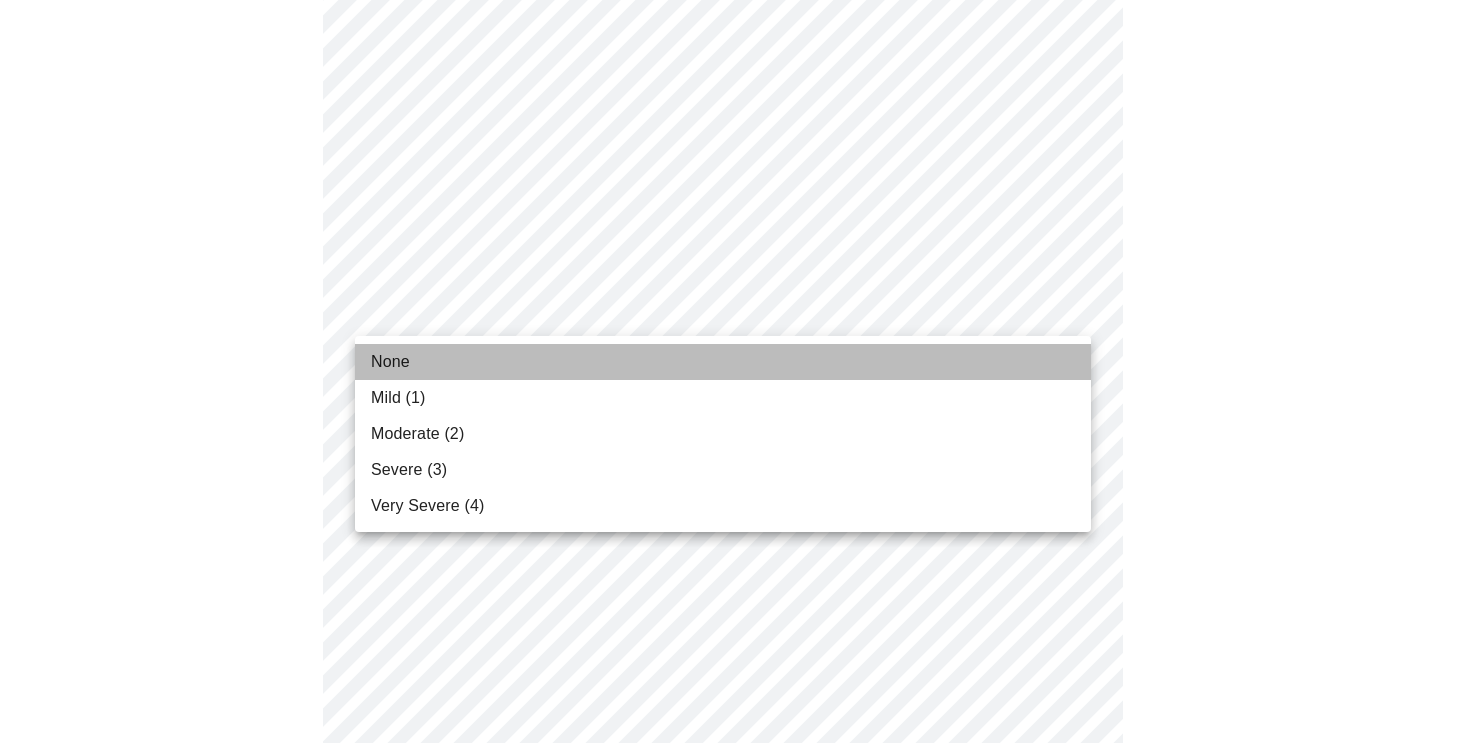 click on "None" at bounding box center [390, 362] 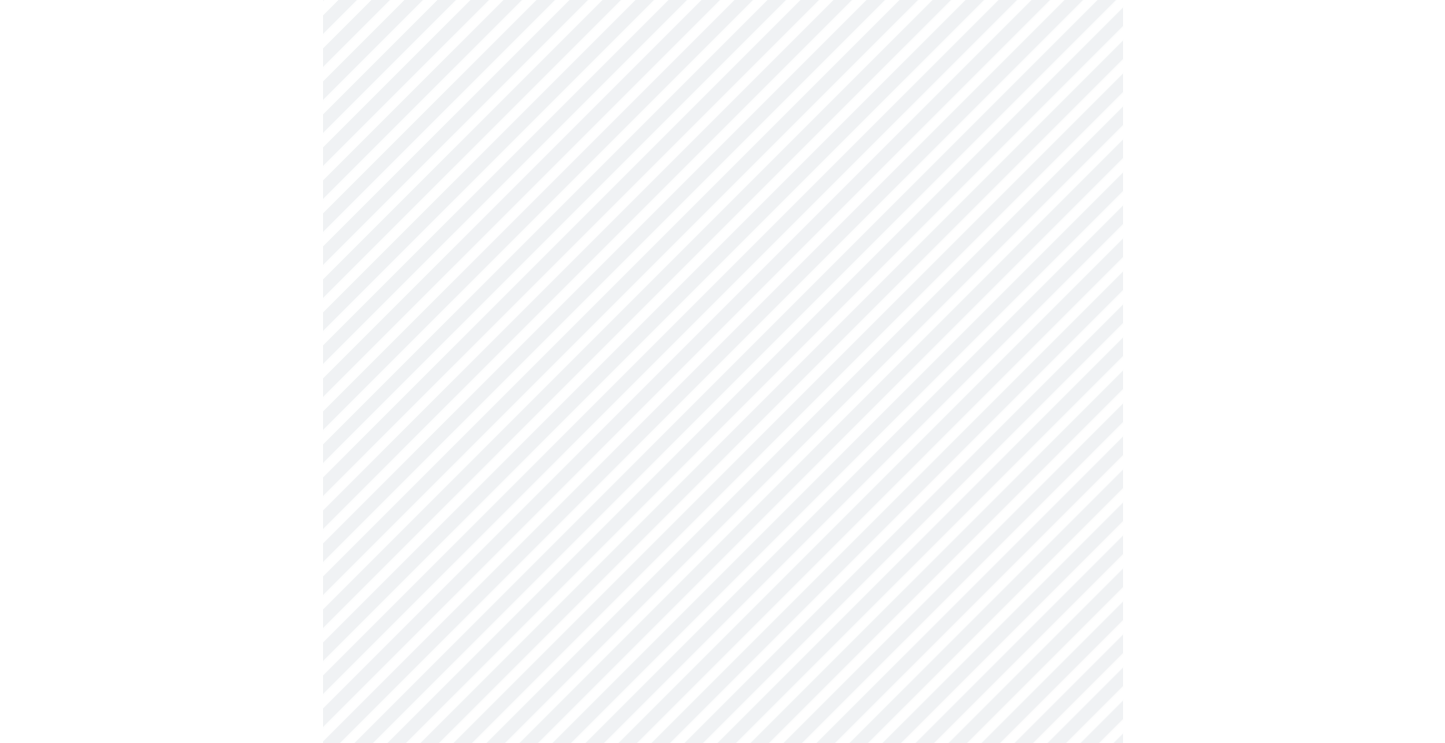 click at bounding box center (722, -225) 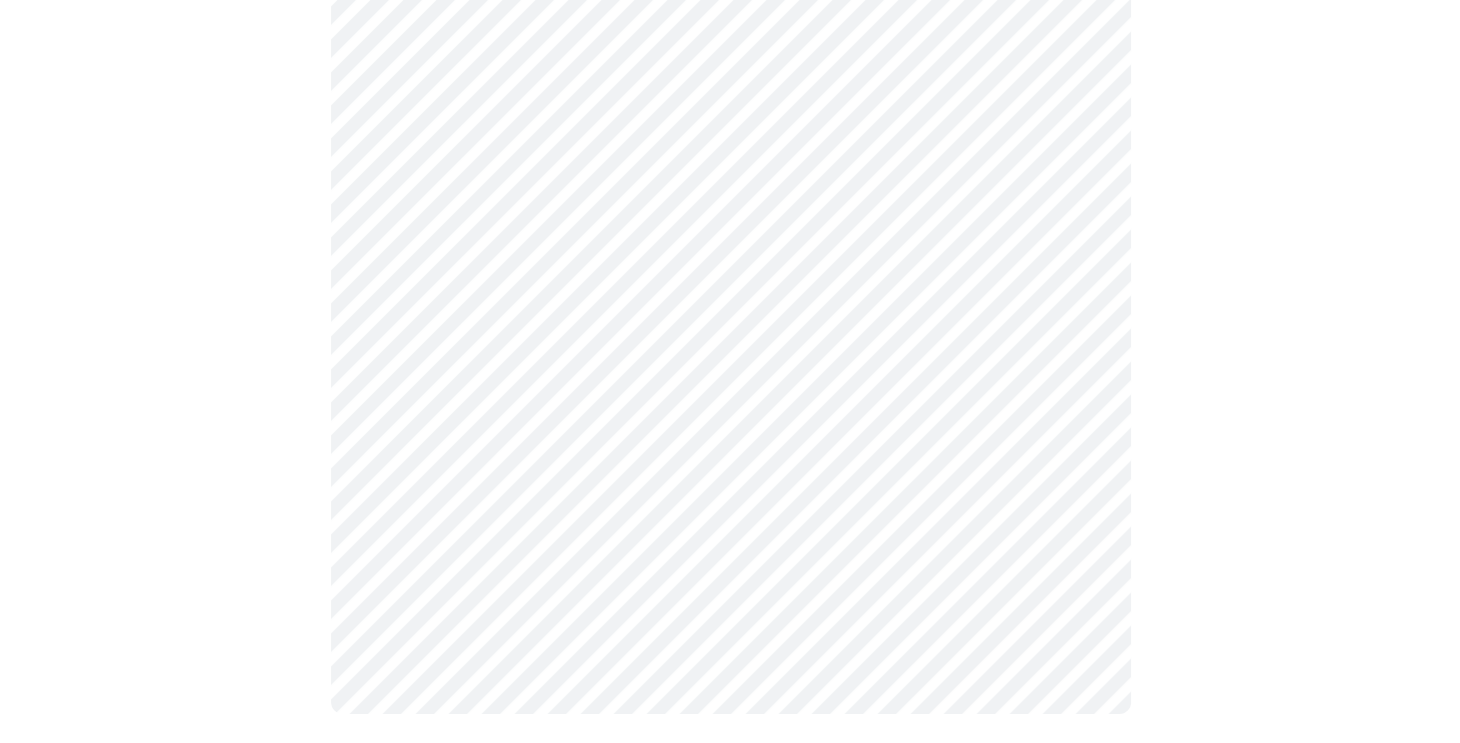 scroll, scrollTop: 1636, scrollLeft: 0, axis: vertical 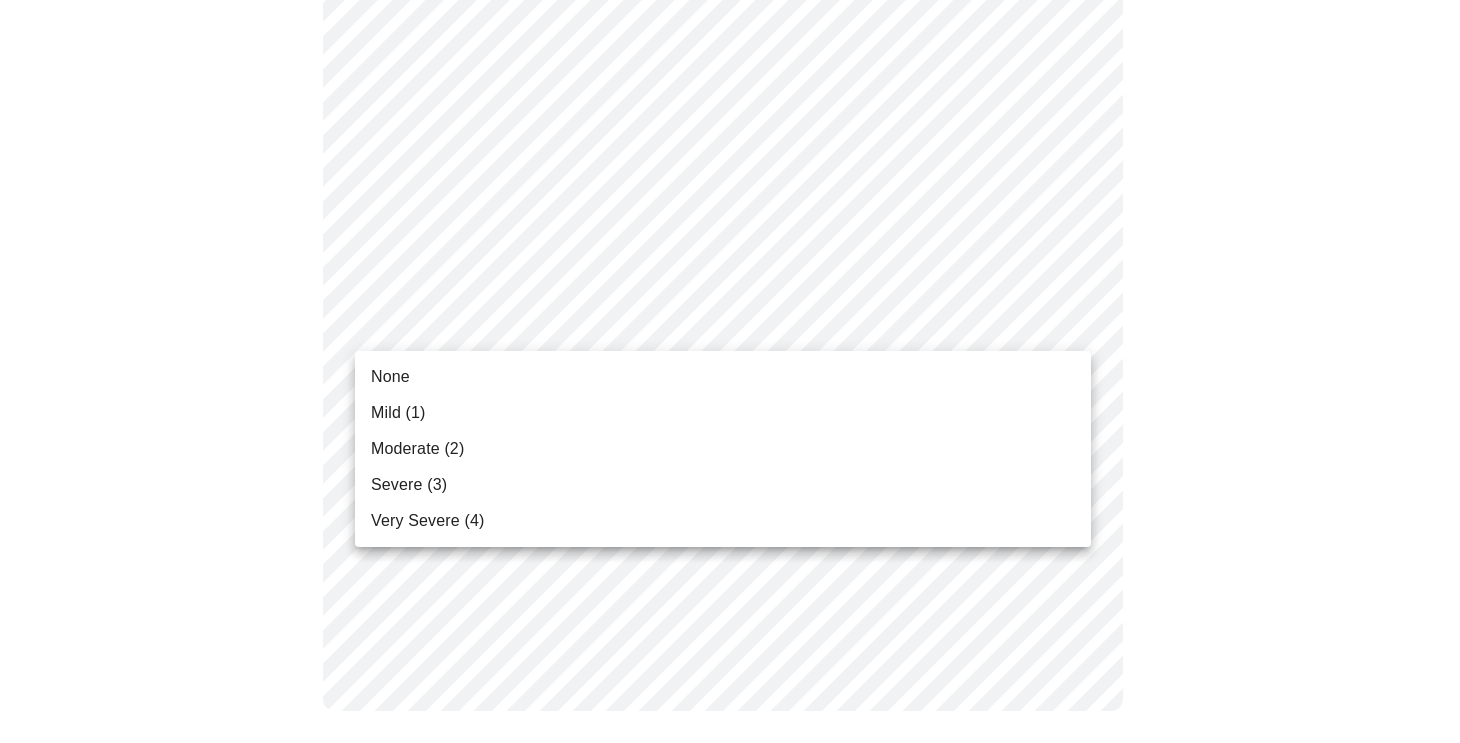 click on "Hi [FIRST] Intake Questions for [DAY], [MONTH] [DATE] [YEAR] @ [TIME]-[TIME] 3 / 13 Settings Billing Invoices Log out None Mild (1) Moderate (2) Severe (3) Very Severe (4)" at bounding box center [730, -439] 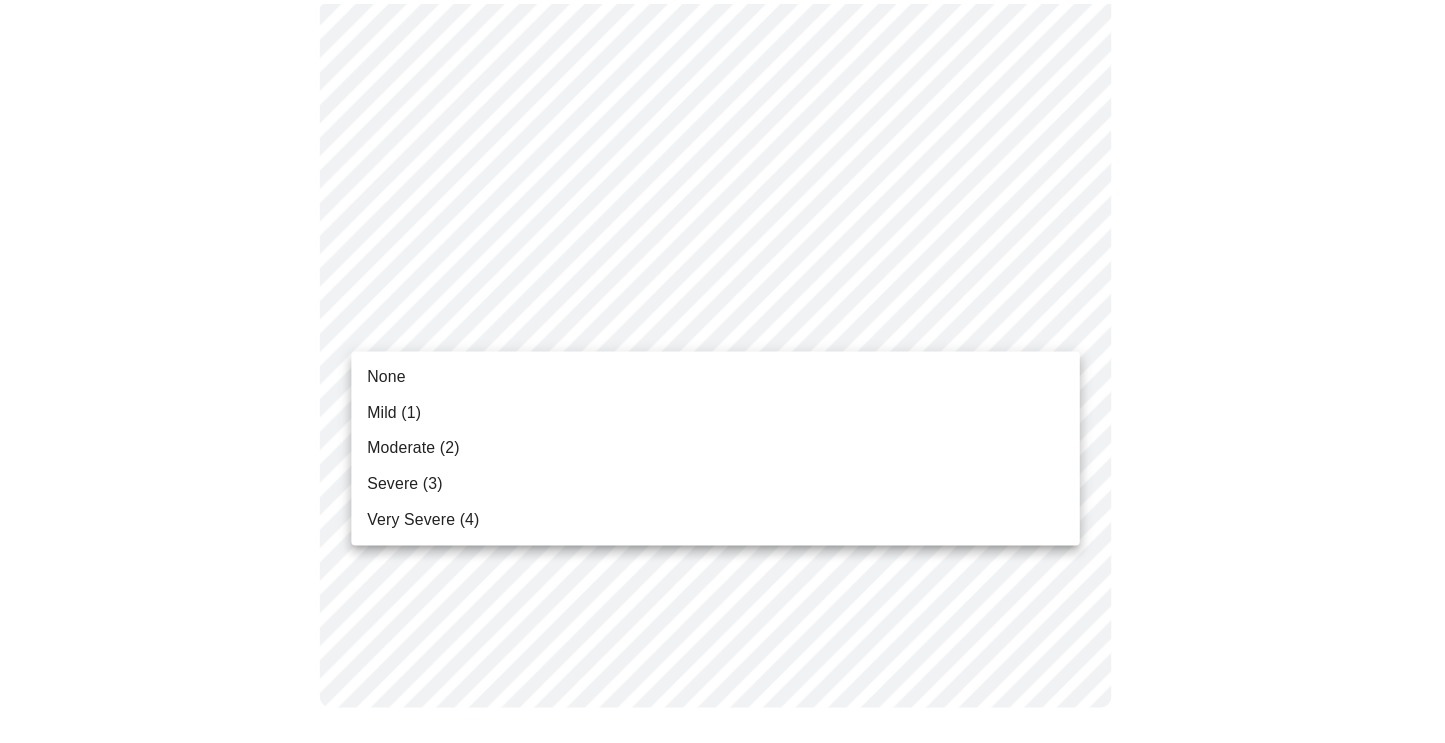 scroll, scrollTop: 1608, scrollLeft: 0, axis: vertical 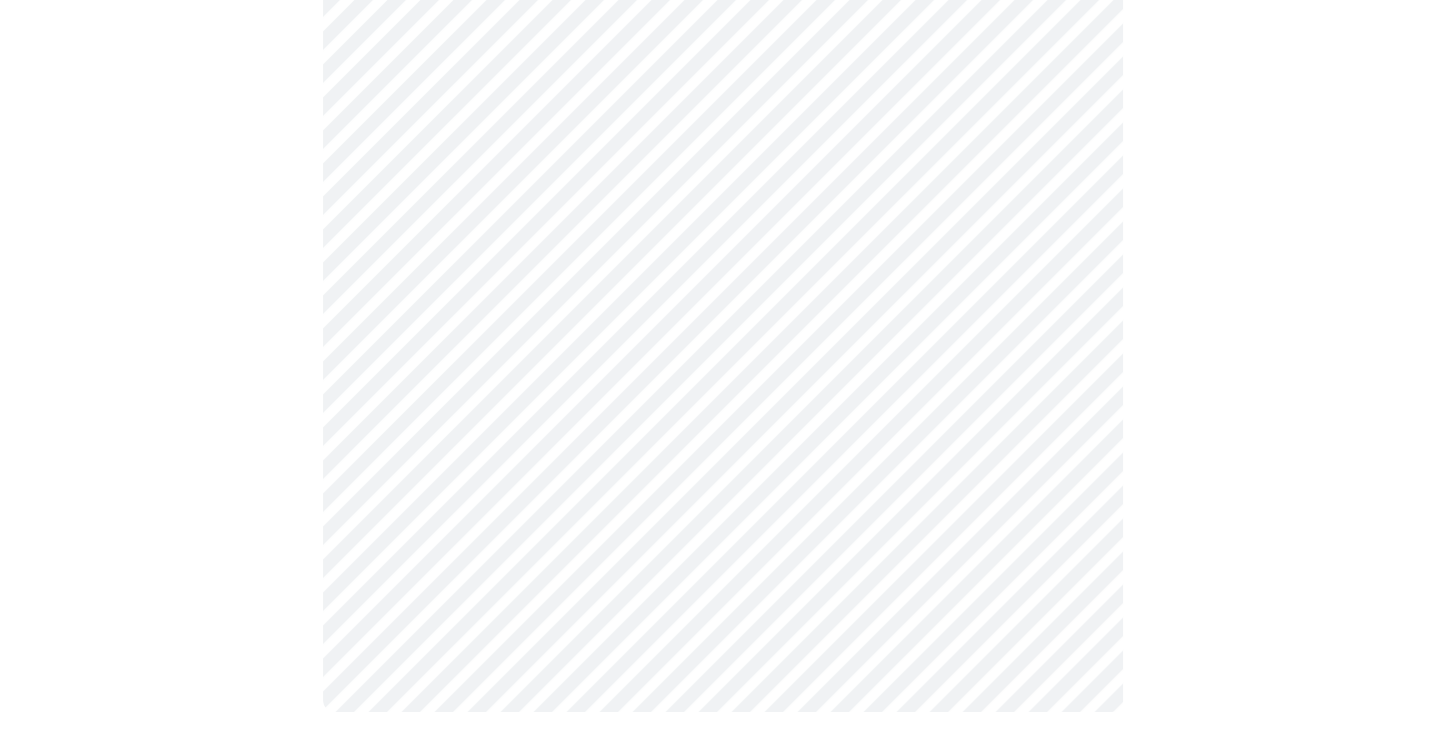 click at bounding box center (722, -355) 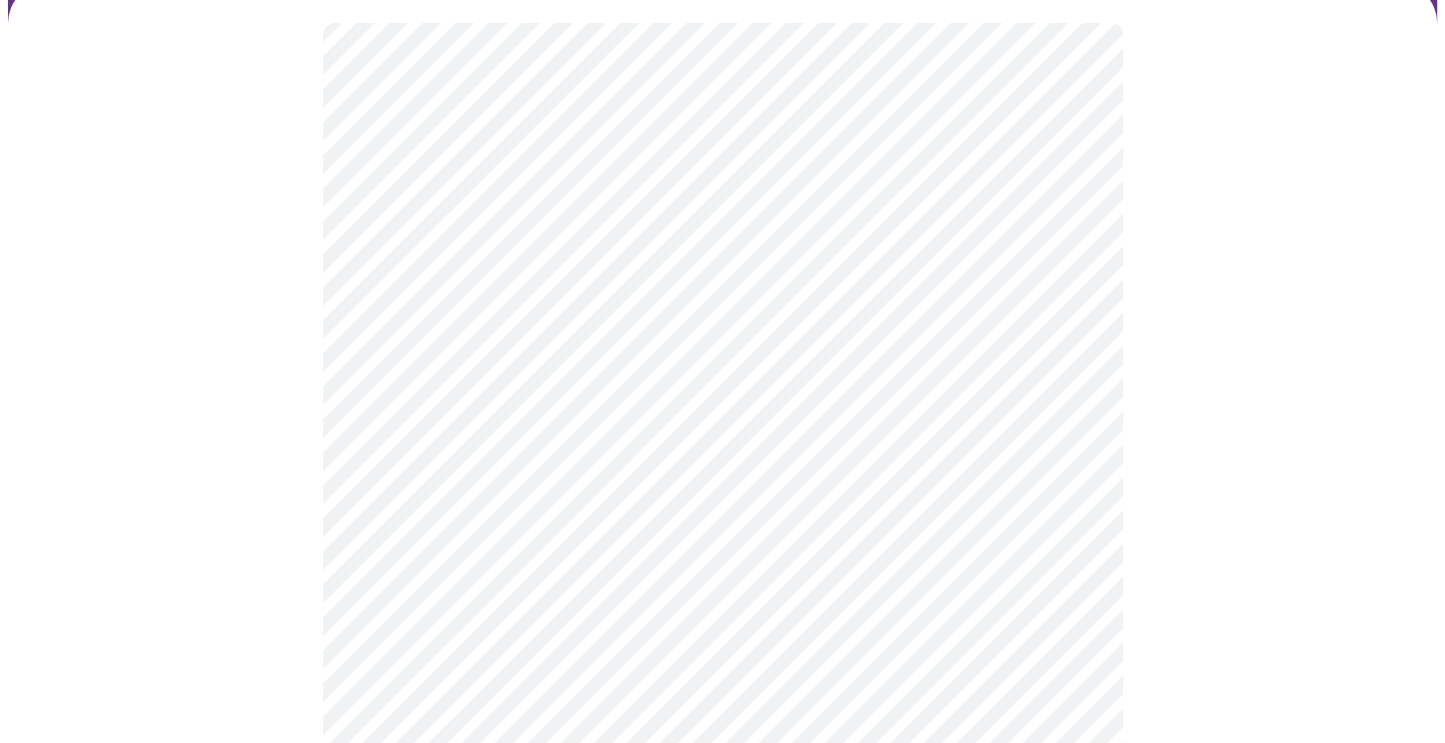scroll, scrollTop: 165, scrollLeft: 0, axis: vertical 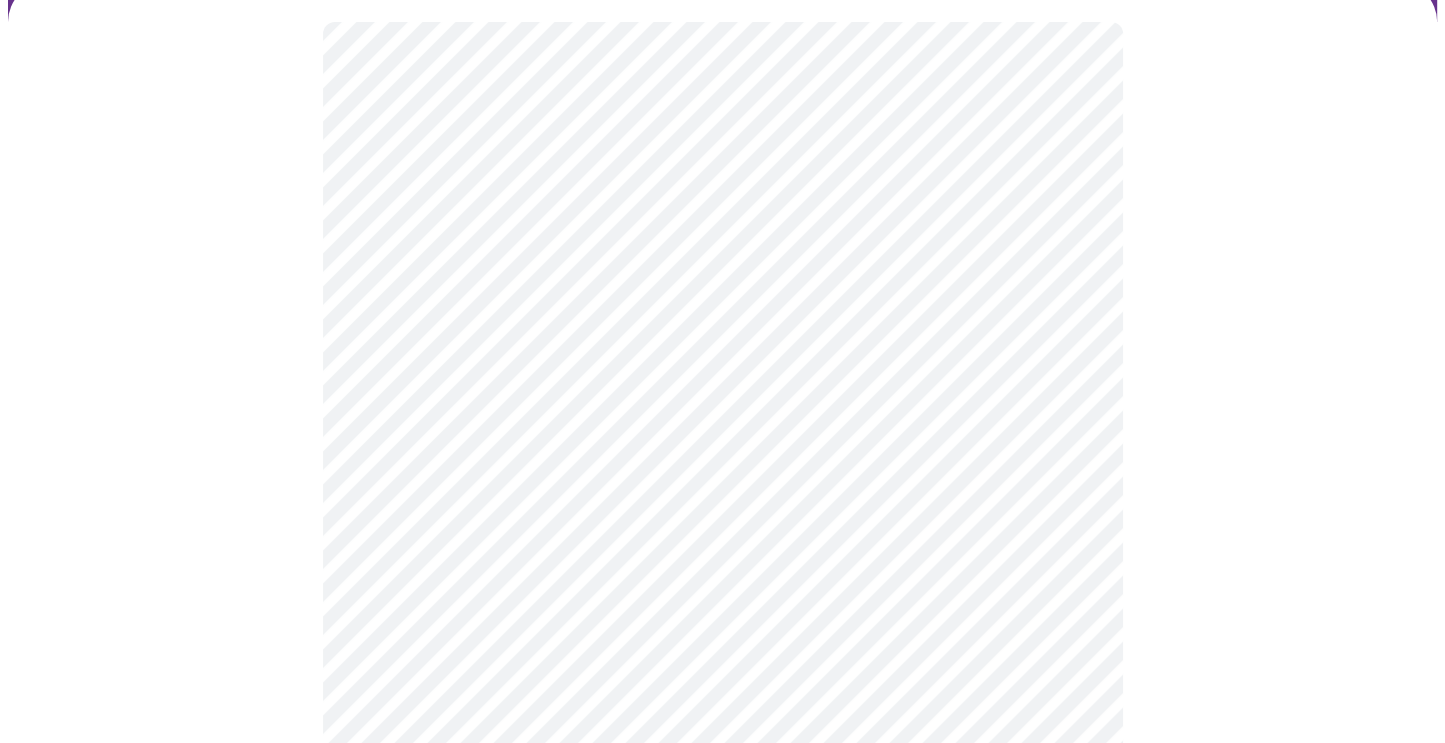 click at bounding box center (722, 858) 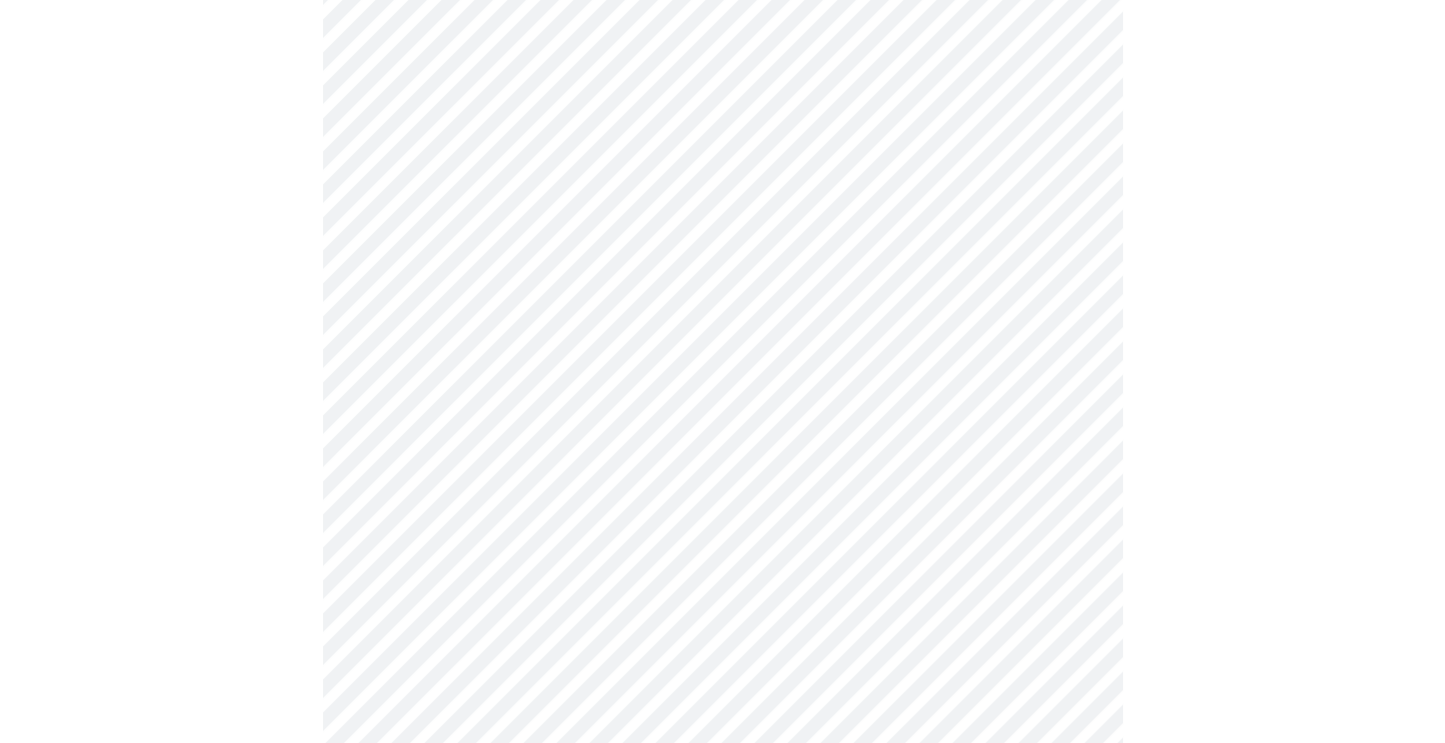 scroll, scrollTop: 664, scrollLeft: 0, axis: vertical 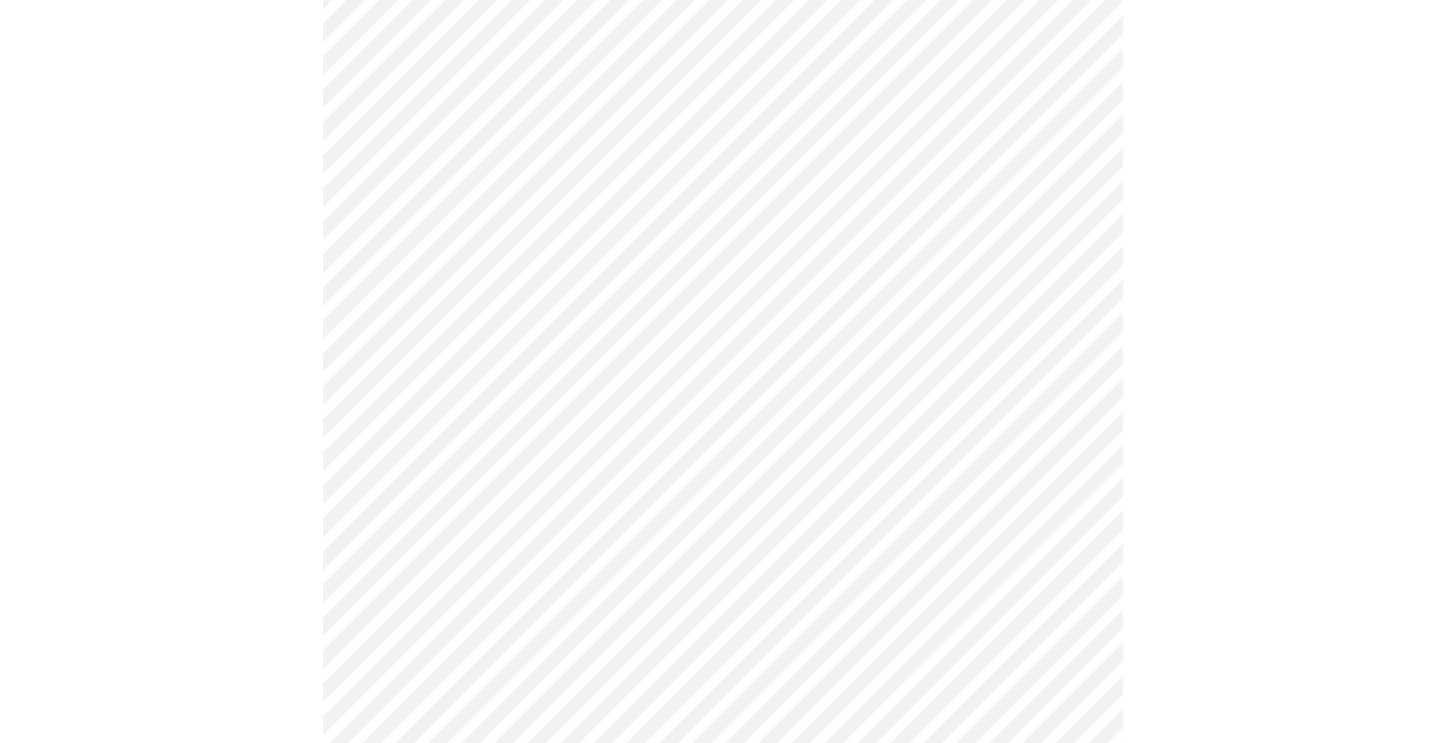 click on "Hi [FIRST] Intake Questions for [DAY], [MONTH] [DATE] [YEAR] @ [TIME]-[TIME] 4 / 13 Settings Billing Invoices Log out" at bounding box center [722, 129] 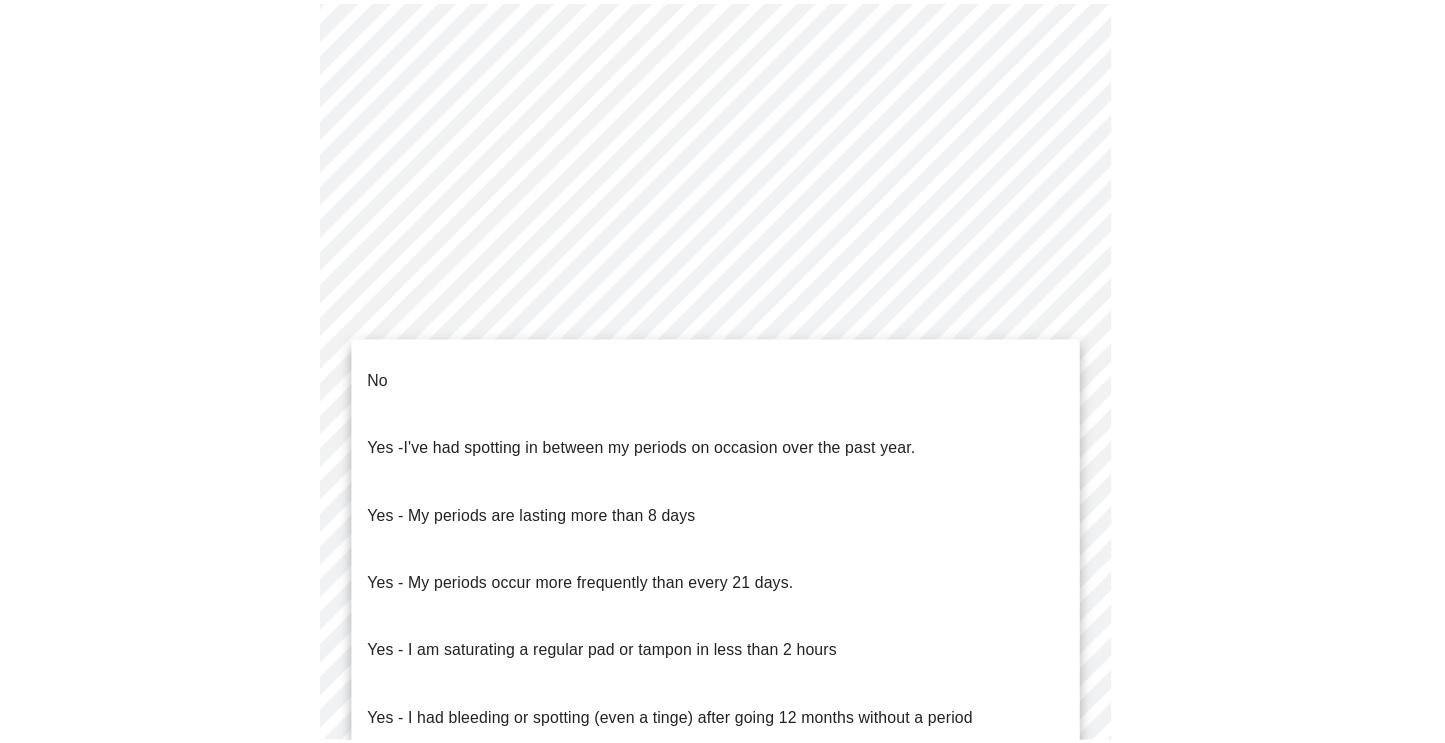 scroll, scrollTop: 828, scrollLeft: 0, axis: vertical 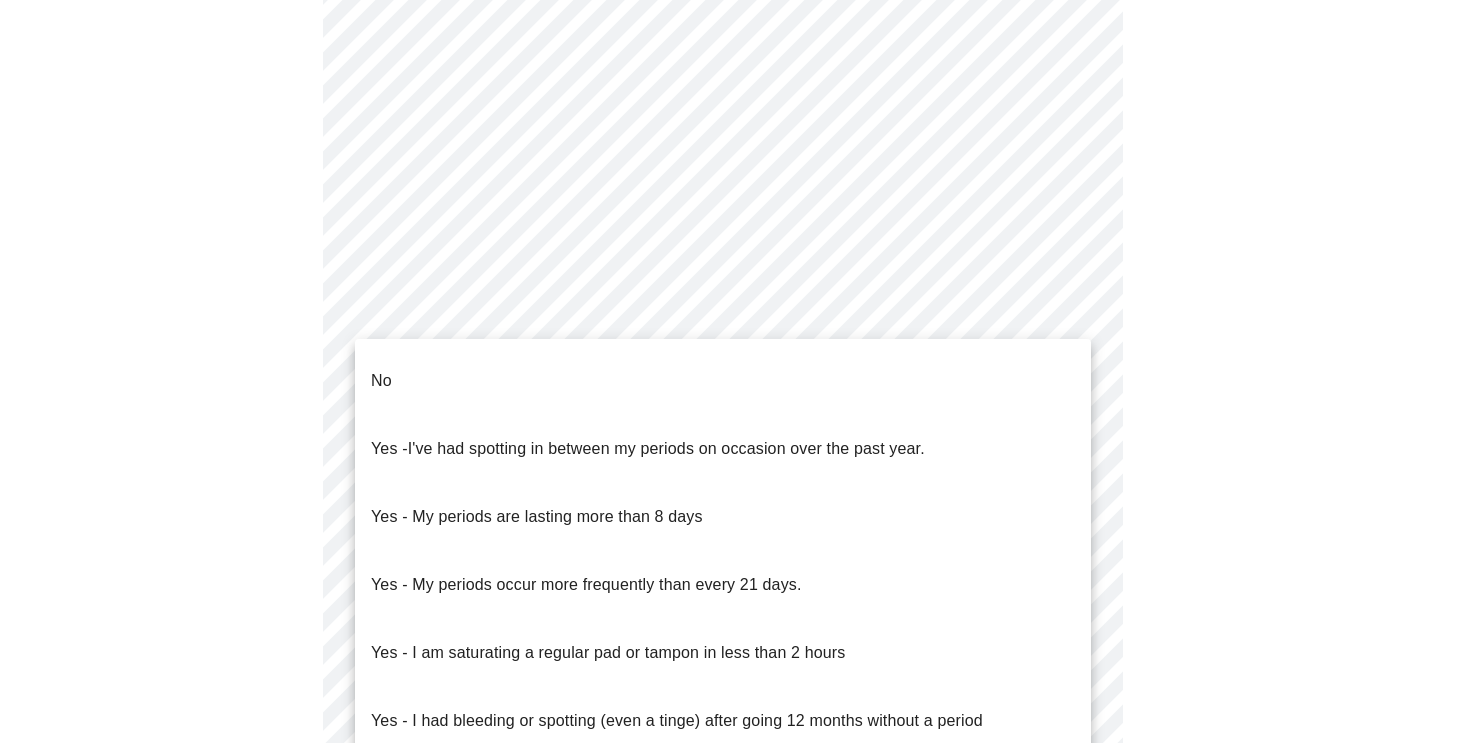 click on "No" at bounding box center (381, 381) 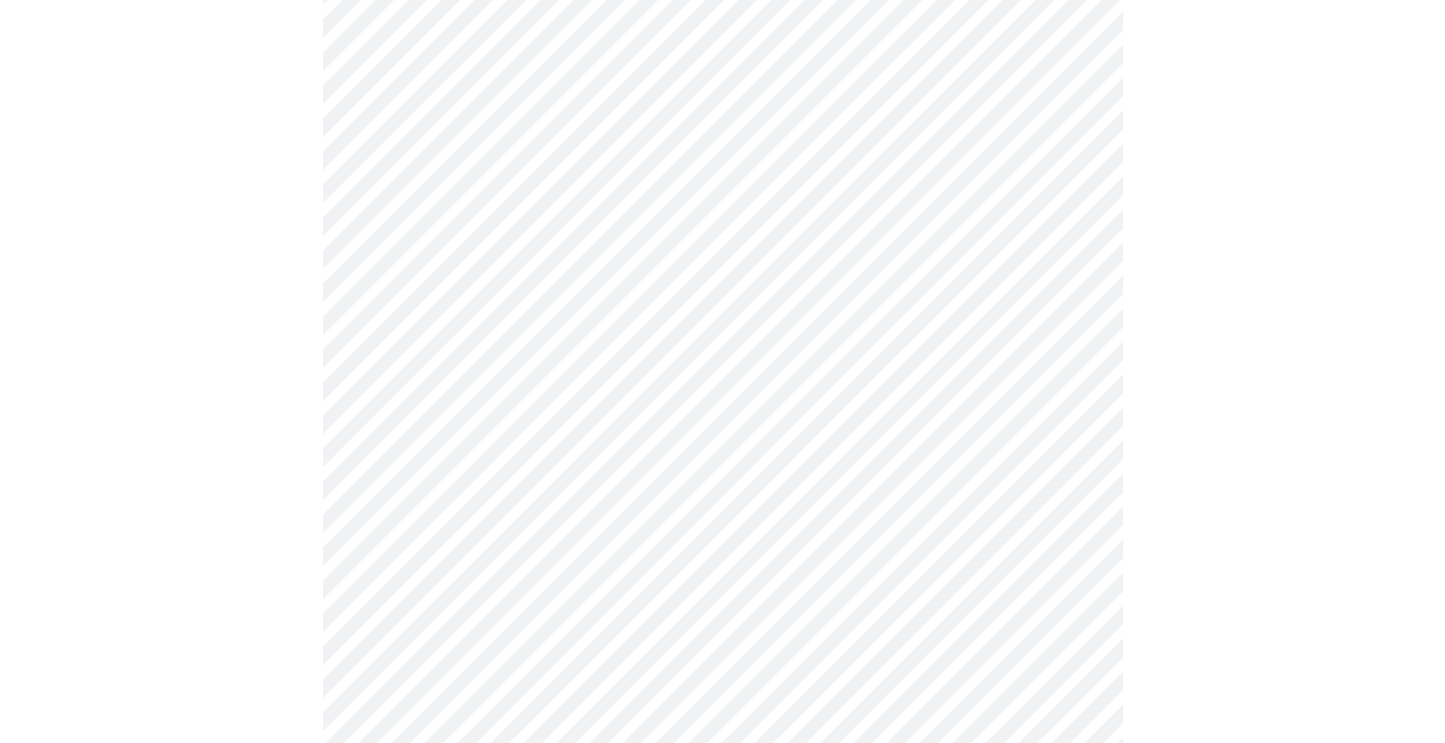 click at bounding box center [722, 189] 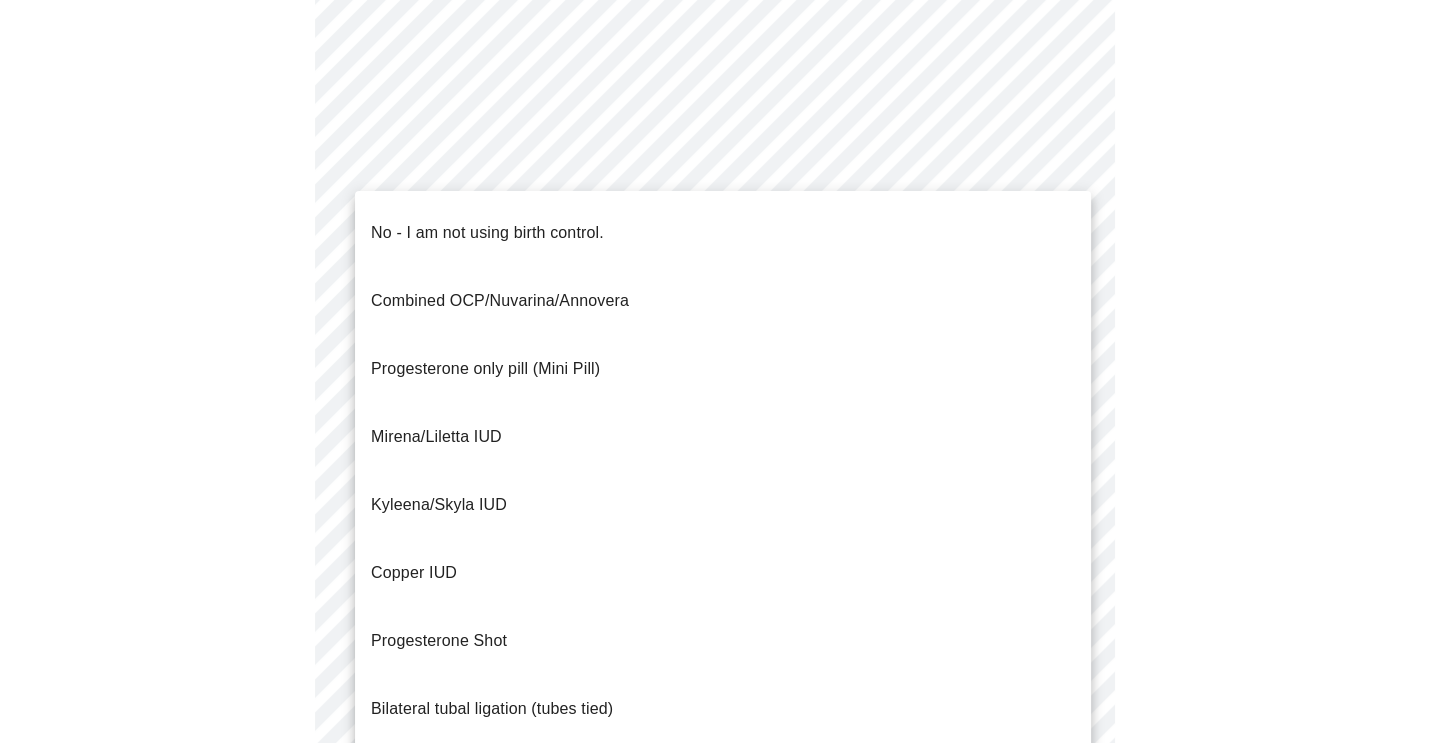 click on "Hi [FIRST] Intake Questions for [DAY], [MONTH] [DATE] [YEAR] @ [TIME]-[TIME] 4 / 13 Settings Billing Invoices Log out No - I am not using birth control.
Combined OCP/Nuvarina/Annovera
Progesterone only pill (Mini Pill)
Mirena/Liletta IUD
Kyleena/Skyla IUD
Copper IUD
Progesterone Shot
Bilateral tubal ligation (tubes tied)
Parnter had vasectomy
Barrier method (condoms)" at bounding box center [722, 119] 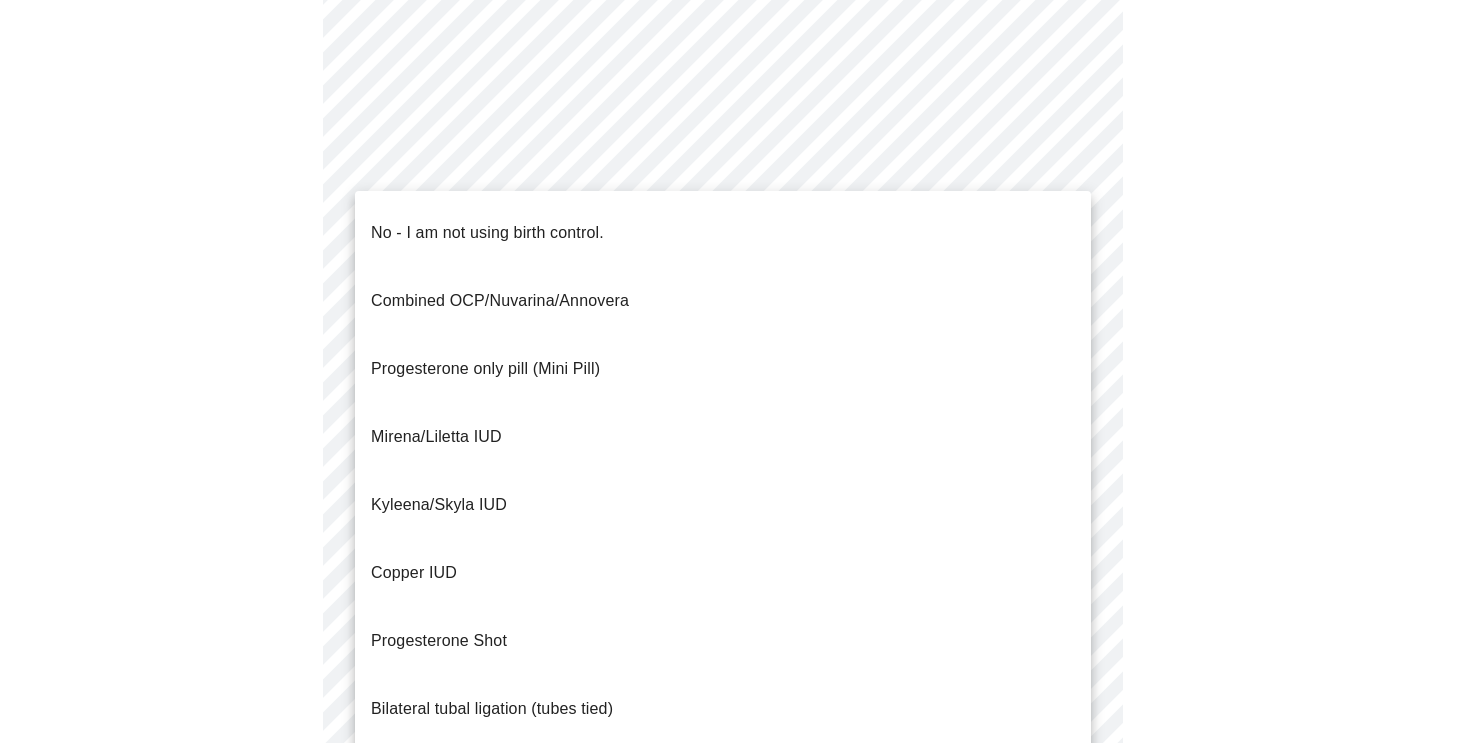 click on "No - I am not using birth control." at bounding box center [487, 233] 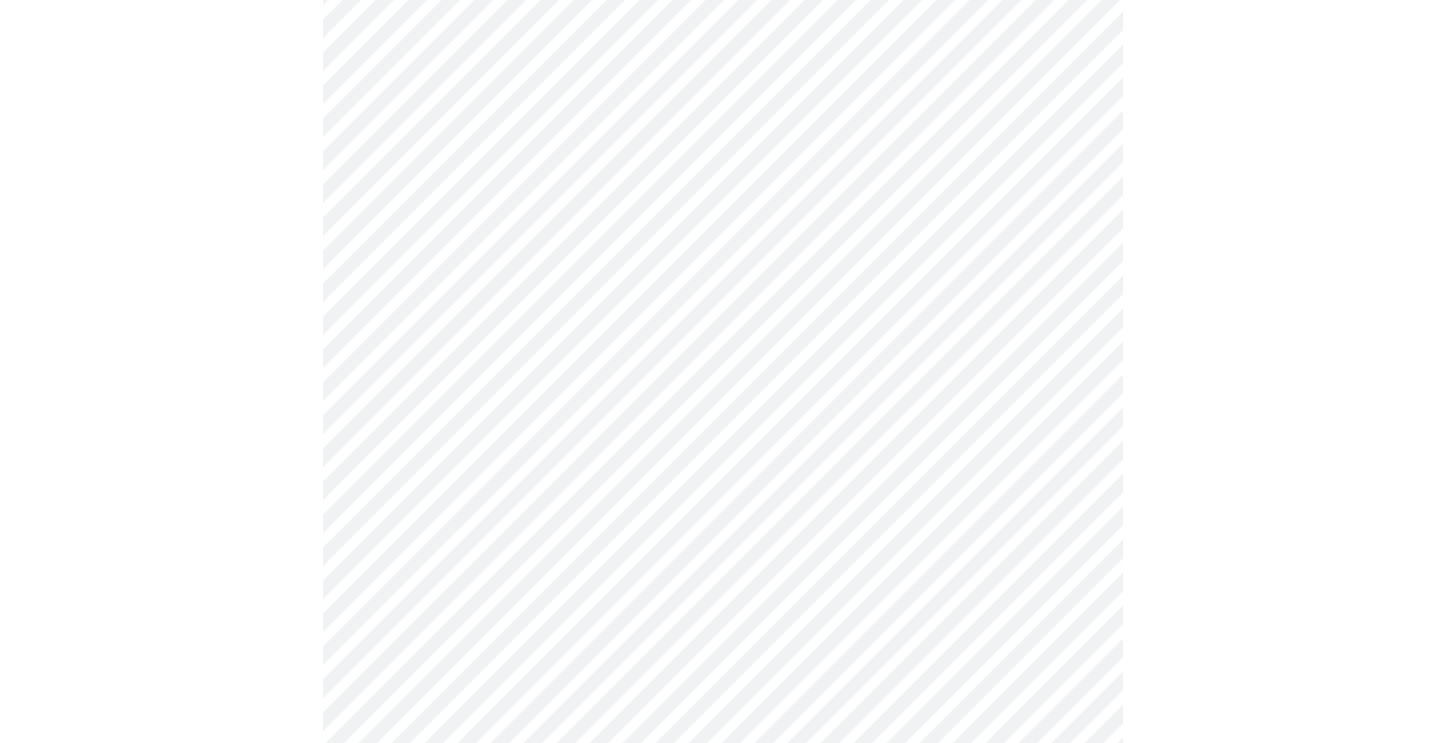 click at bounding box center [722, 183] 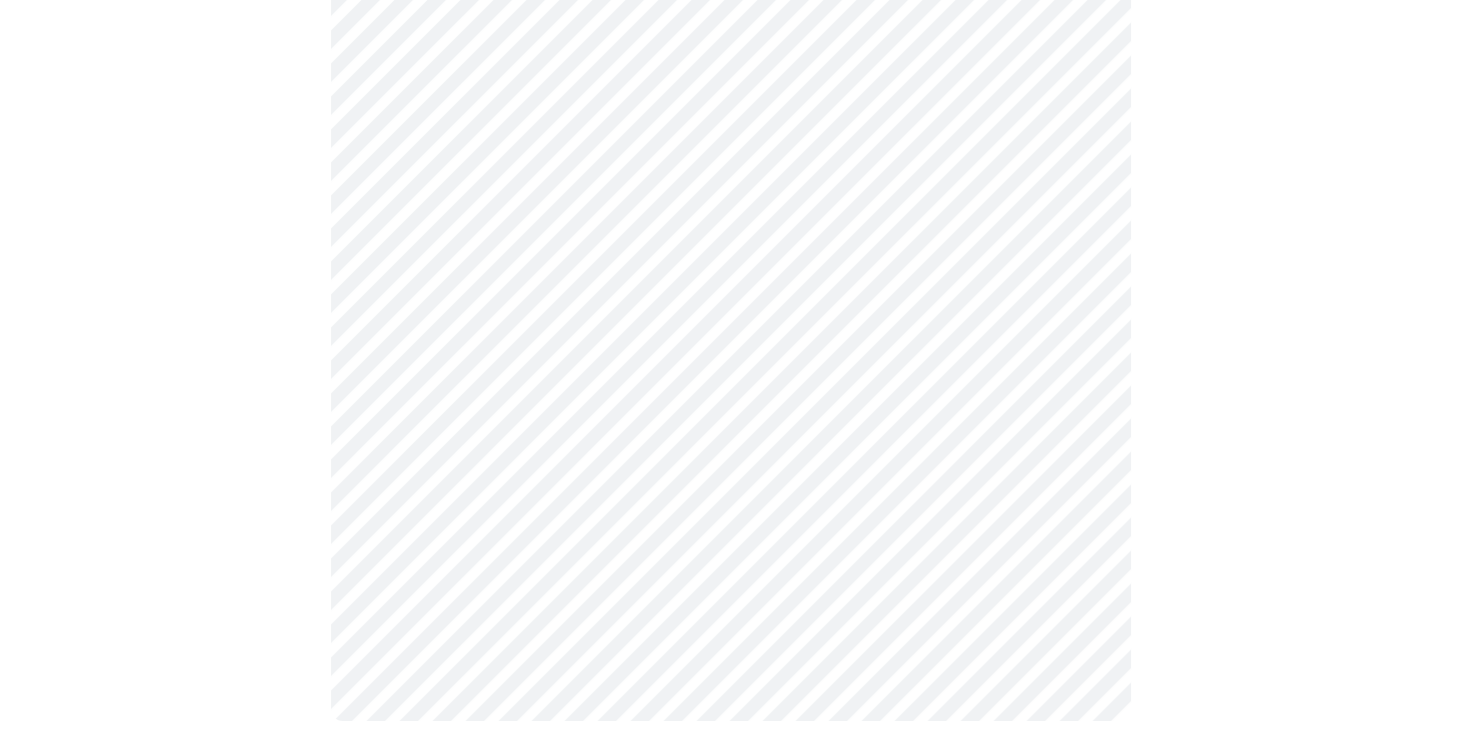 scroll, scrollTop: 1124, scrollLeft: 0, axis: vertical 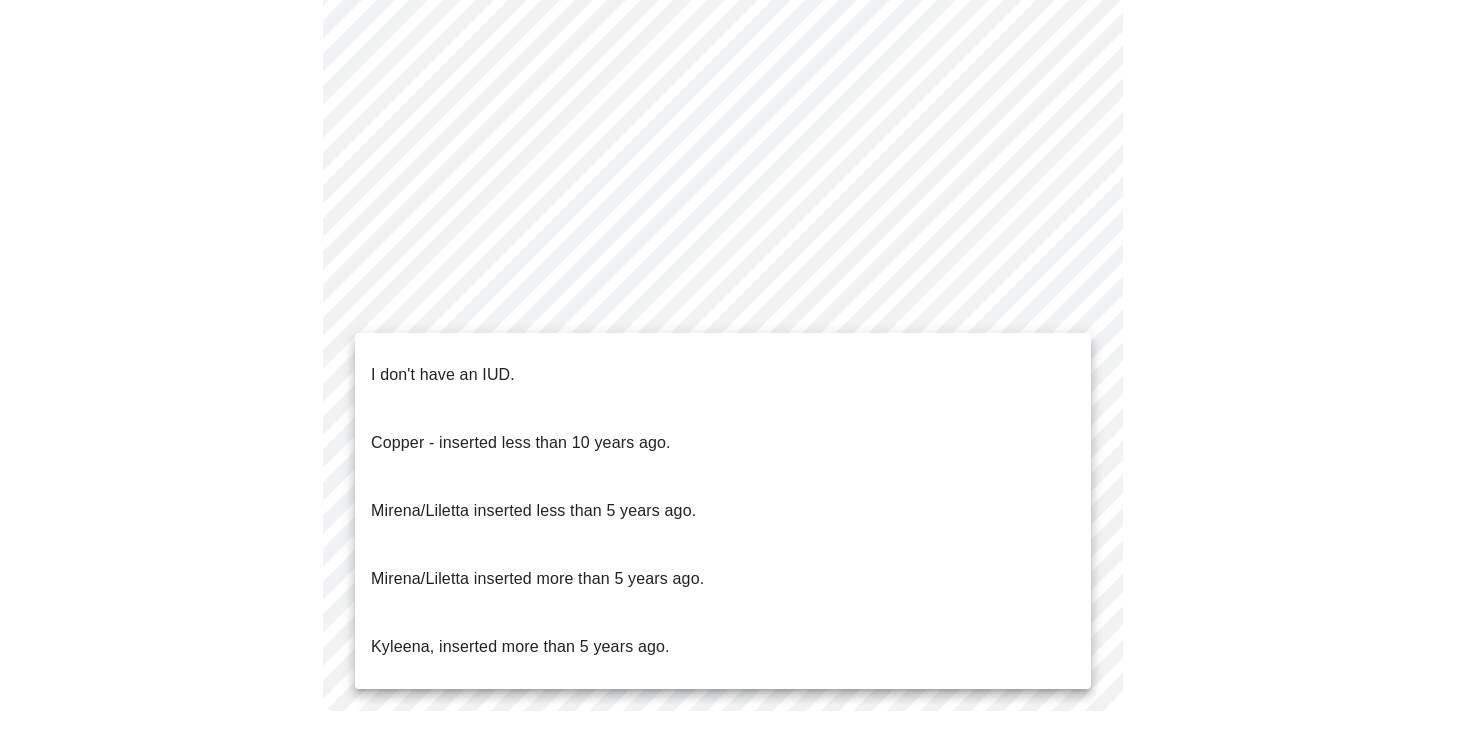 click on "Hi [FIRST] Intake Questions for [DAY], [MONTH] [DATE] [YEAR] @ [TIME]-[TIME] 4 / 13 Settings Billing Invoices Log out No - I don't have an IUD.
Copper - inserted less than 10 years ago.
Mirena/Liletta inserted less than 5 years ago.
Mirena/Liletta inserted more than 5 years ago.
Kyleena, inserted more than 5 years ago." at bounding box center [730, -183] 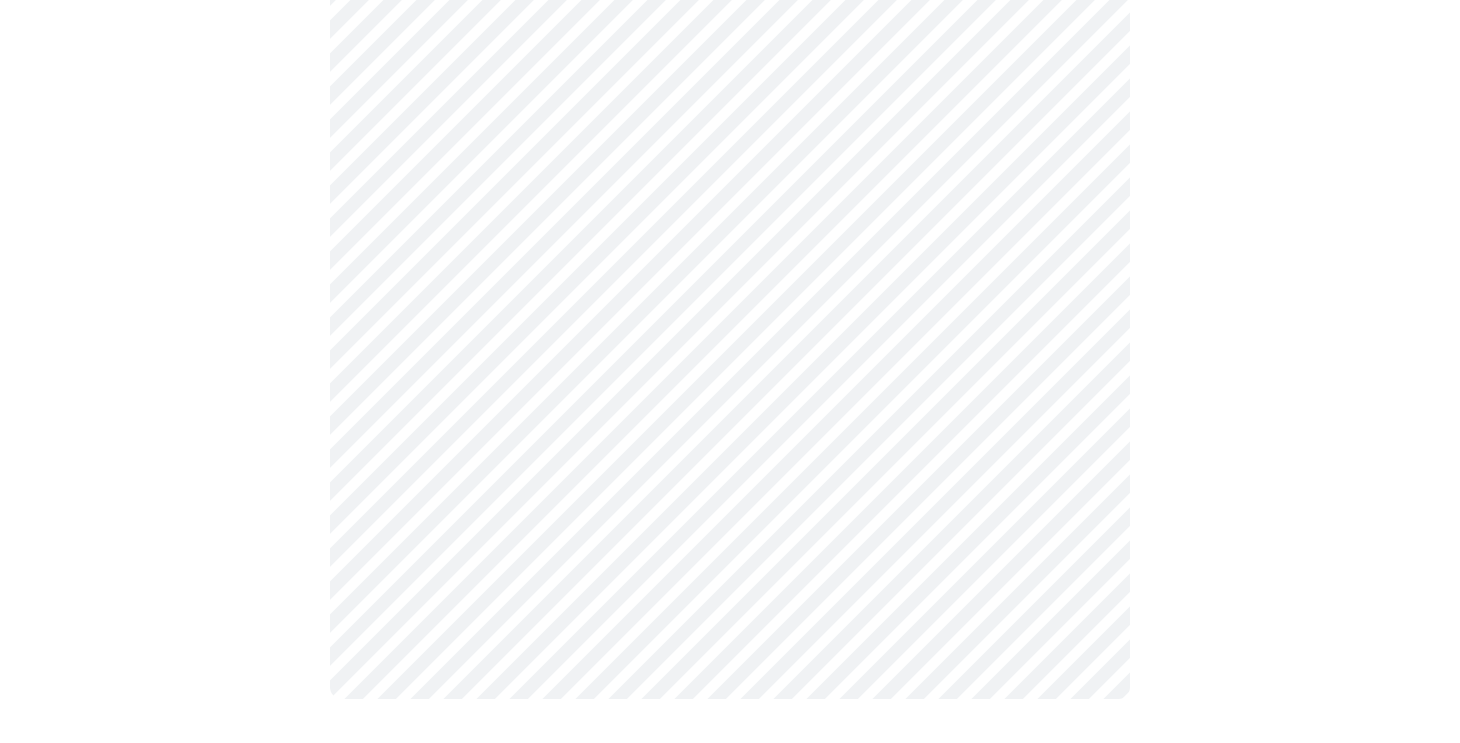 scroll, scrollTop: 1112, scrollLeft: 0, axis: vertical 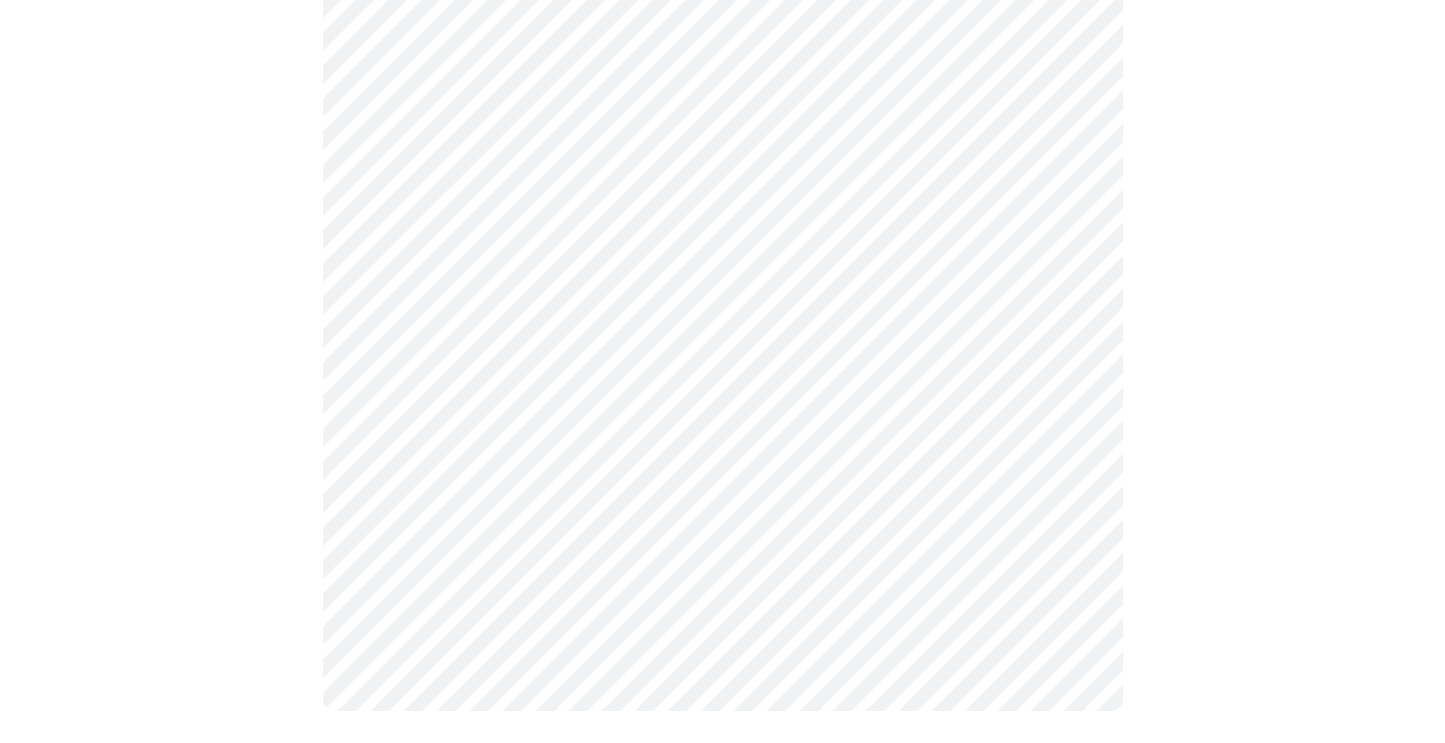 click at bounding box center (722, -107) 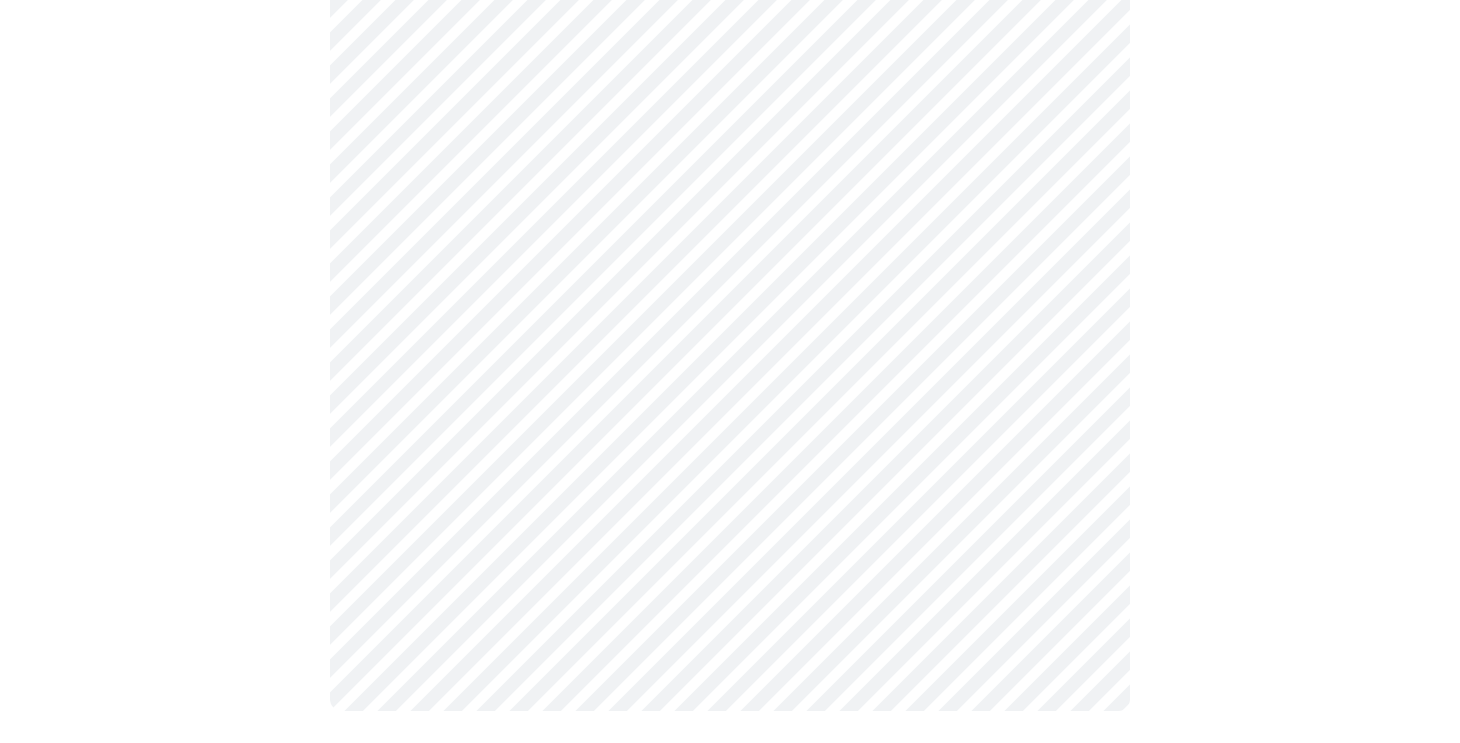 click on "Hi [FIRST] Intake Questions for [DAY], [MONTH] [DATE] [YEAR] @ [TIME]-[TIME] 4 / 13 Settings Billing Invoices Log out" at bounding box center [730, -177] 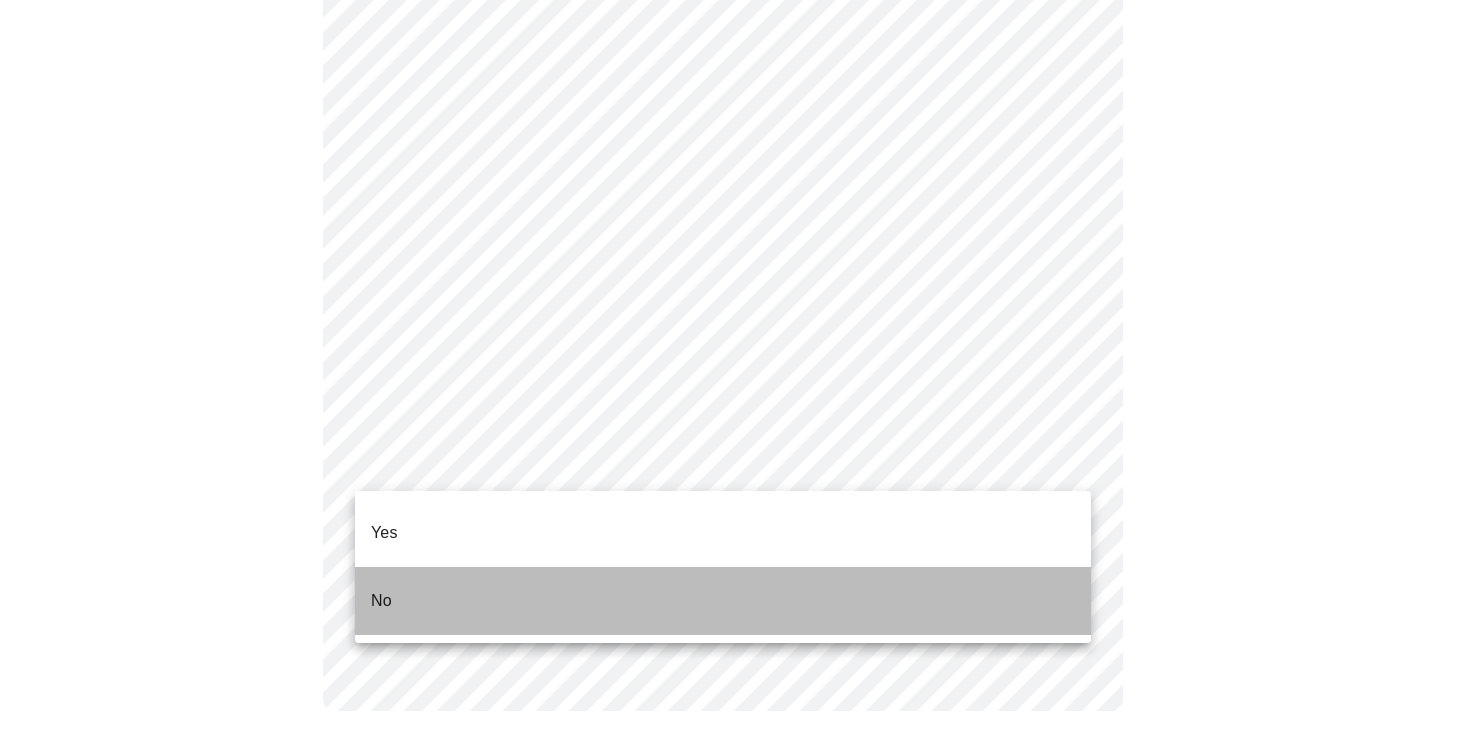 click on "No" at bounding box center [723, 601] 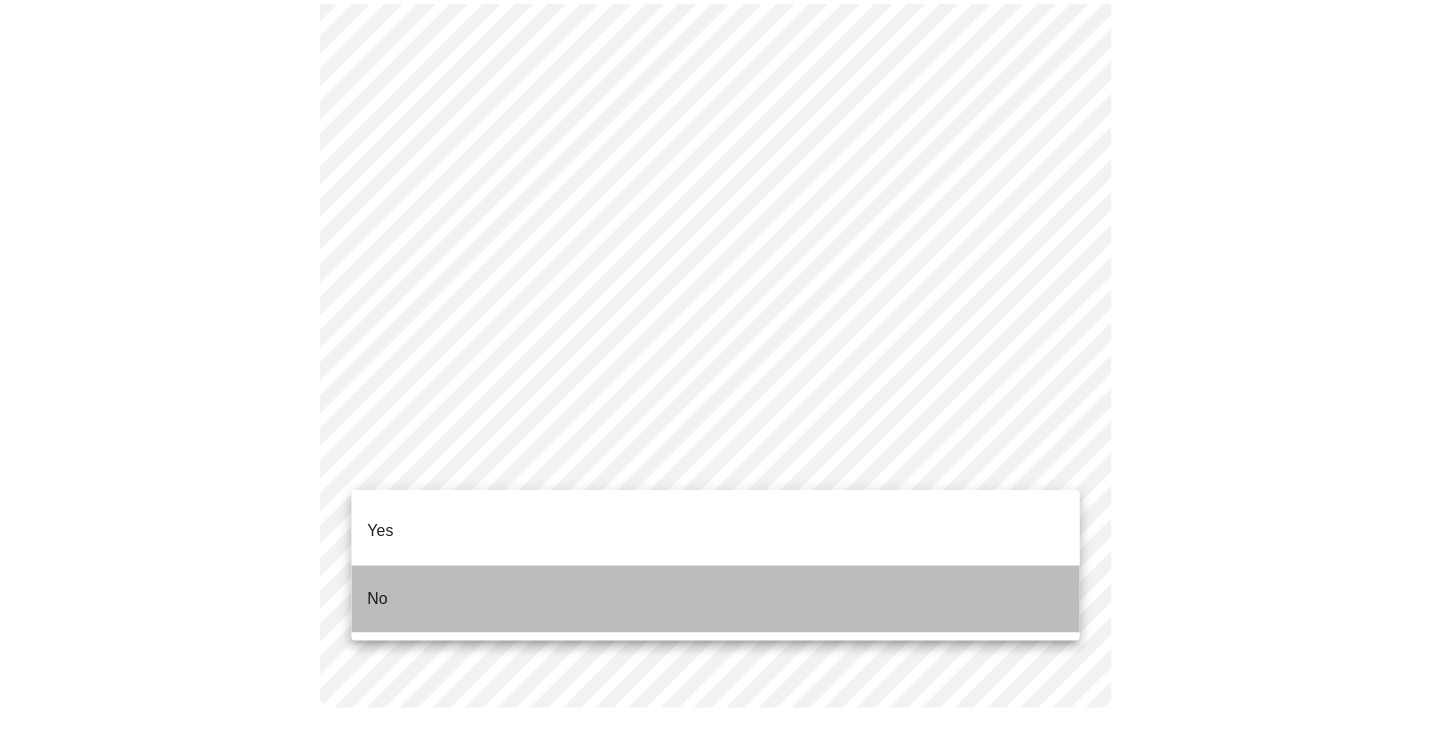scroll, scrollTop: 1100, scrollLeft: 0, axis: vertical 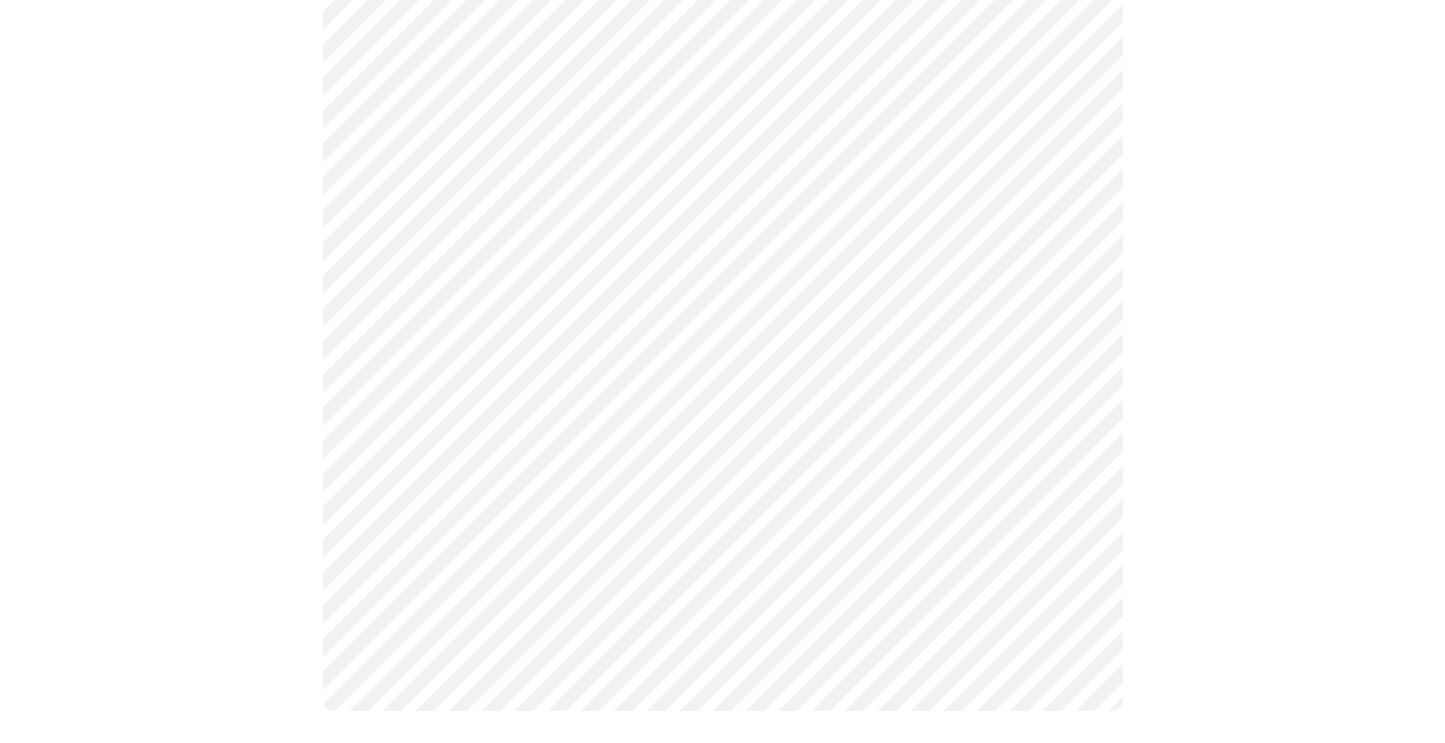 click at bounding box center (722, -101) 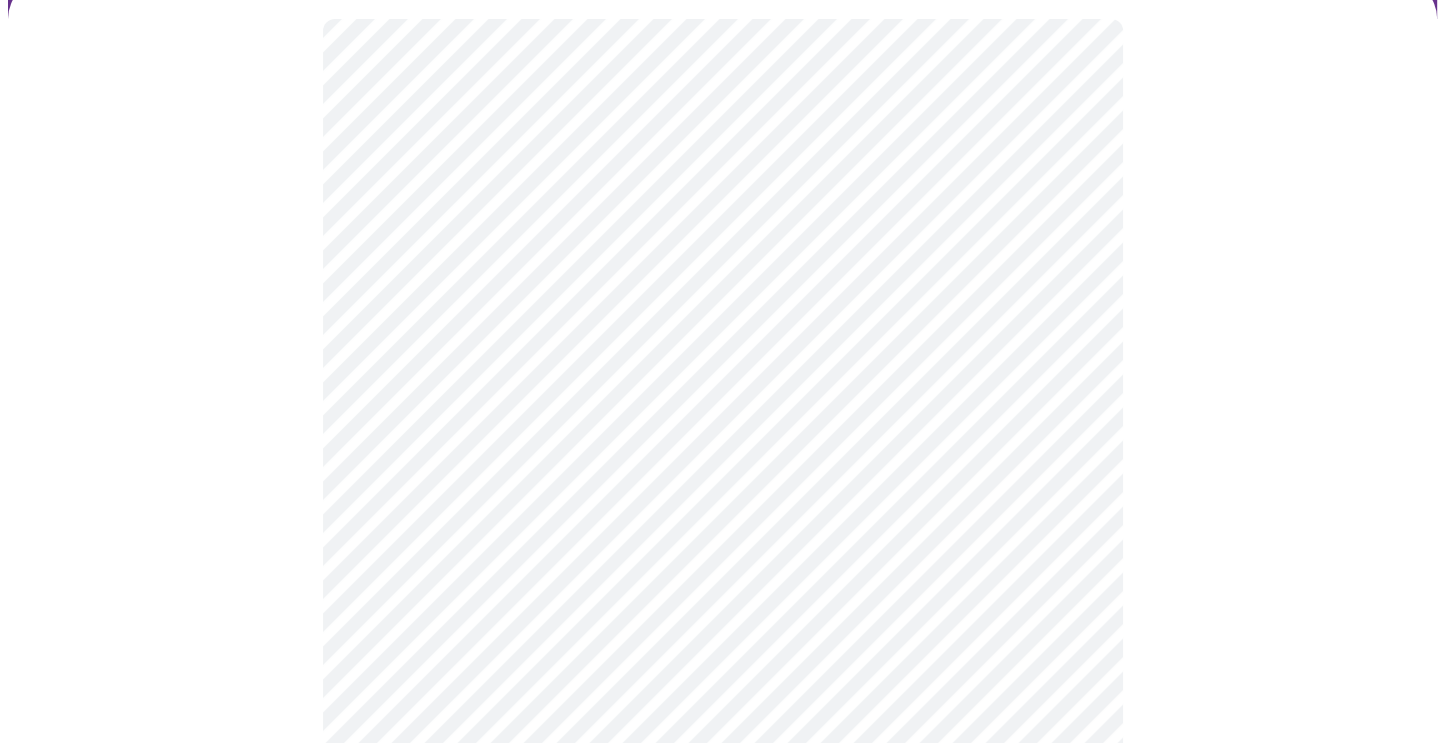 scroll, scrollTop: 168, scrollLeft: 0, axis: vertical 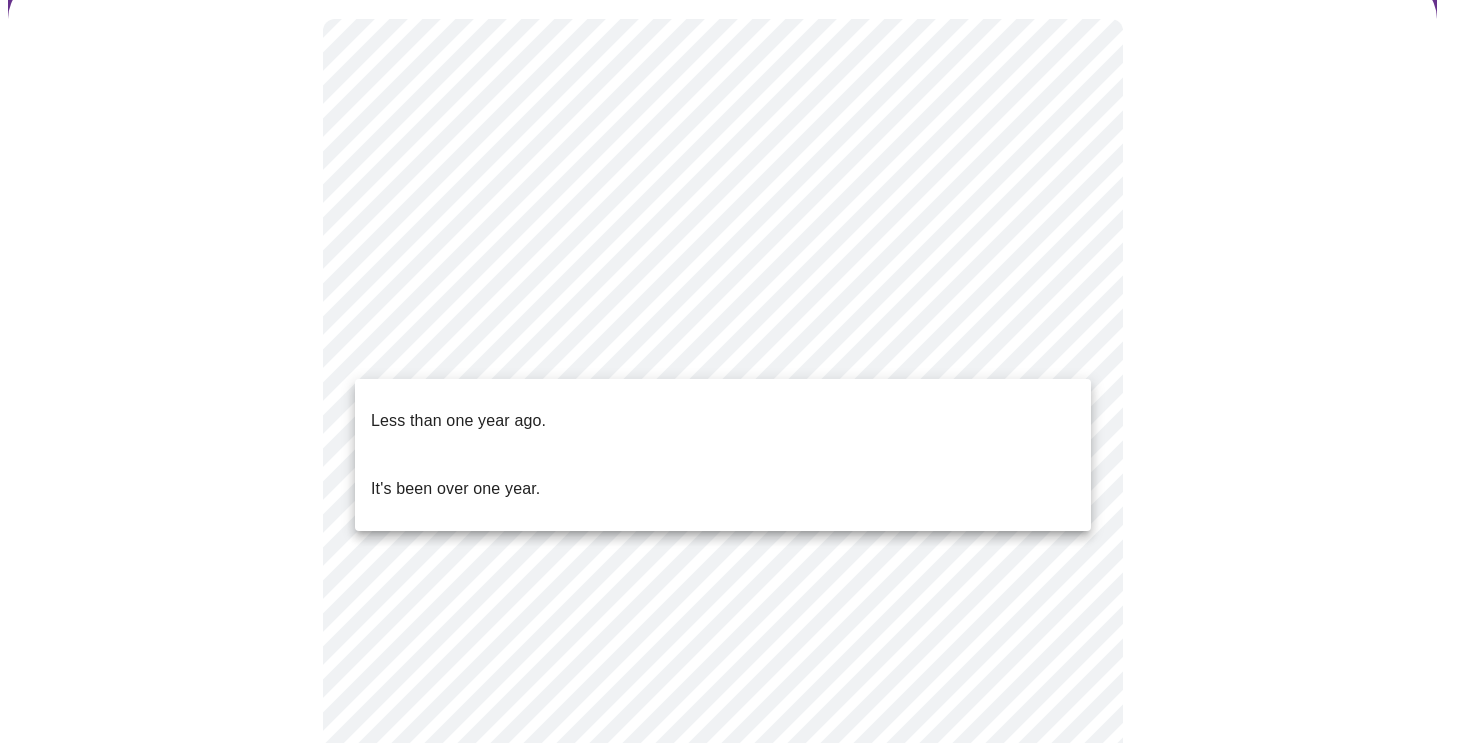 click on "Hi [FIRST] Intake Questions for [DAY], [MONTH] [DATE] [YEAR] @ [TIME]-[TIME] 5 / 13 Settings Billing Invoices Log out Less than one year ago.
It's been over one year." at bounding box center (730, 556) 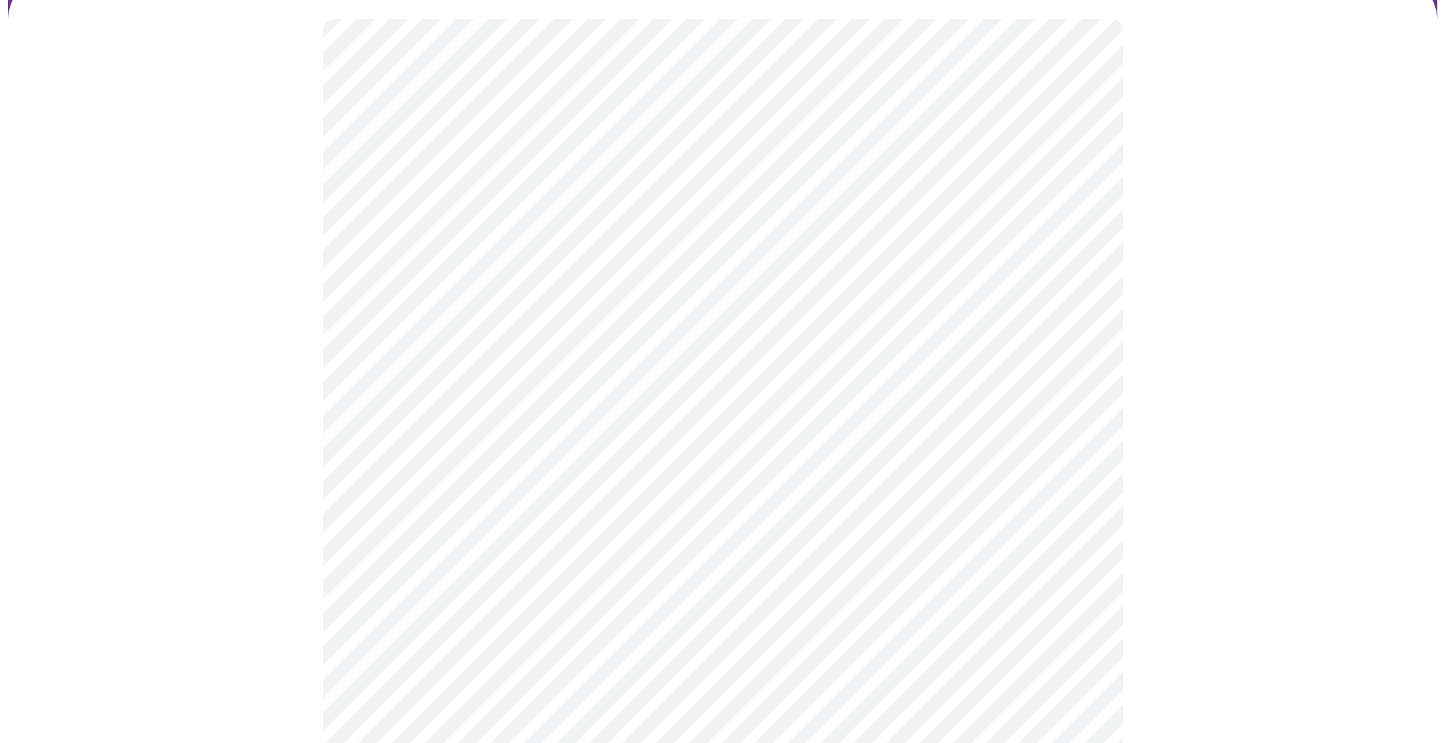 click at bounding box center [722, 620] 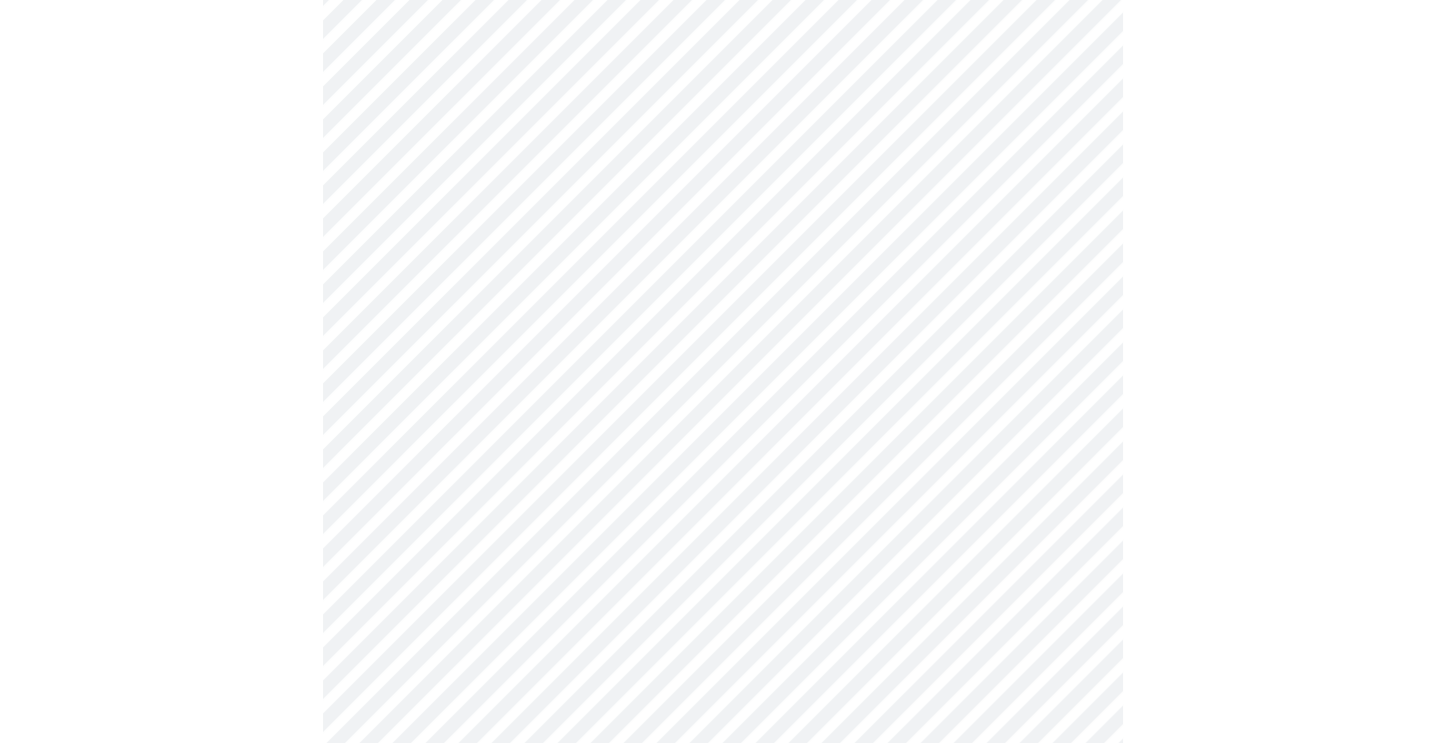 scroll, scrollTop: 333, scrollLeft: 0, axis: vertical 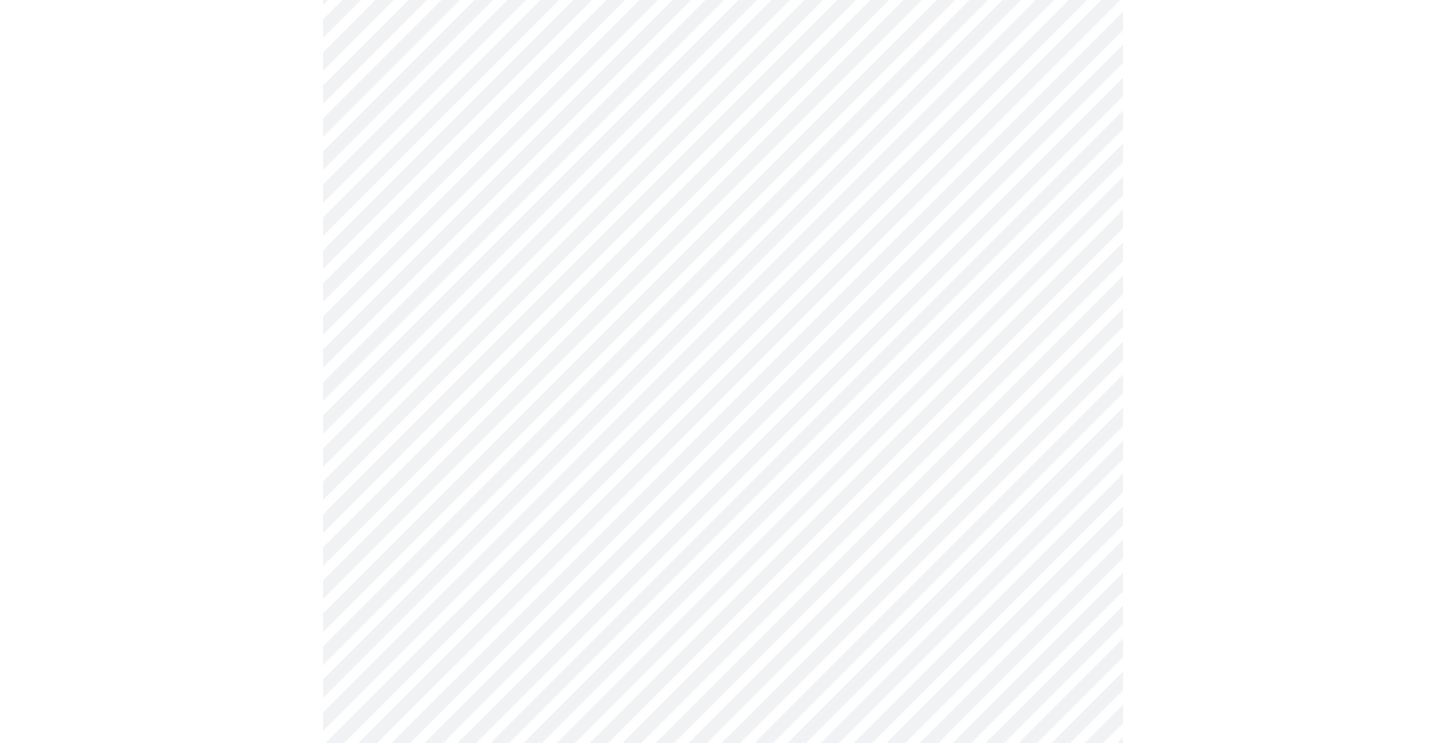 click at bounding box center (722, 433) 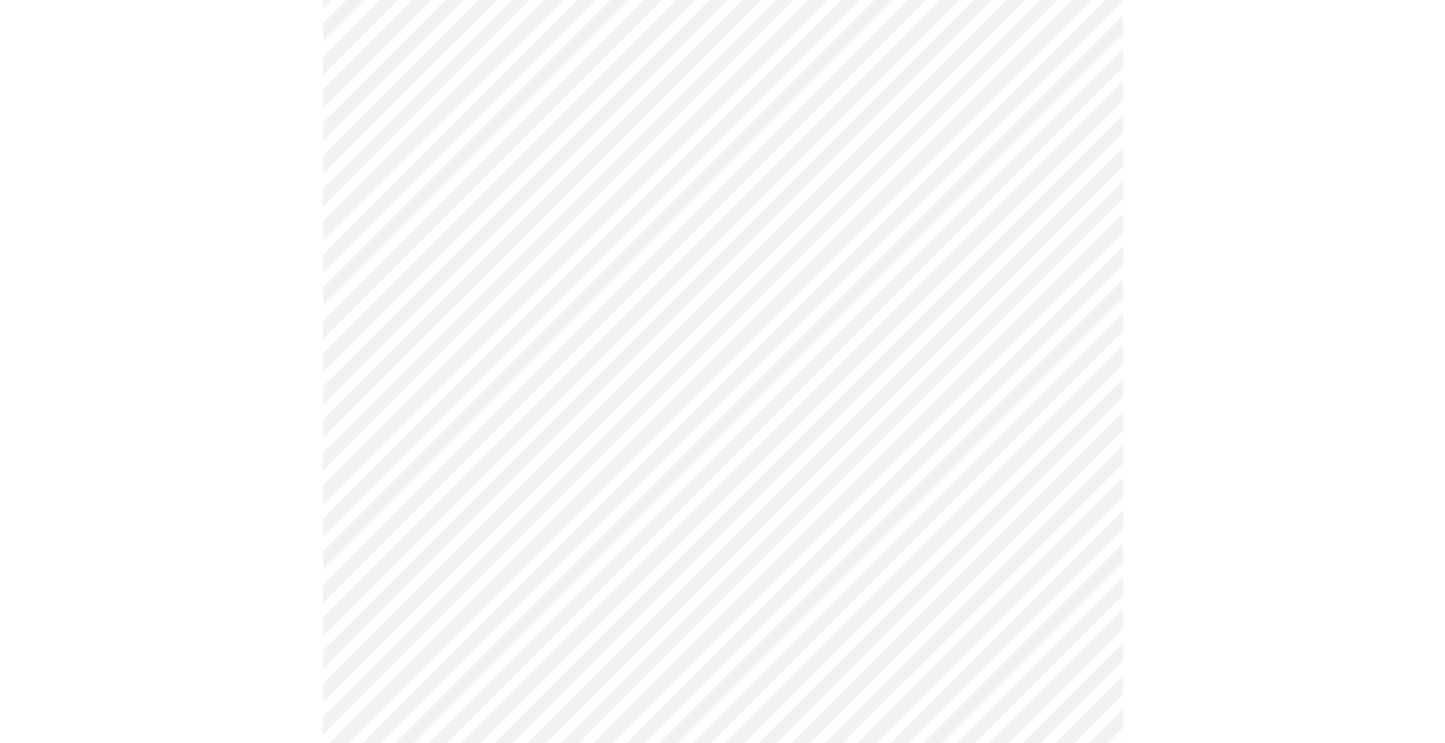 scroll, scrollTop: 497, scrollLeft: 0, axis: vertical 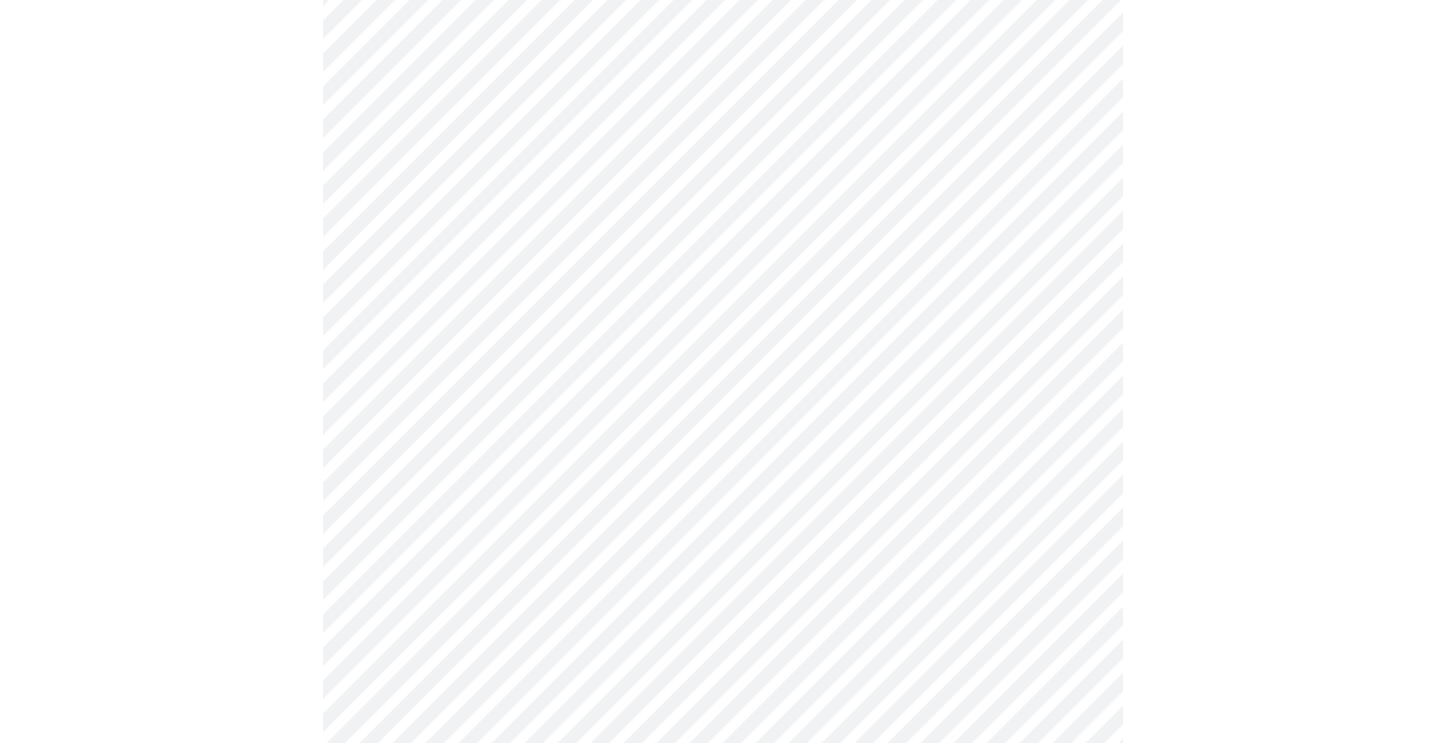 click at bounding box center (722, 269) 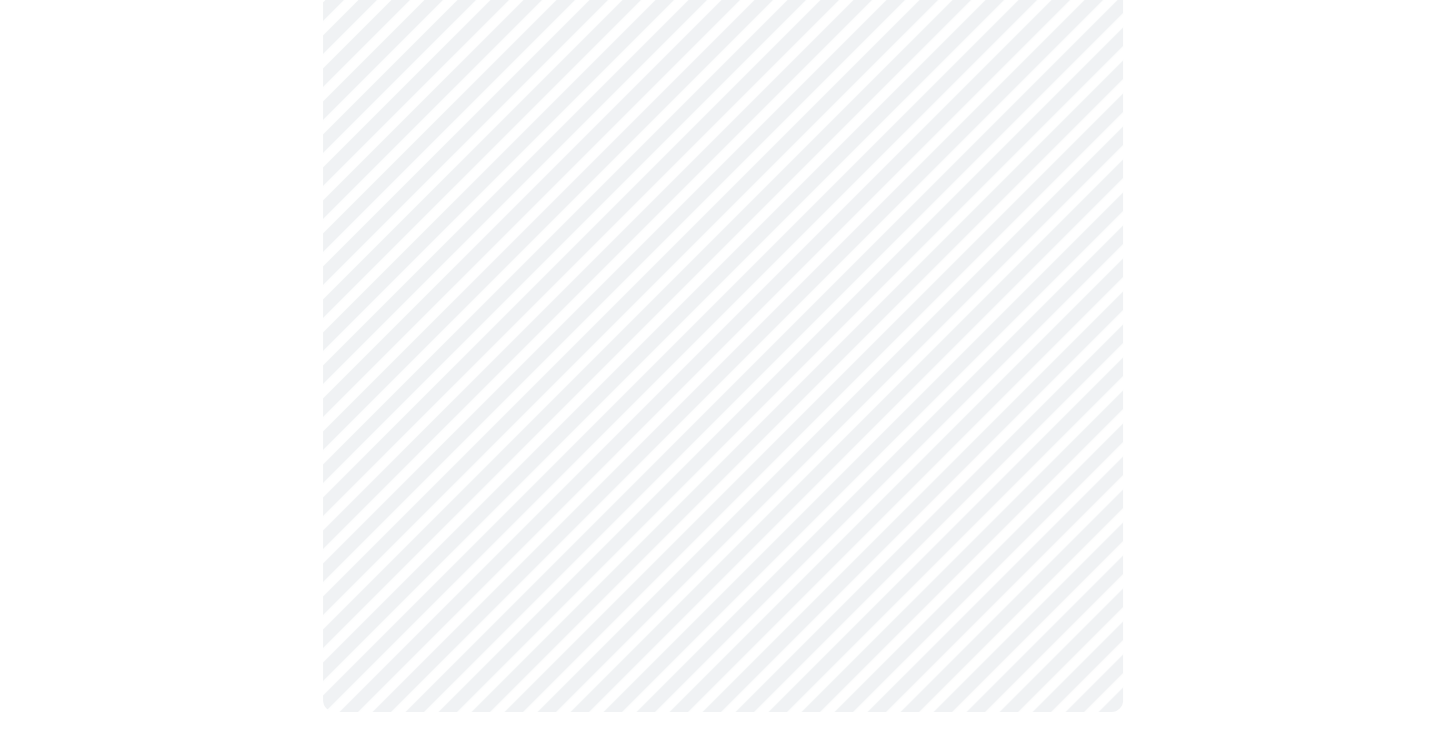 scroll, scrollTop: 0, scrollLeft: 0, axis: both 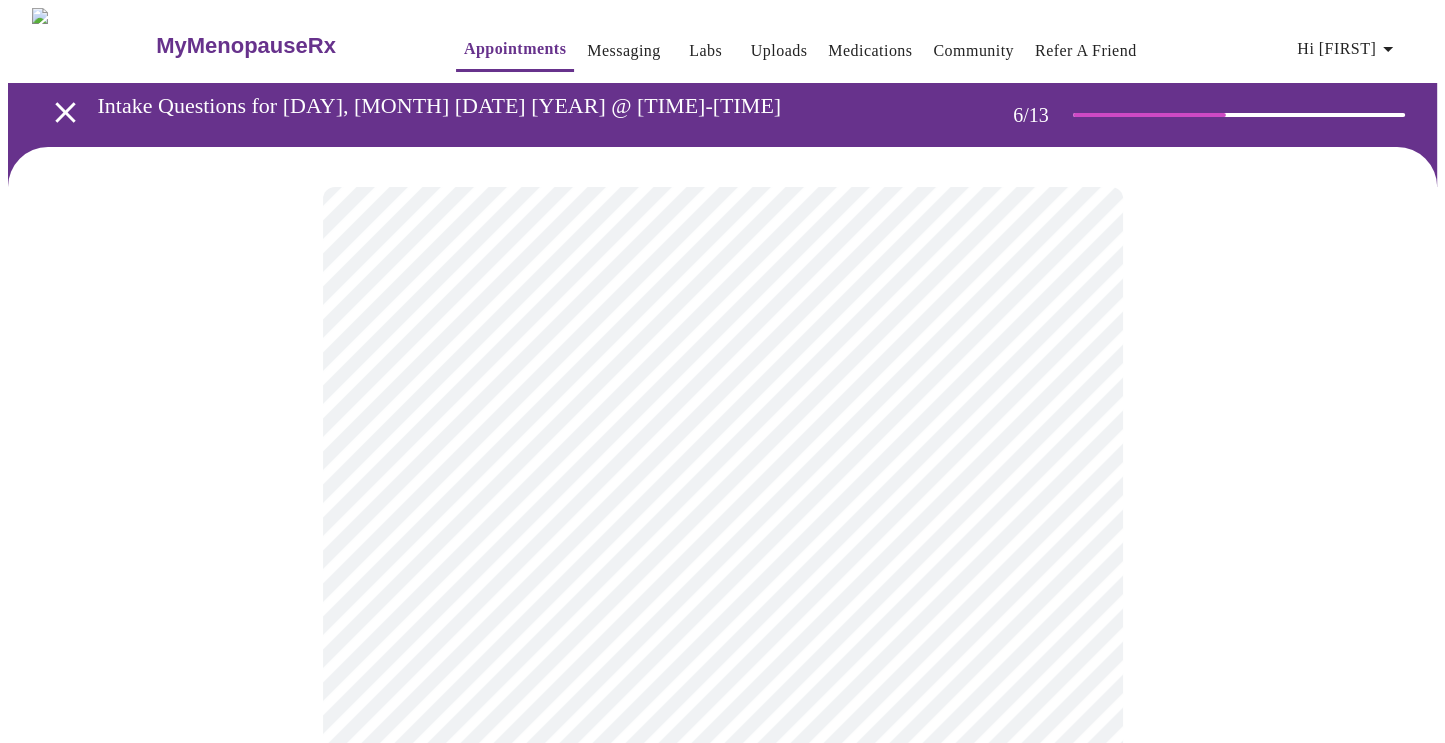 click at bounding box center [722, 632] 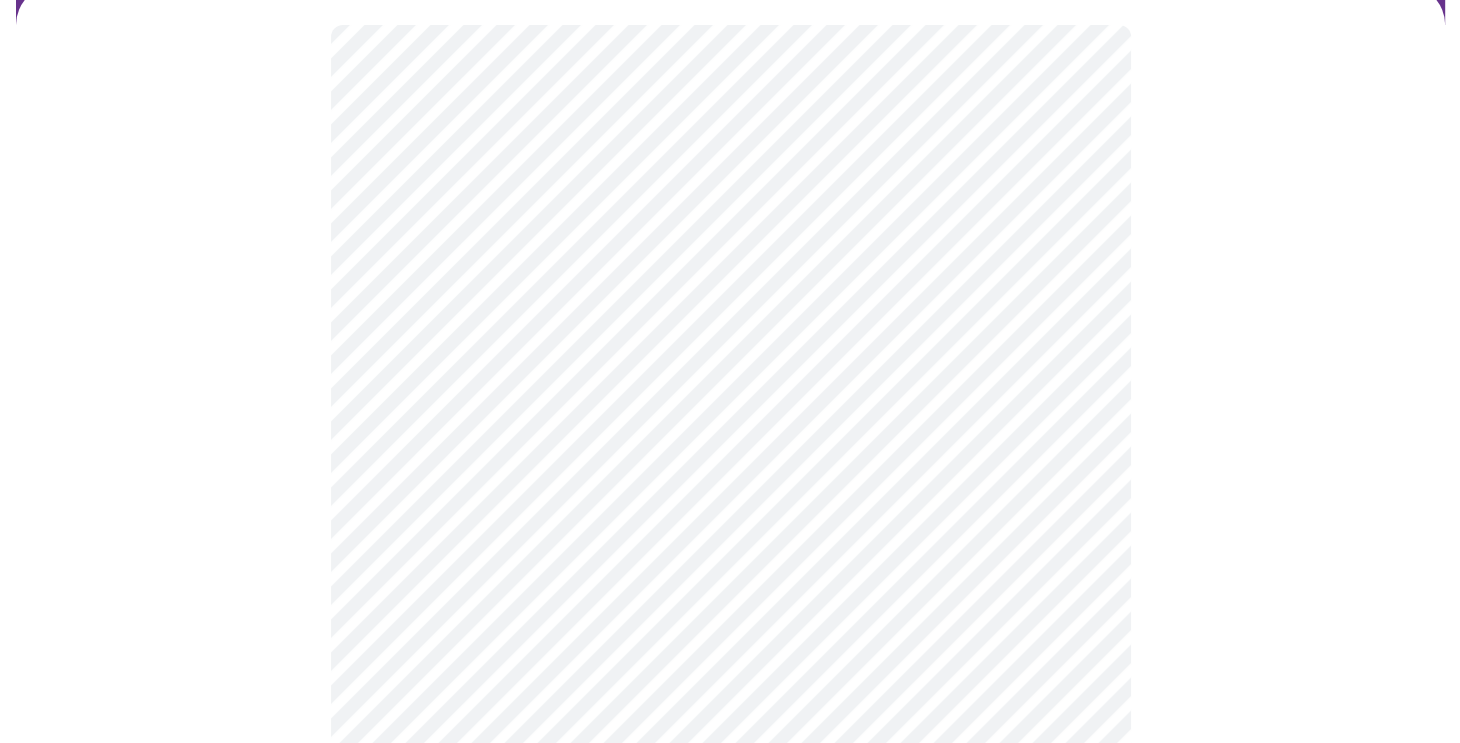 scroll, scrollTop: 165, scrollLeft: 0, axis: vertical 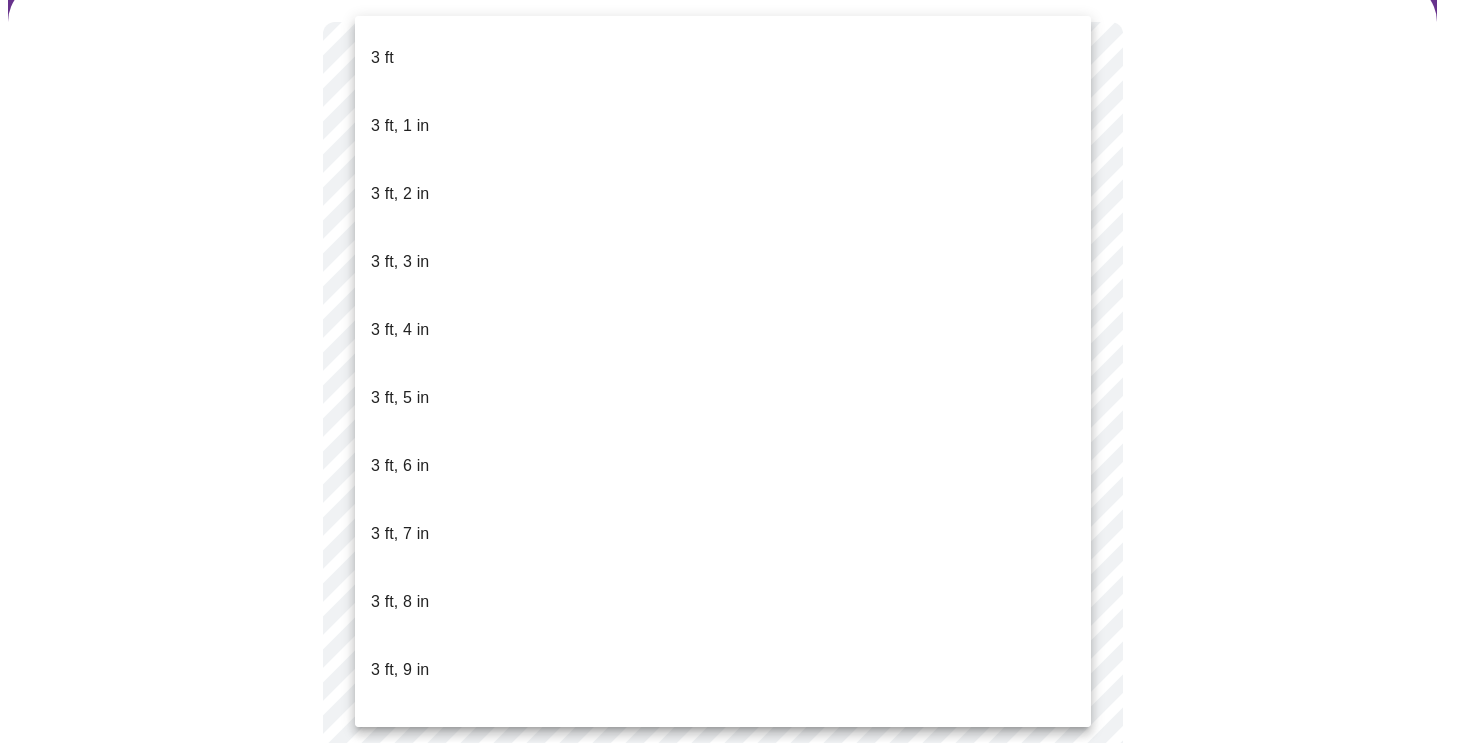 click on "Hi [FIRST] Intake Questions for [DAY], [MONTH] [DATE] [YEAR] @ [TIME]-[TIME] 6 / 13 Settings Billing Invoices Log out 3 ft
3 ft, 1 in
3 ft, 2 in
3 ft, 3 in
3 ft, 4 in
3 ft, 5 in
3 ft, 6 in
3 ft, 7 in
3 ft, 8 in
3 ft, 9 in
3 ft, 10 in
3 ft, 11 in
4 ft
4 ft, 1 in
4 ft, 2 in
4 ft, 3 in
4 ft, 4 in
4 ft, 5 in
4 ft, 6 in
4 ft, 7 in
4 ft, 8 in
4 ft, 9 in
4 ft, 10 in
4 ft, 11 in
5 ft
5 ft, 1 in
5 ft, 2 in
5 ft, 3 in
5 ft, 4 in
5 ft, 5 in
5 ft, 6 in
5 ft, 7 in
5 ft, 8 in
5 ft, 9 in
5 ft, 10 in
5 ft, 11 in
6 ft
6 ft, 1 in
6 ft, 2 in
6 ft, 3 in
6 ft, 4 in
6 ft, 5 in
6 ft, 6 in
6 ft, 7 in
6 ft, 8 in
6 ft, 9 in
6 ft, 10 in
6 ft, 11 in
7 ft" at bounding box center (730, 398) 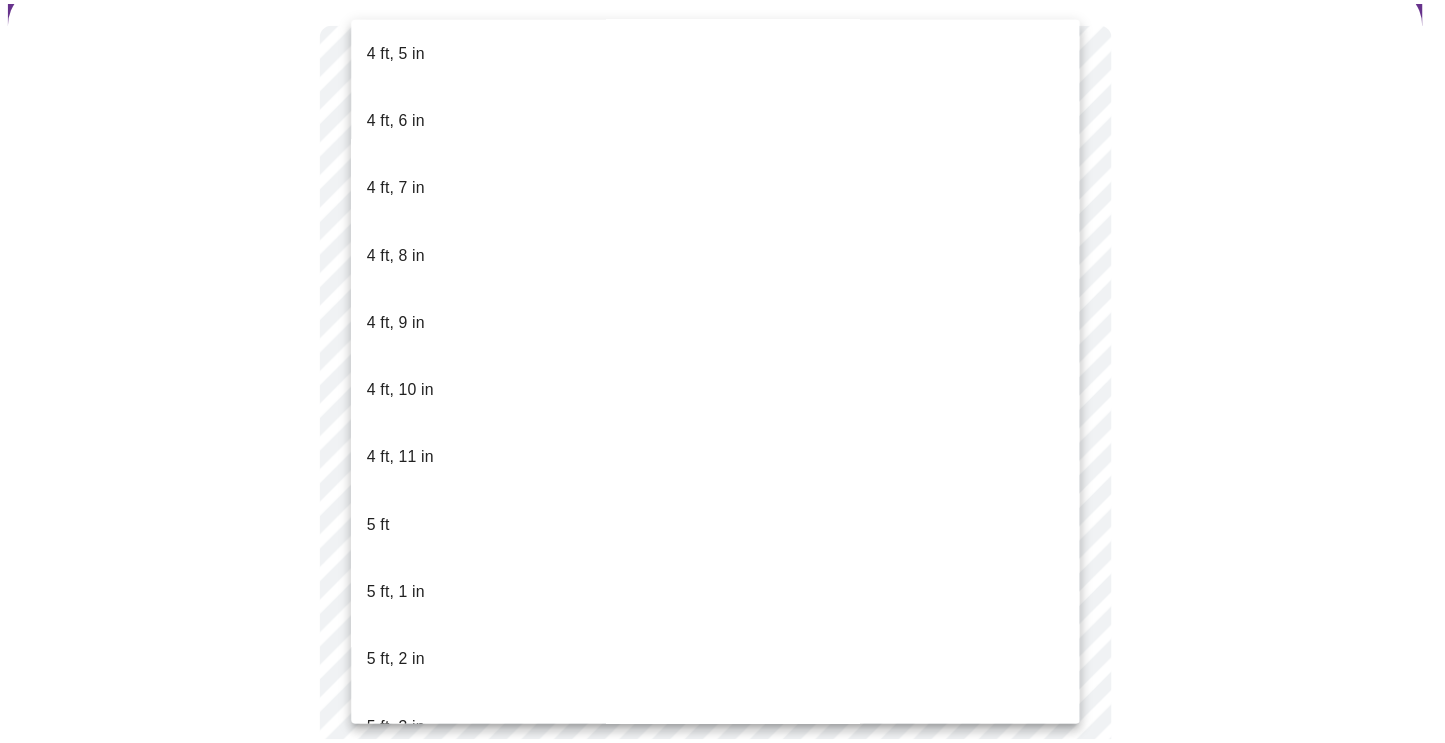 scroll, scrollTop: 1165, scrollLeft: 0, axis: vertical 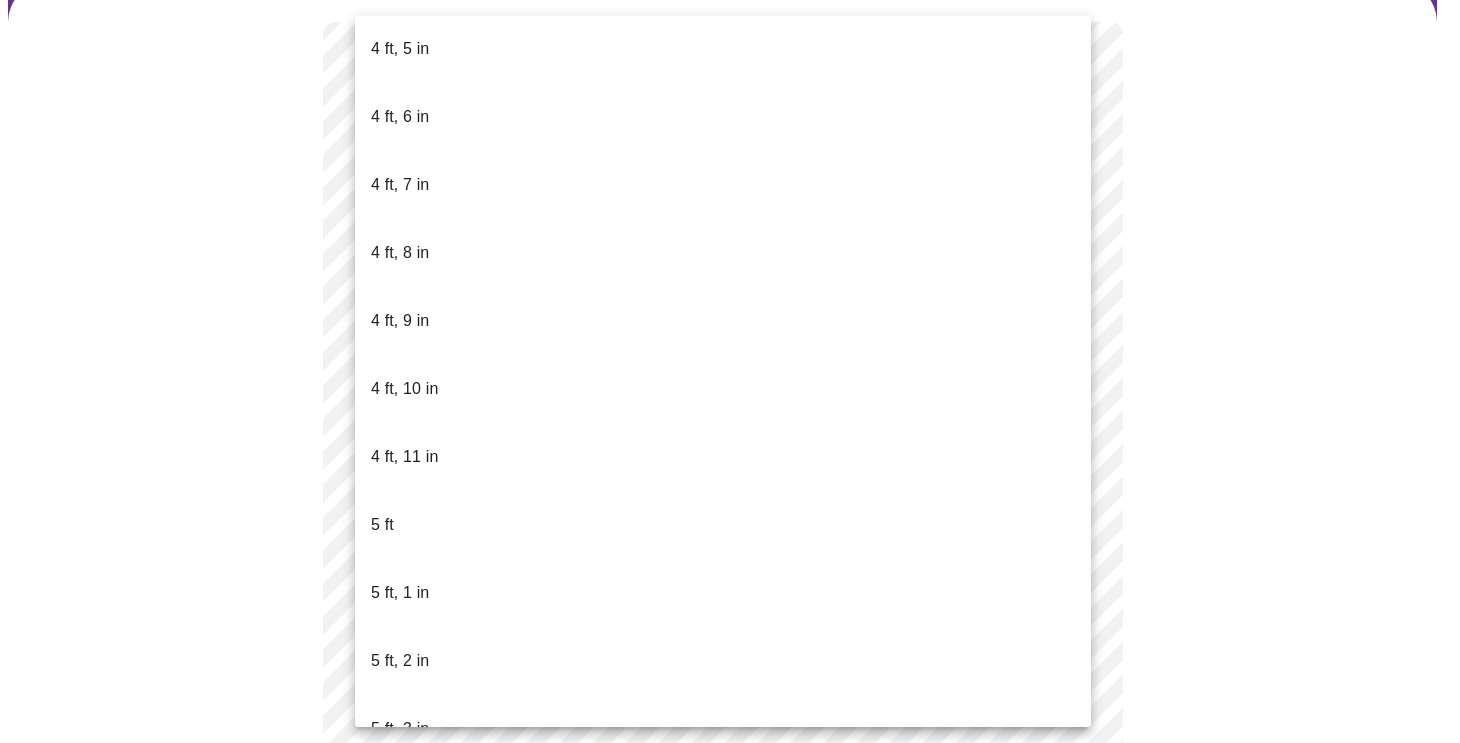 click on "5 ft, 9 in" at bounding box center [400, 1137] 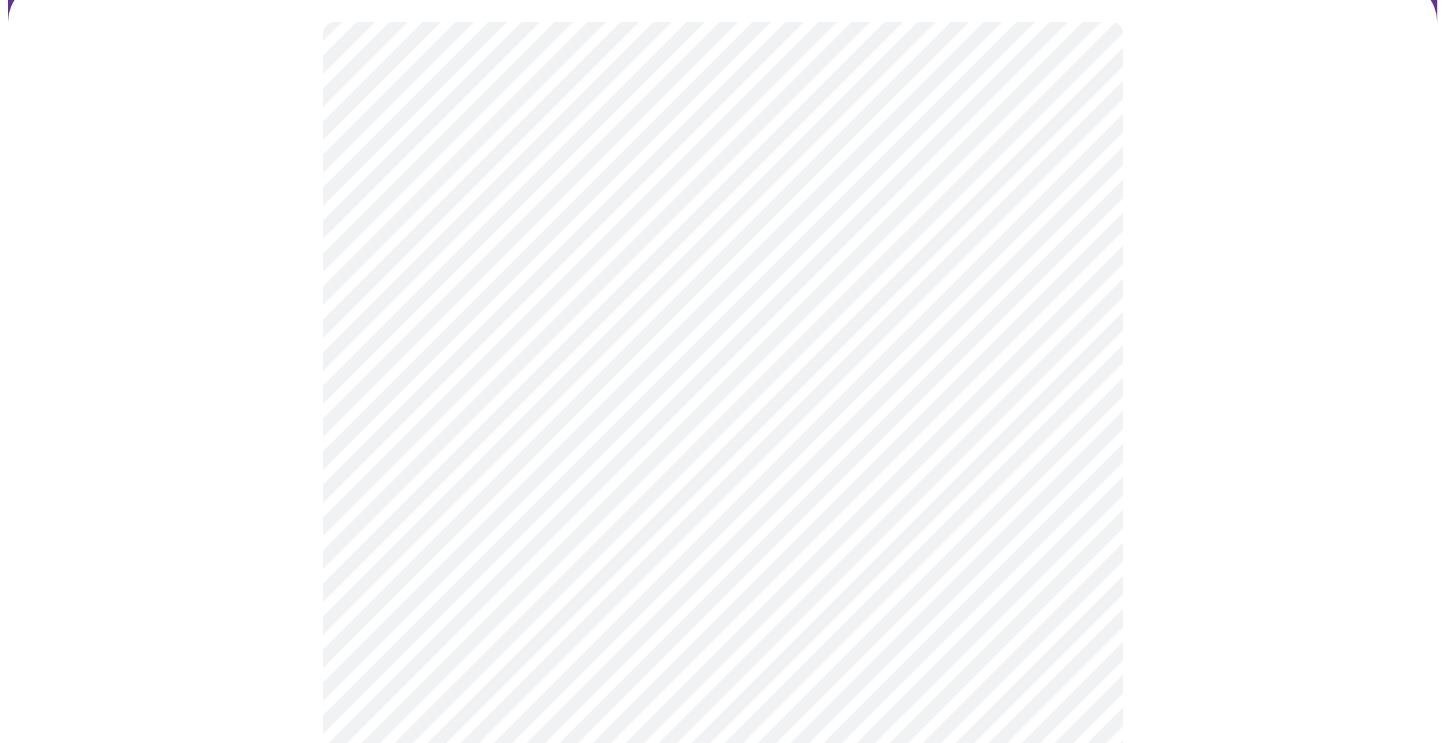 click at bounding box center (722, 440) 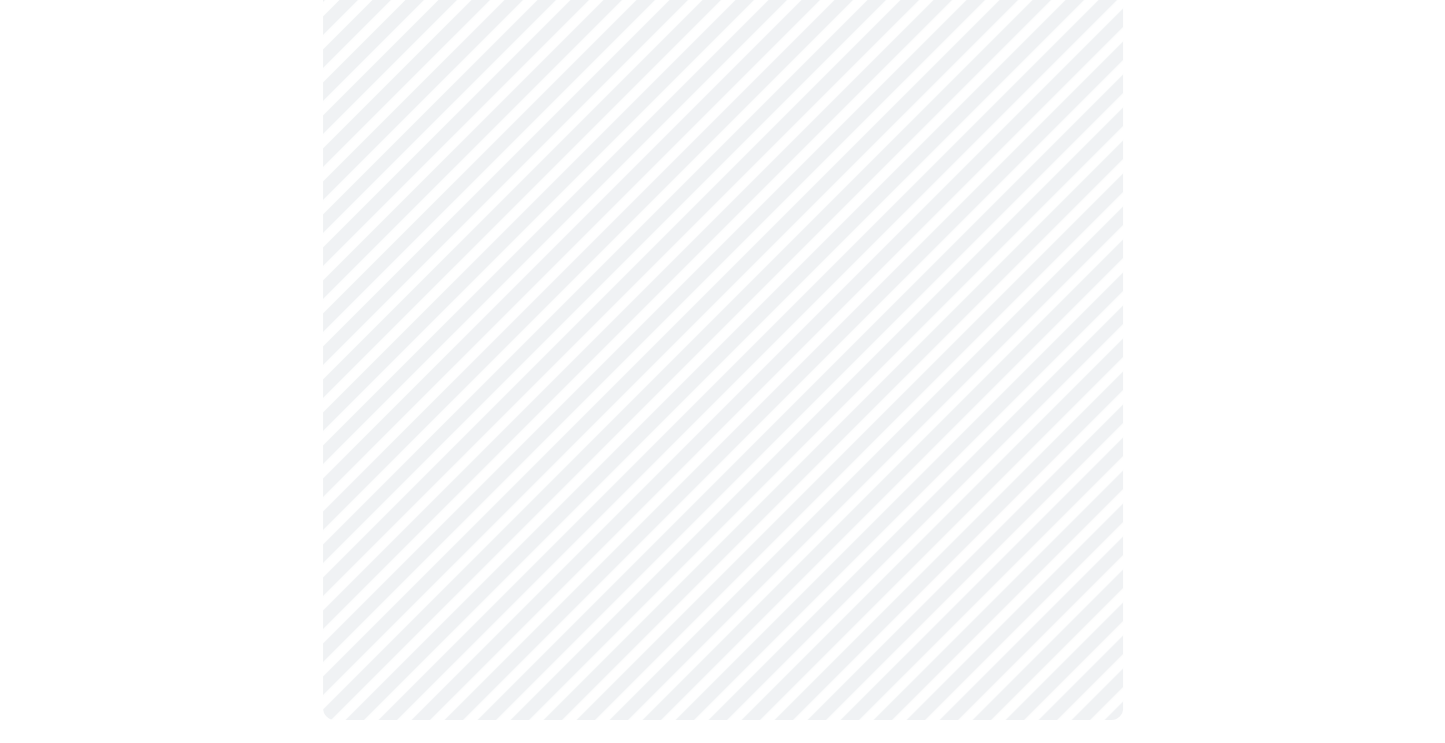 scroll, scrollTop: 311, scrollLeft: 0, axis: vertical 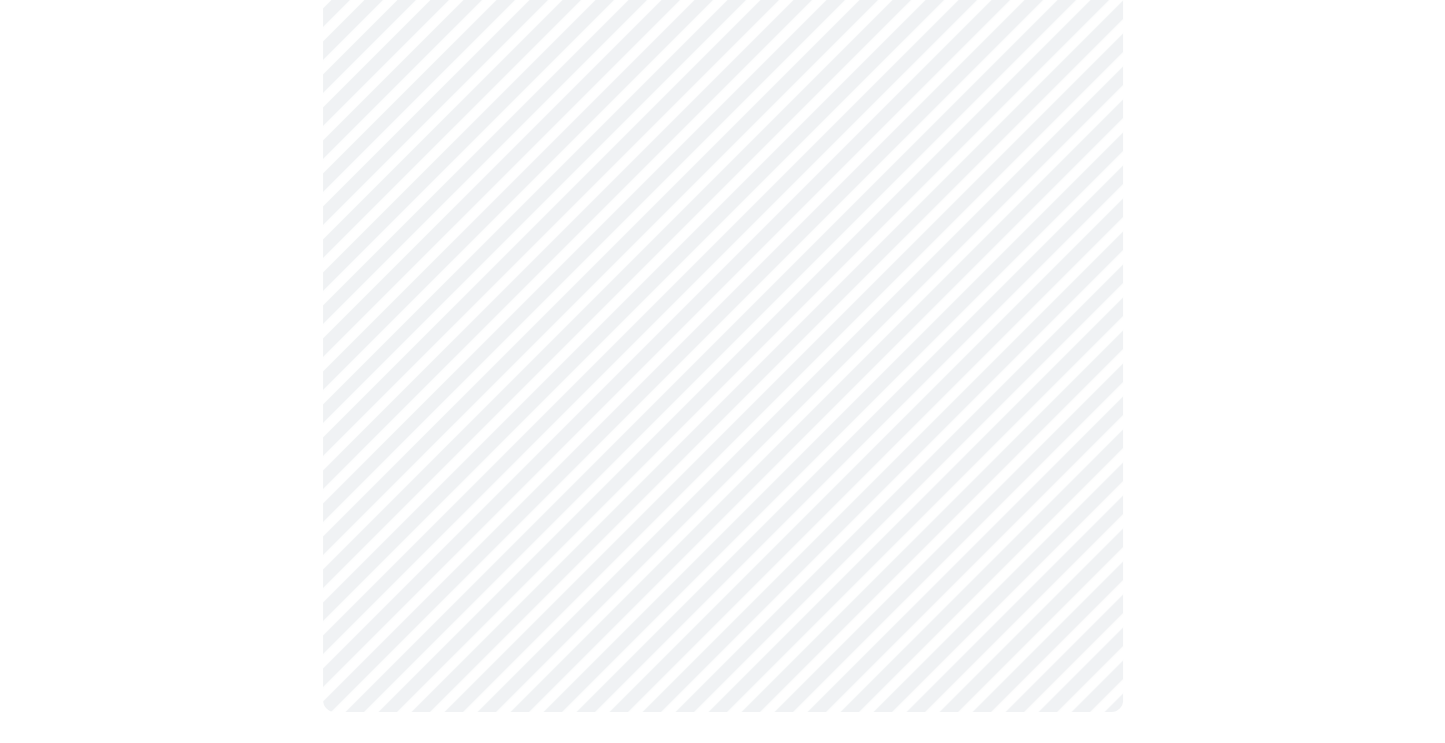 click at bounding box center (10, 371) 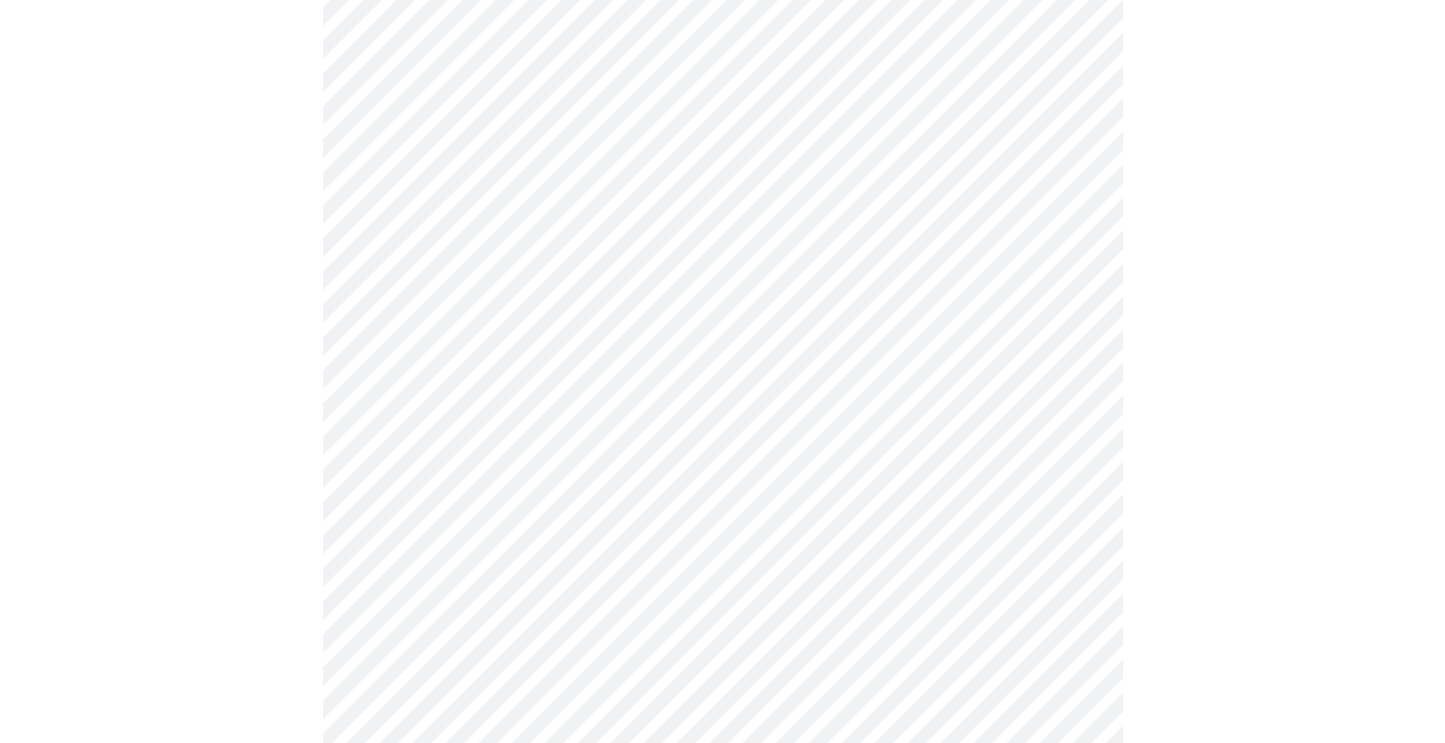scroll, scrollTop: 5328, scrollLeft: 0, axis: vertical 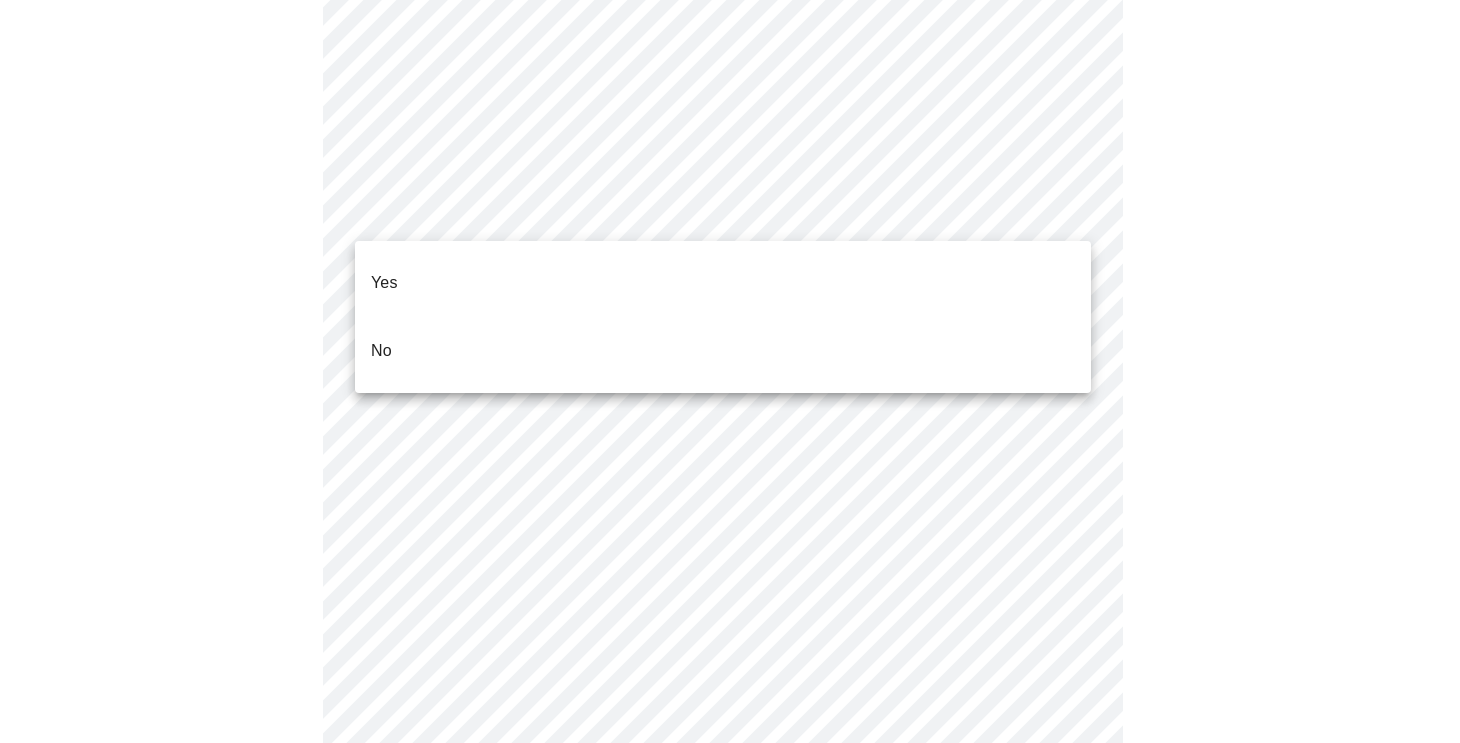 click on "Hi [FIRST] Intake Questions for [DAY], [MONTH] [DATE] [YEAR] @ [TIME]-[TIME] 7 / 13 Settings Billing Invoices Log out Yes
No" at bounding box center [730, -2142] 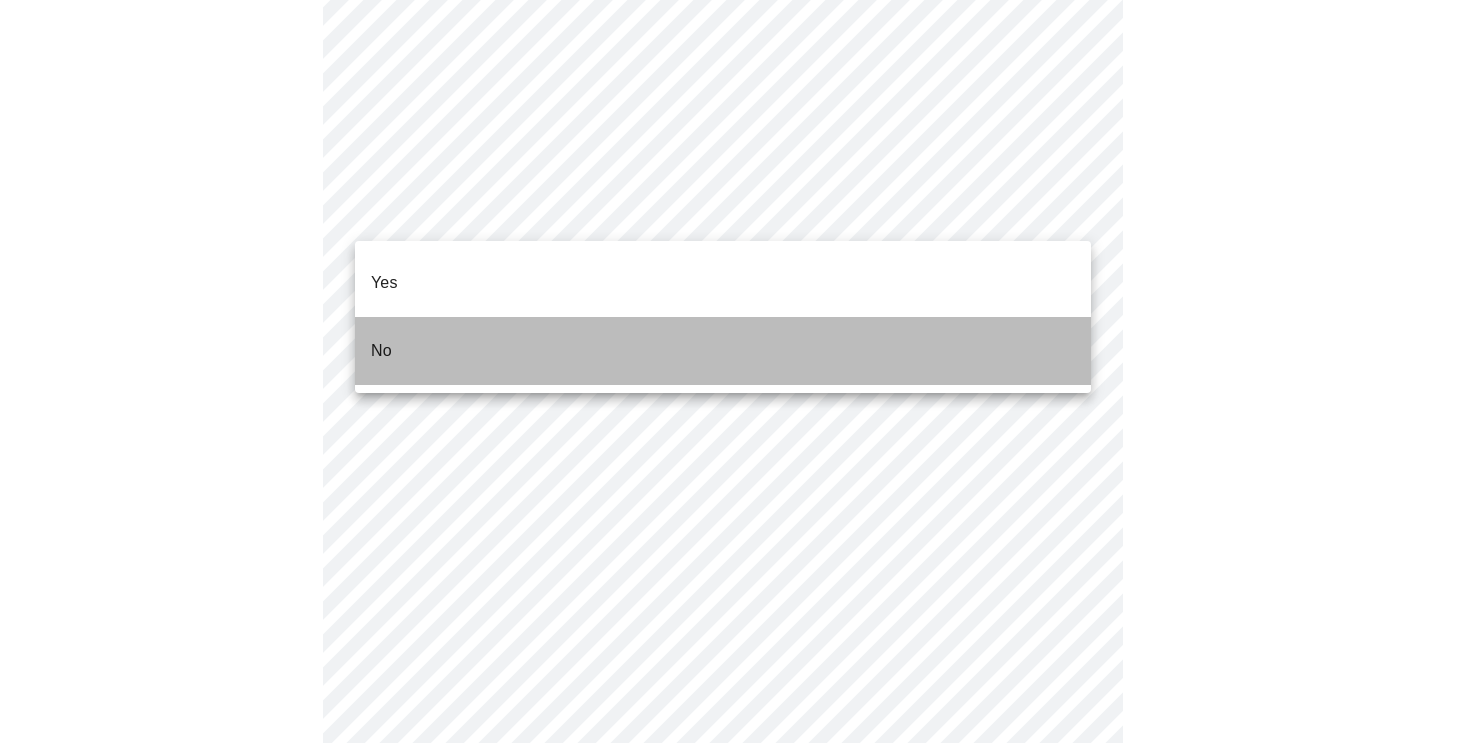 click on "No" at bounding box center [381, 351] 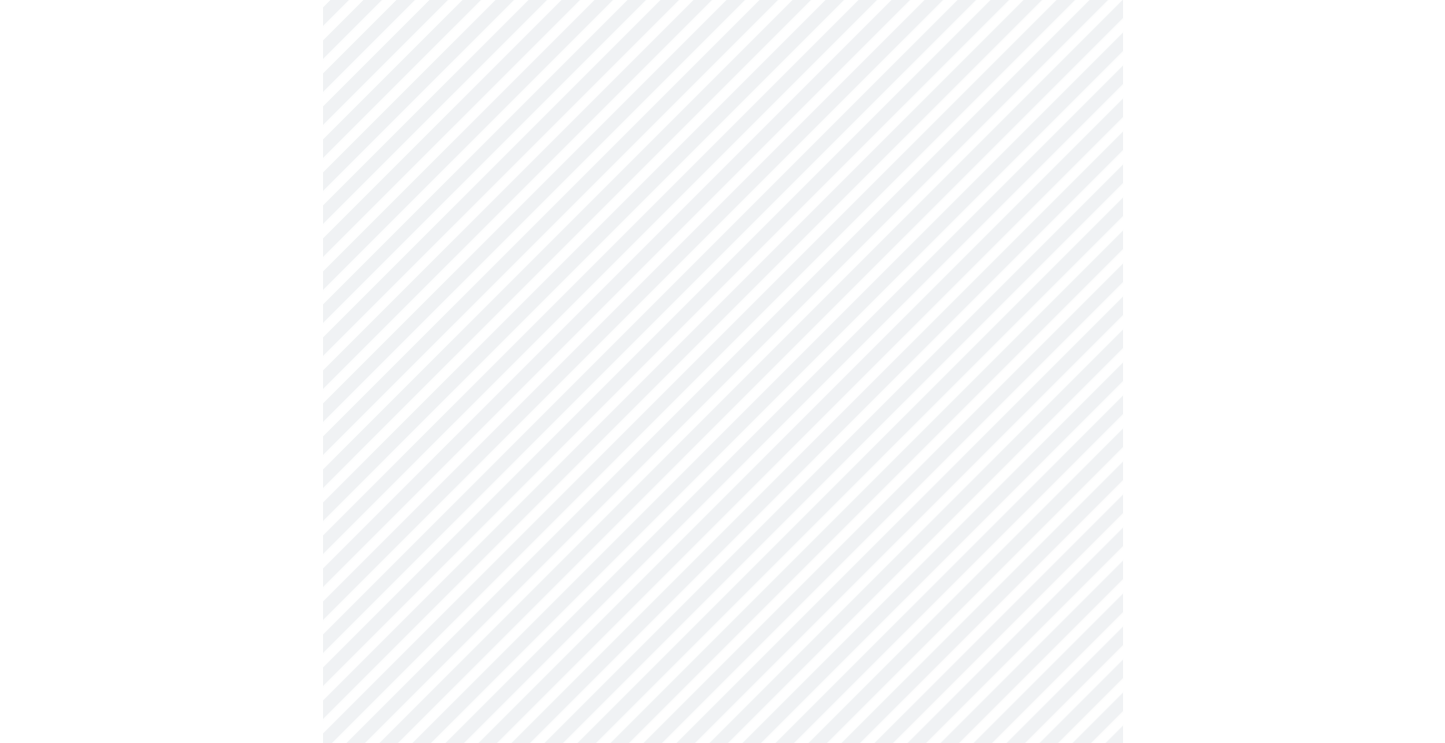click at bounding box center [722, -2079] 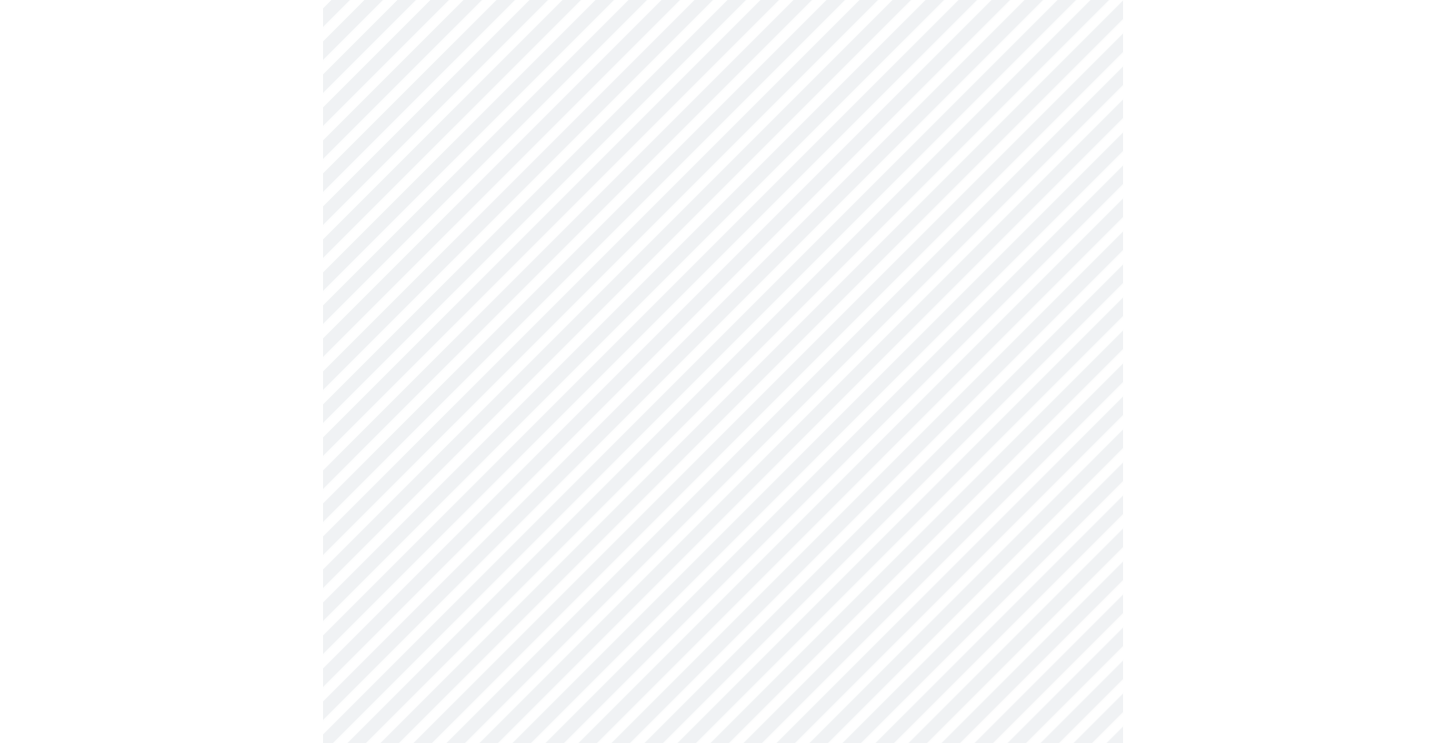 scroll, scrollTop: 5492, scrollLeft: 0, axis: vertical 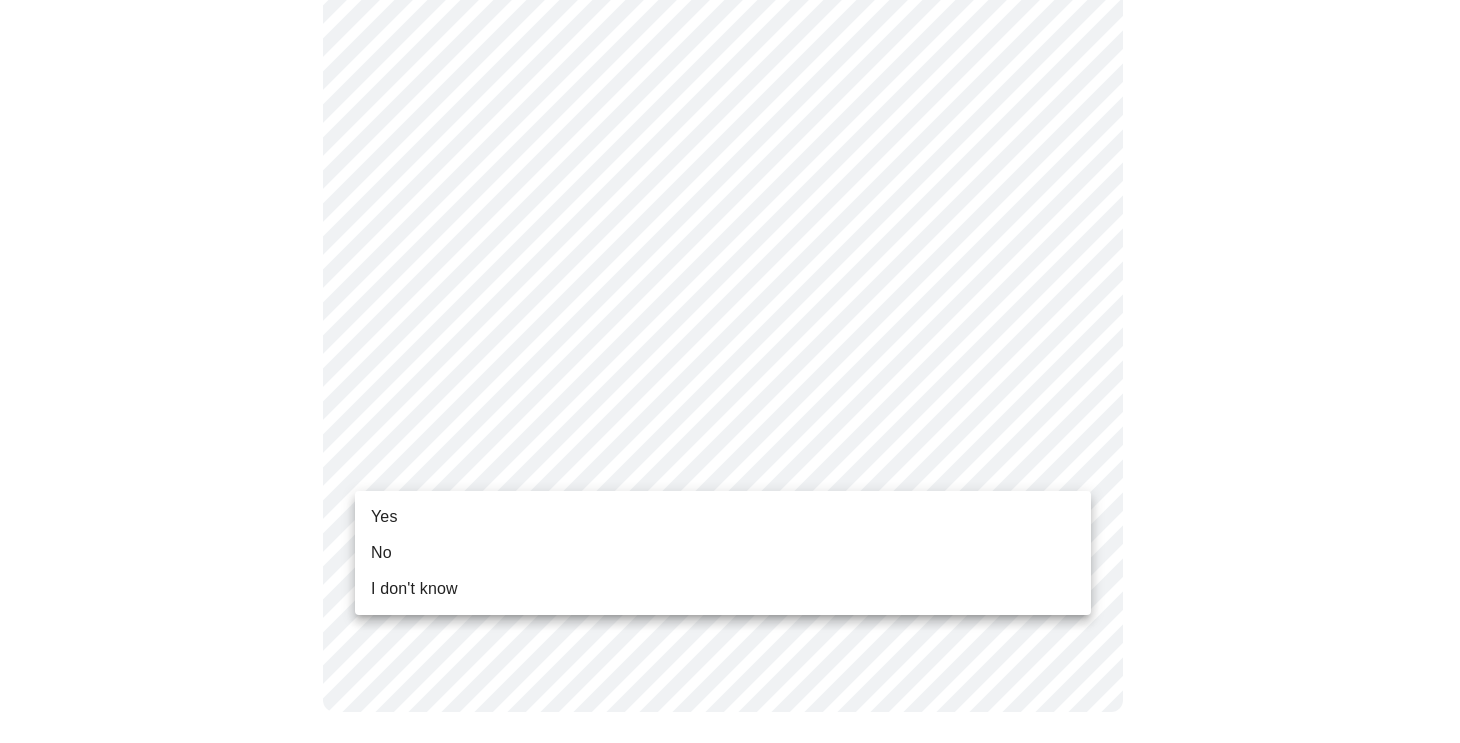 click on "Hi [FIRST] Intake Questions for [DAY], [MONTH] [DATE] [YEAR] @ [TIME]-[TIME] 8 / 13 Settings Billing Invoices Log out Yes No I don't know" at bounding box center [730, -223] 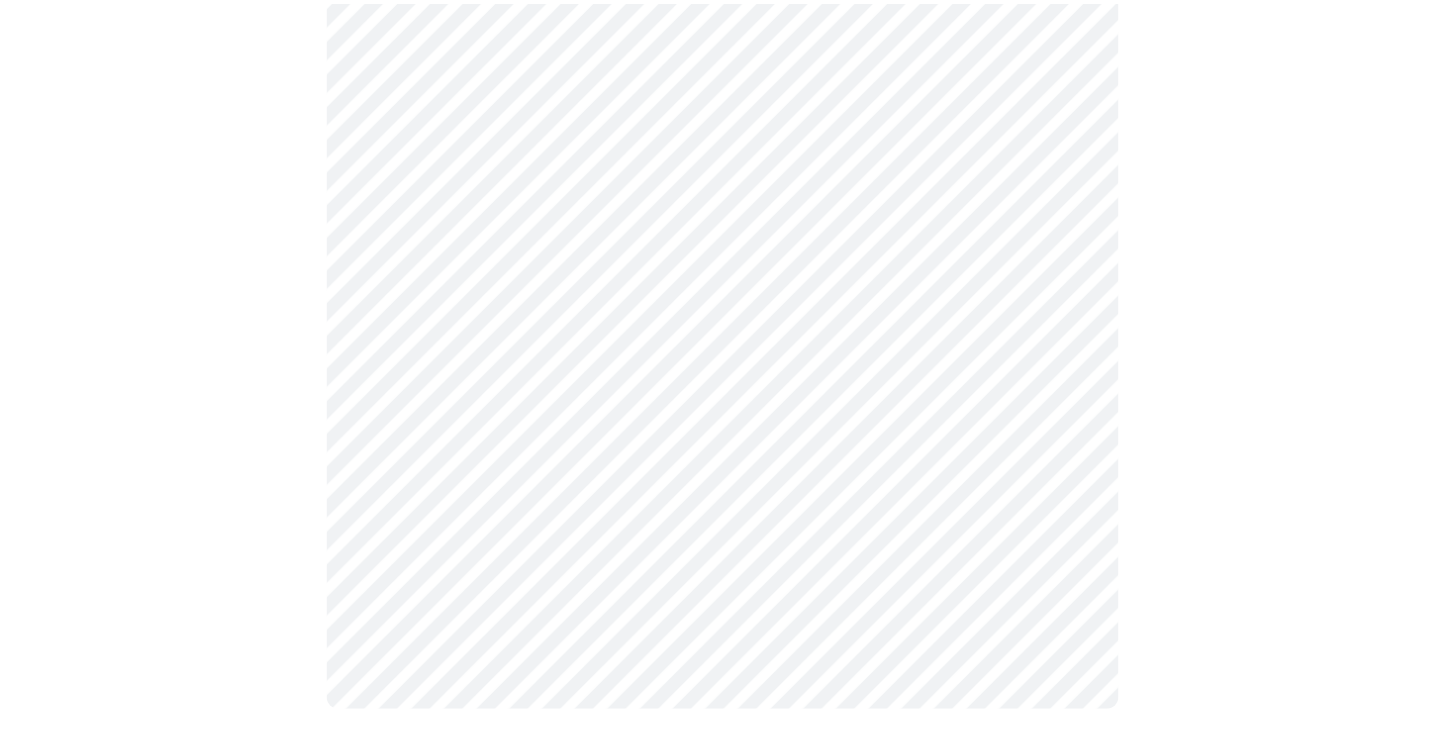 scroll, scrollTop: 1177, scrollLeft: 0, axis: vertical 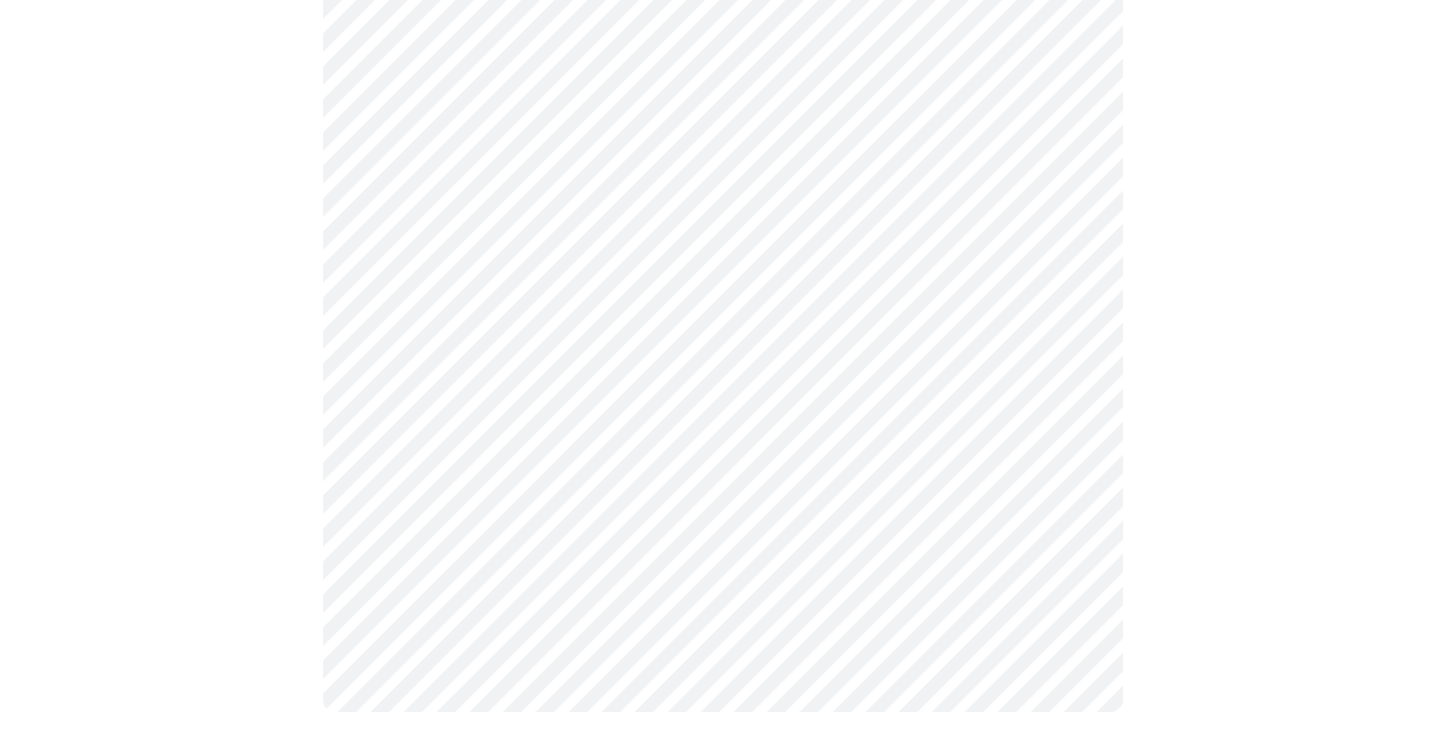 click at bounding box center [722, -139] 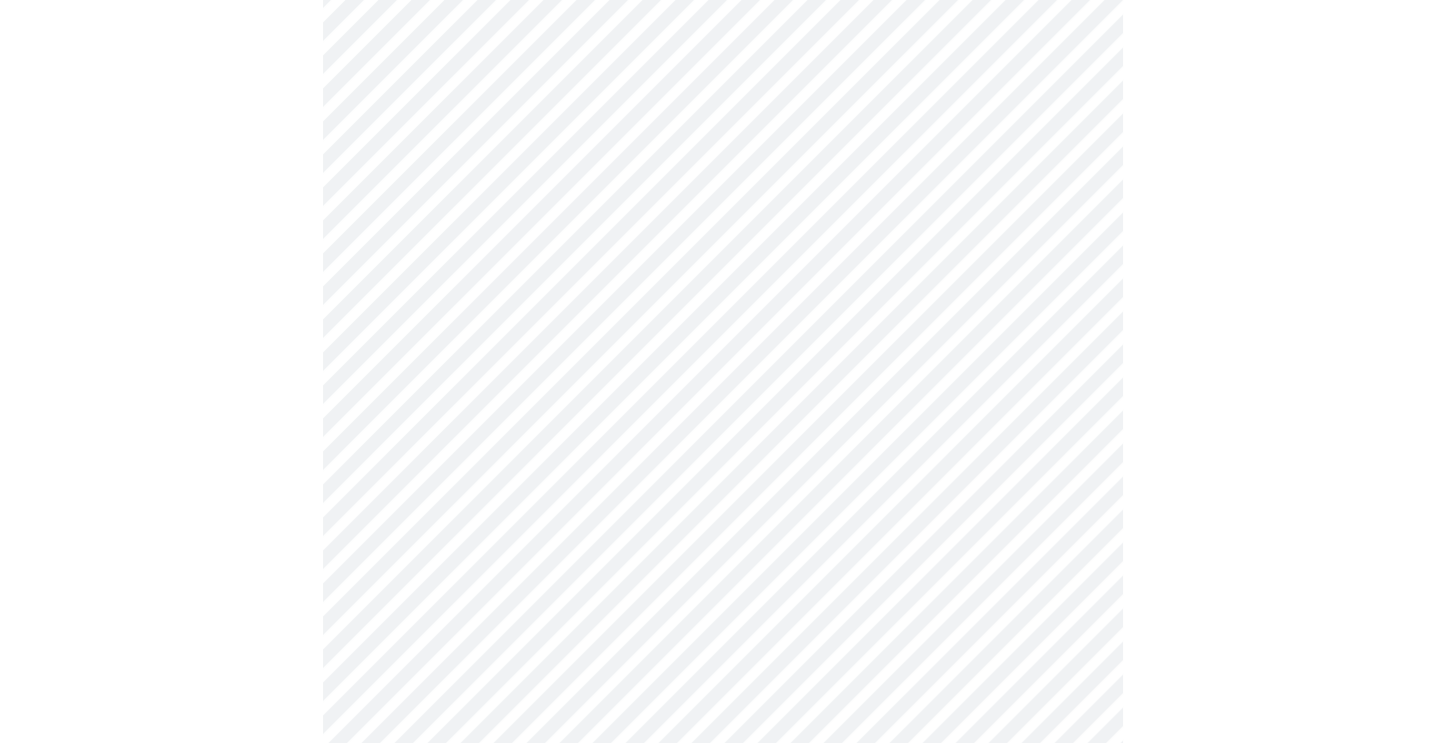 scroll, scrollTop: 1177, scrollLeft: 0, axis: vertical 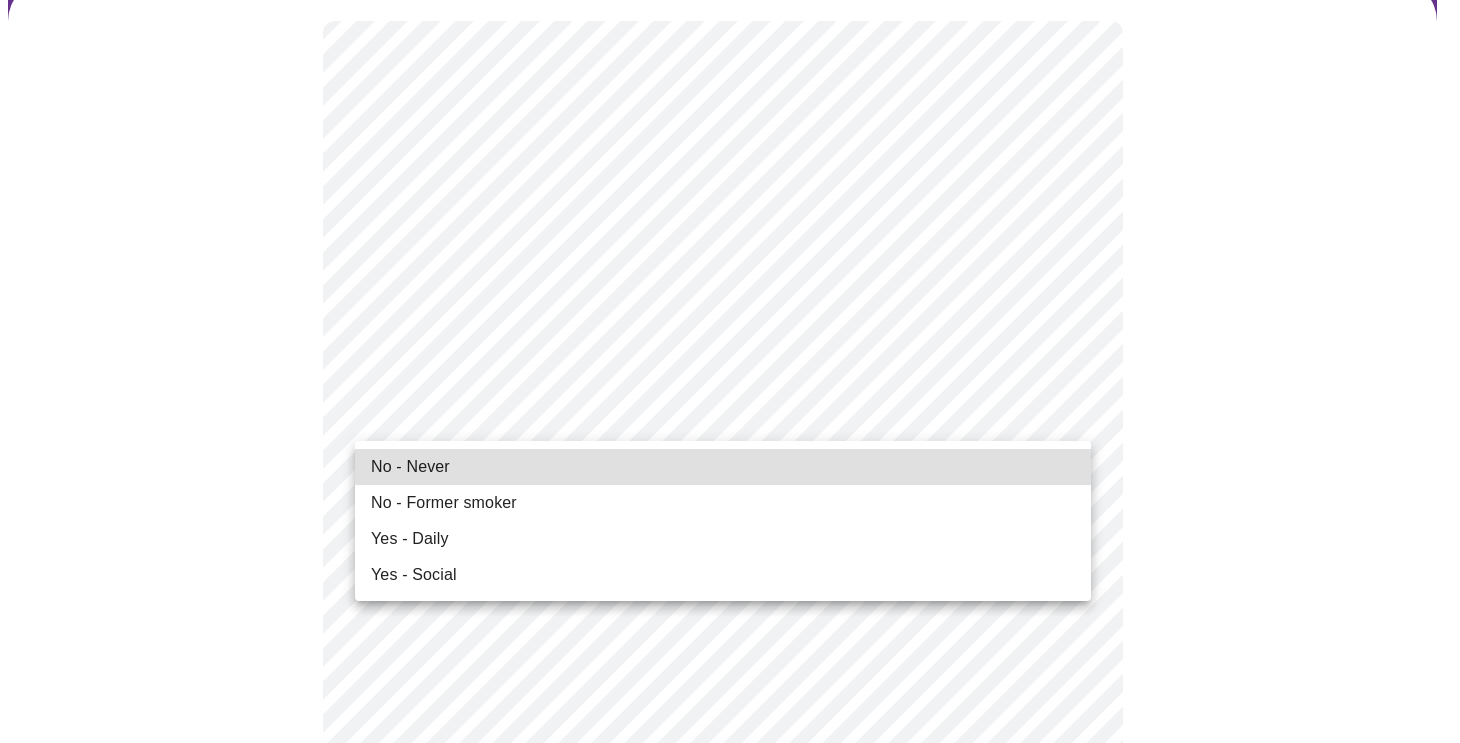 click on "Hi [FIRST] Intake Questions for [DAY], [MONTH] [DATE] [YEAR] @ [TIME]-[TIME] 10 / 13 Settings Billing Invoices Log out No - Former smoker Yes - Daily Yes - Social" at bounding box center (730, 1164) 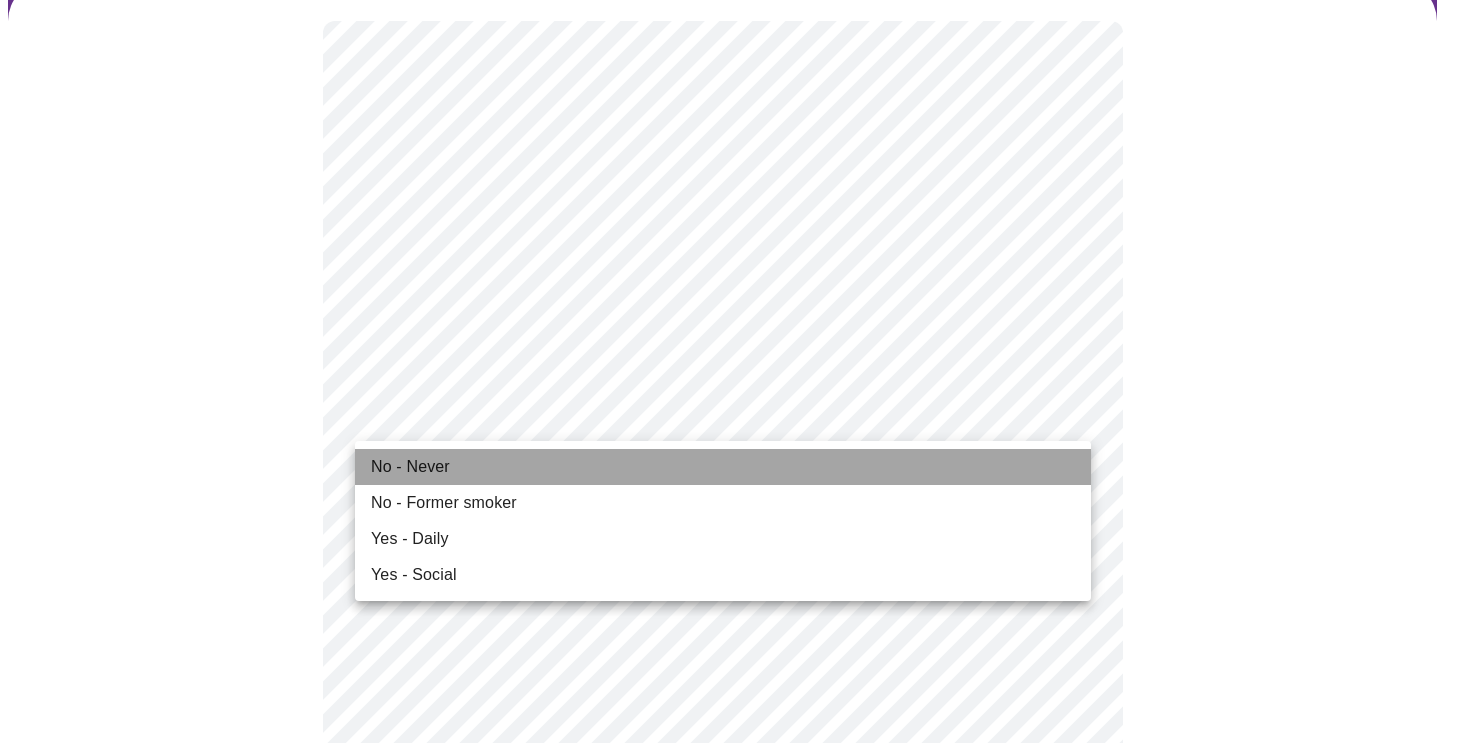 click on "No - Never" at bounding box center (410, 467) 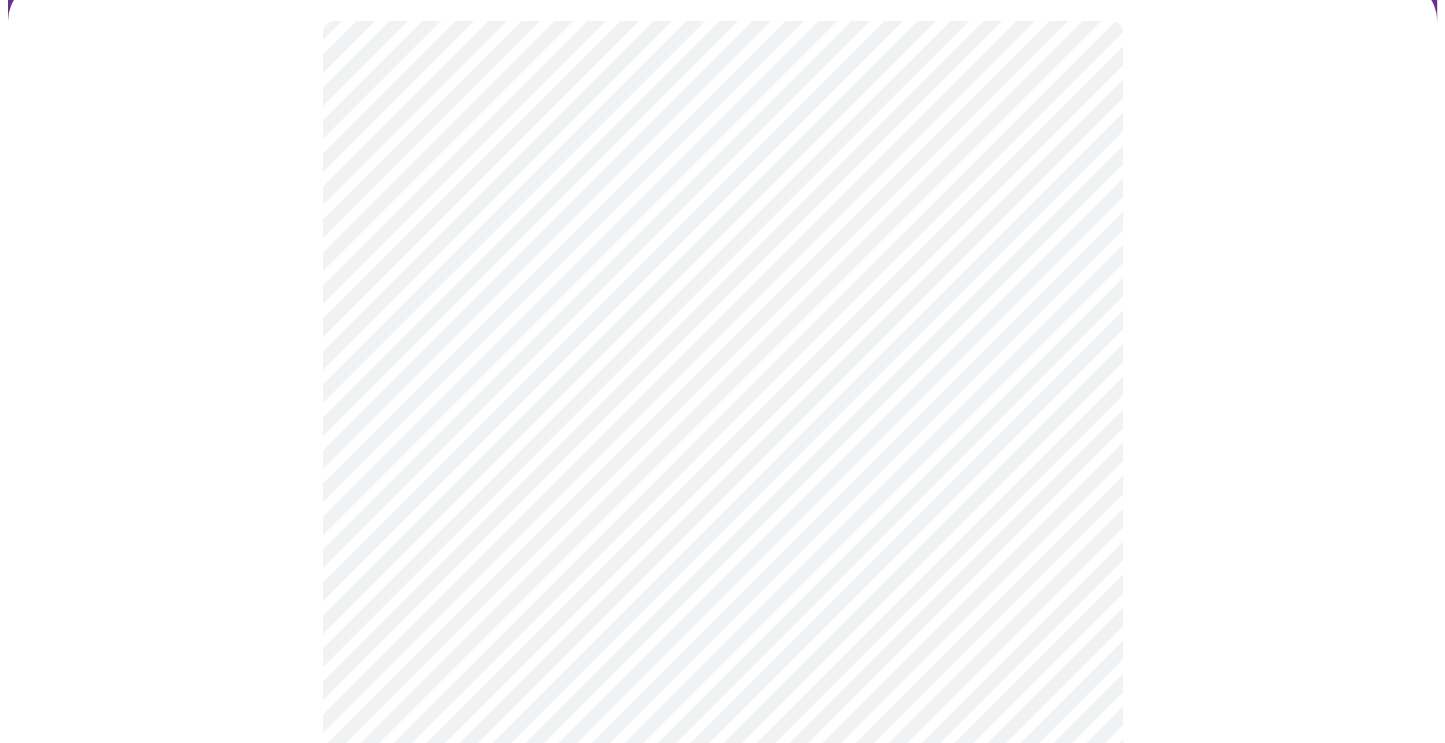 click at bounding box center (722, 1219) 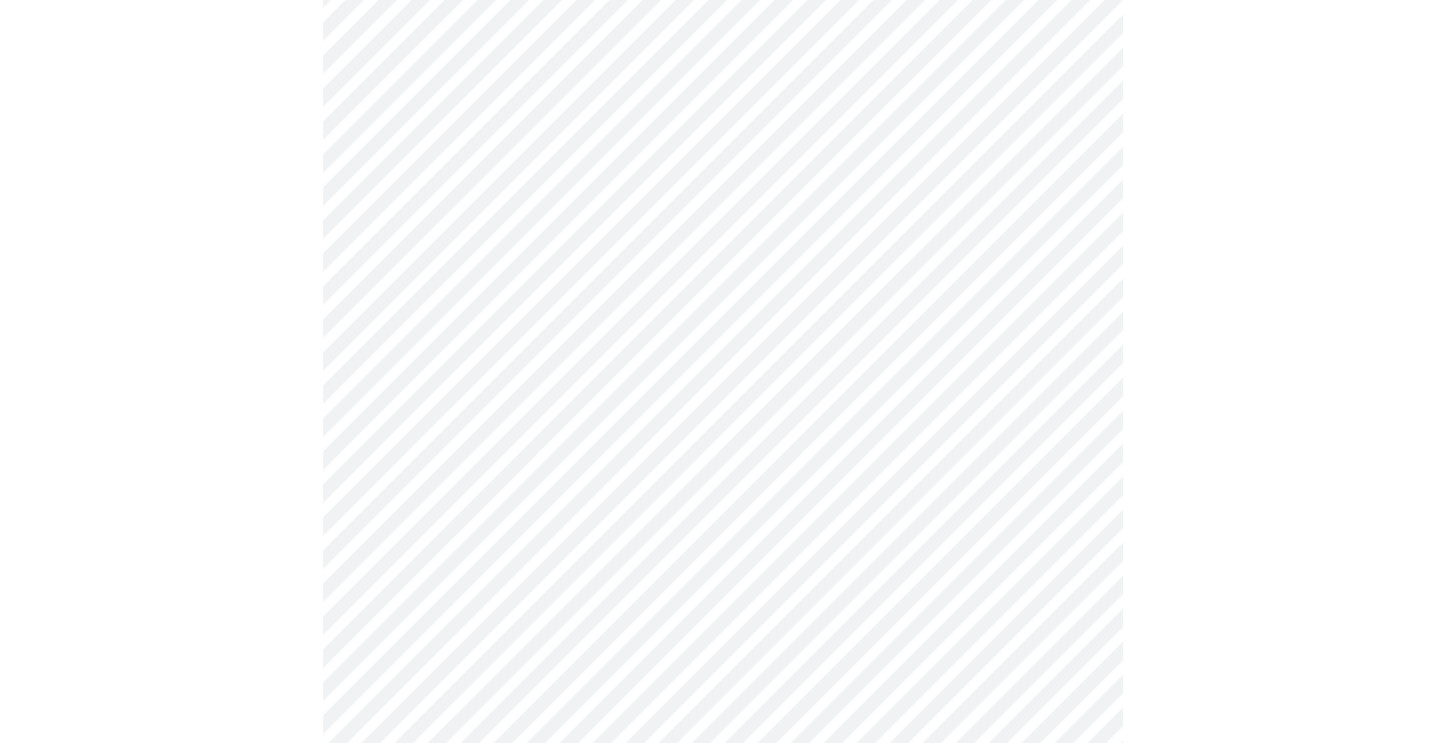 scroll, scrollTop: 332, scrollLeft: 0, axis: vertical 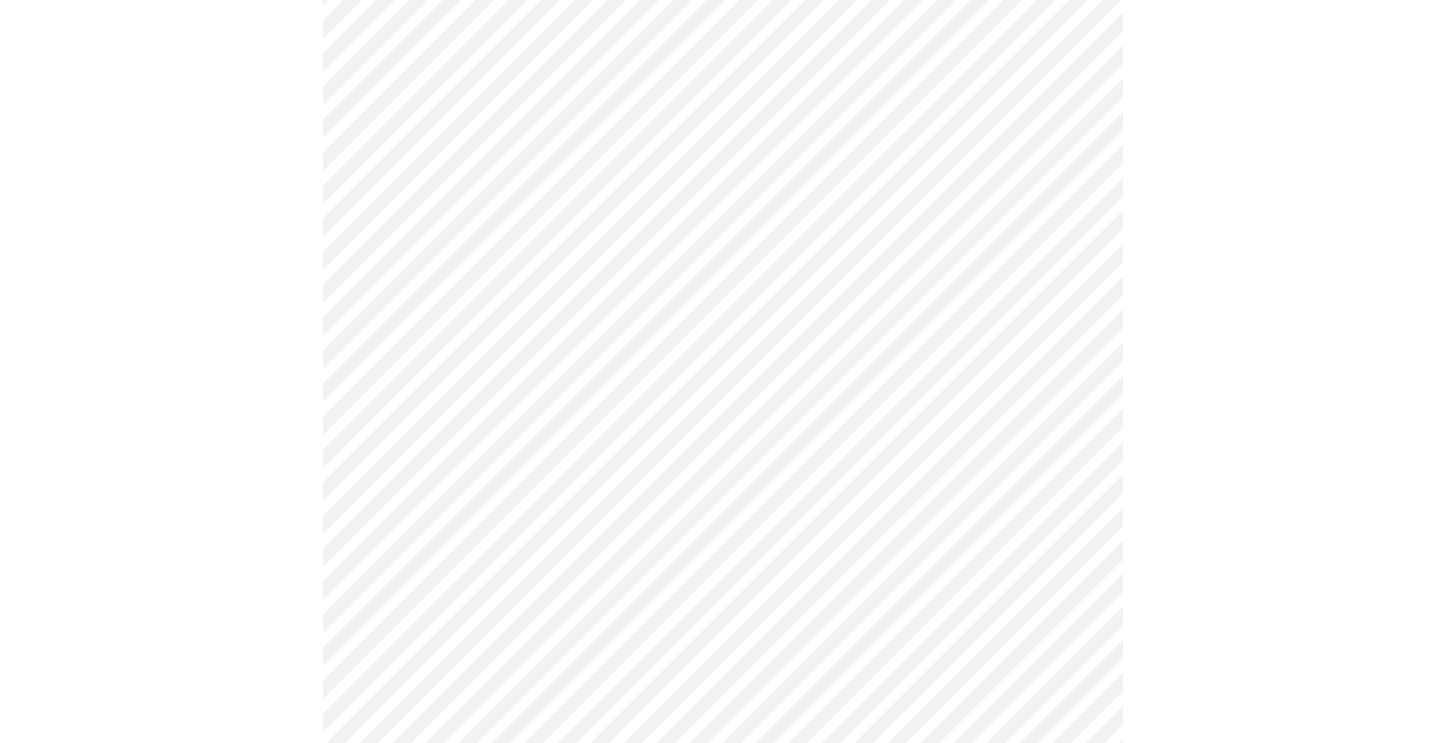 click at bounding box center [722, 1053] 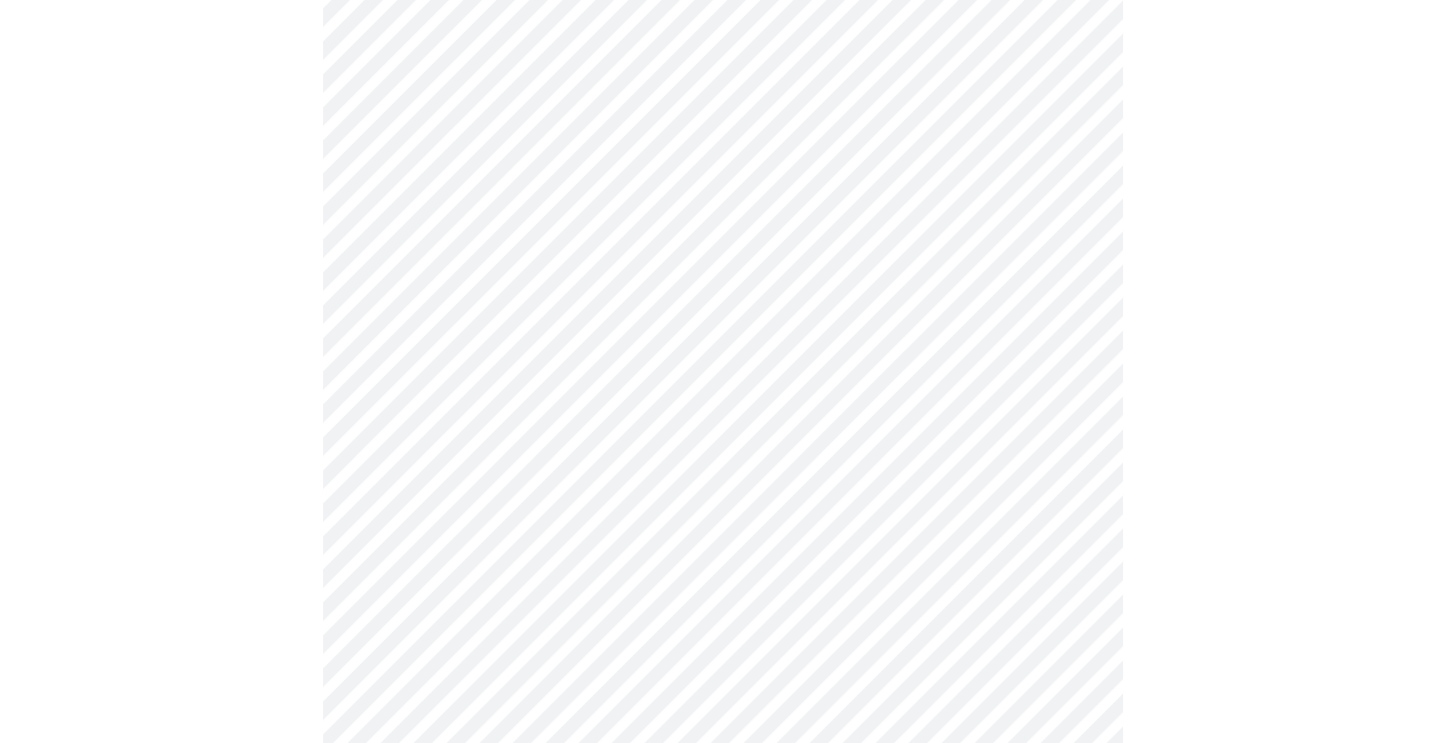 scroll, scrollTop: 1665, scrollLeft: 0, axis: vertical 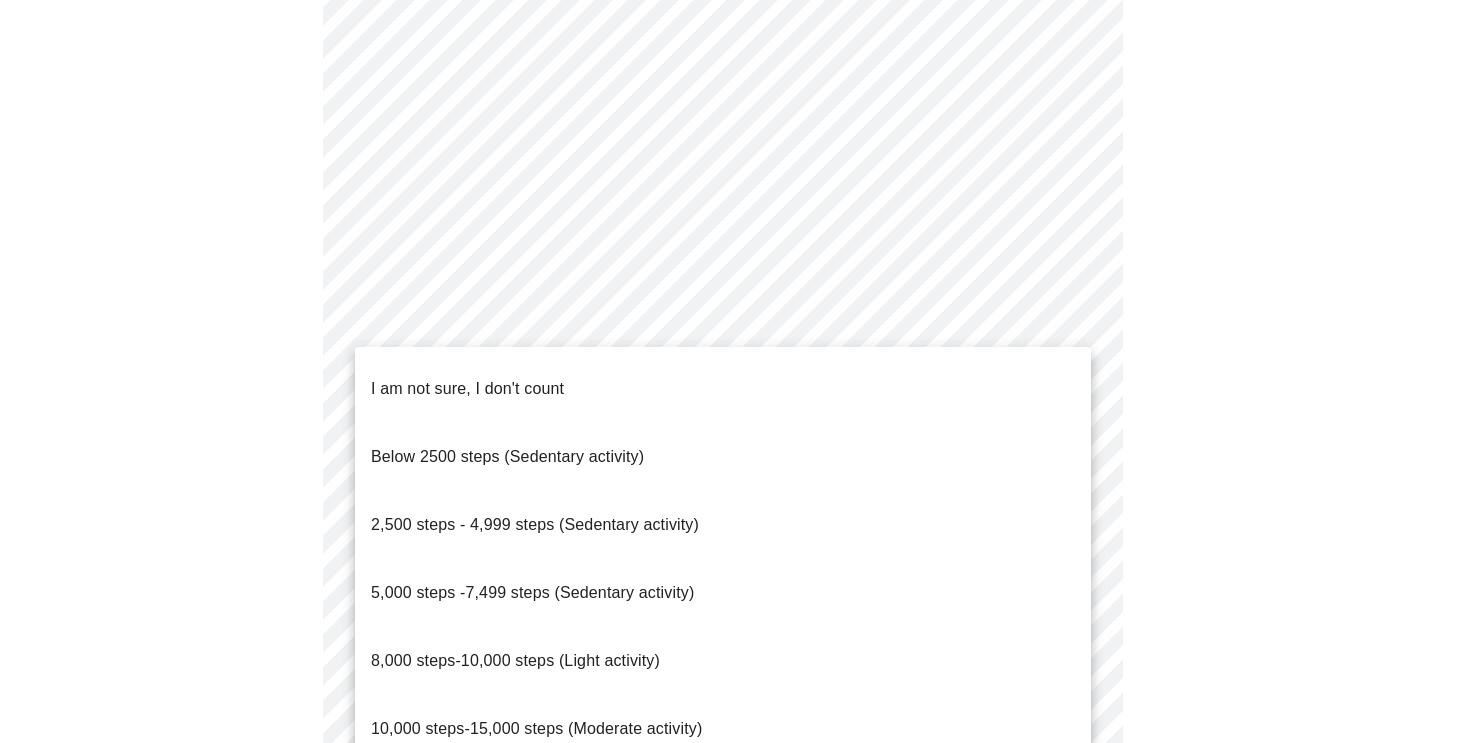 click on "Hi [FIRST] Intake Questions for [DAY], [MONTH] [DATE] [YEAR] @ [TIME]-[TIME] 10 / 13 Settings Billing Invoices Log out I am not sure, I don't count
Below 2500 steps (Sedentary activity)
2,500 steps - 4,999 steps (Sedentary activity)
5,000 steps -7,499 steps (Sedentary activity)
8,000 steps-10,000 steps (Light activity)
10,000 steps-15,000 steps (Moderate activity)
15,000 steps-20,000 steps per day (Heavy Activity)" at bounding box center (730, -349) 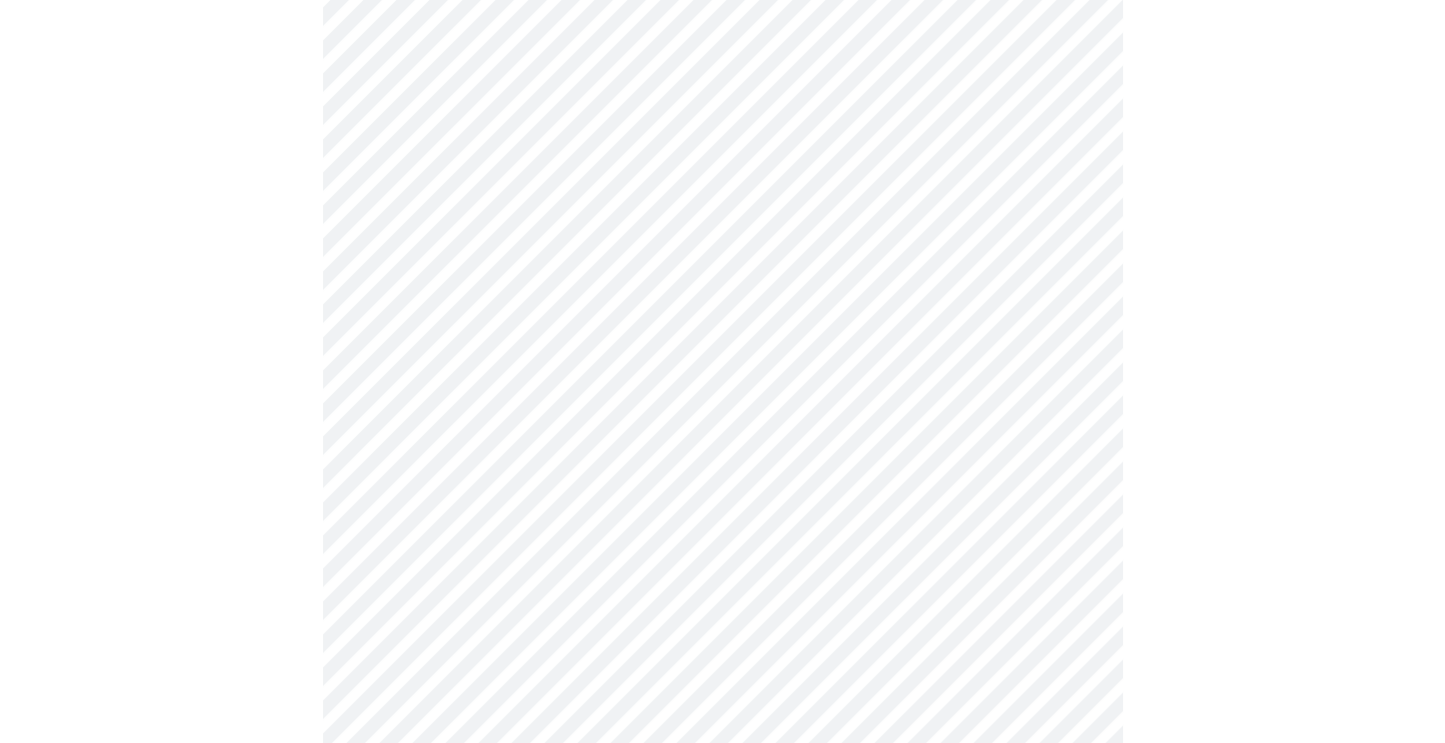 click at bounding box center (722, -286) 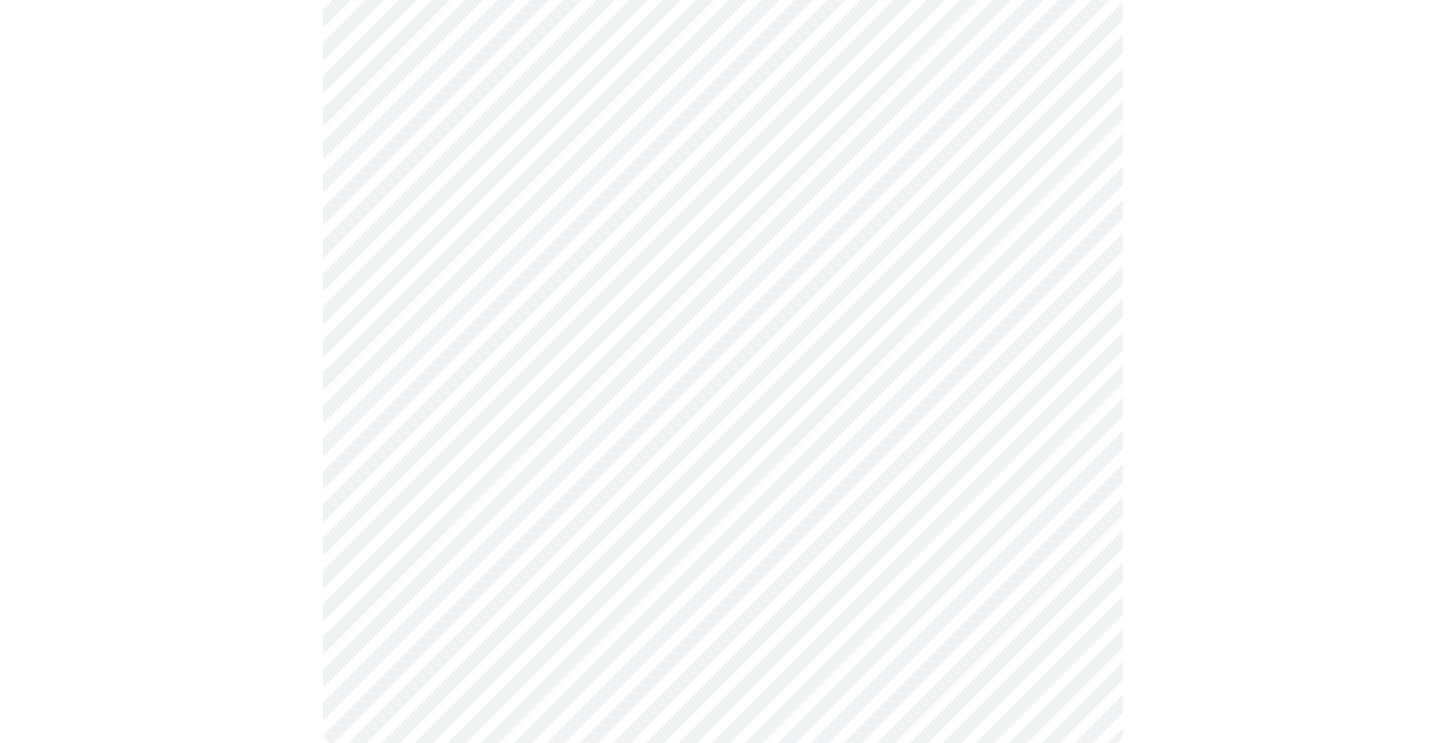 scroll, scrollTop: 1830, scrollLeft: 0, axis: vertical 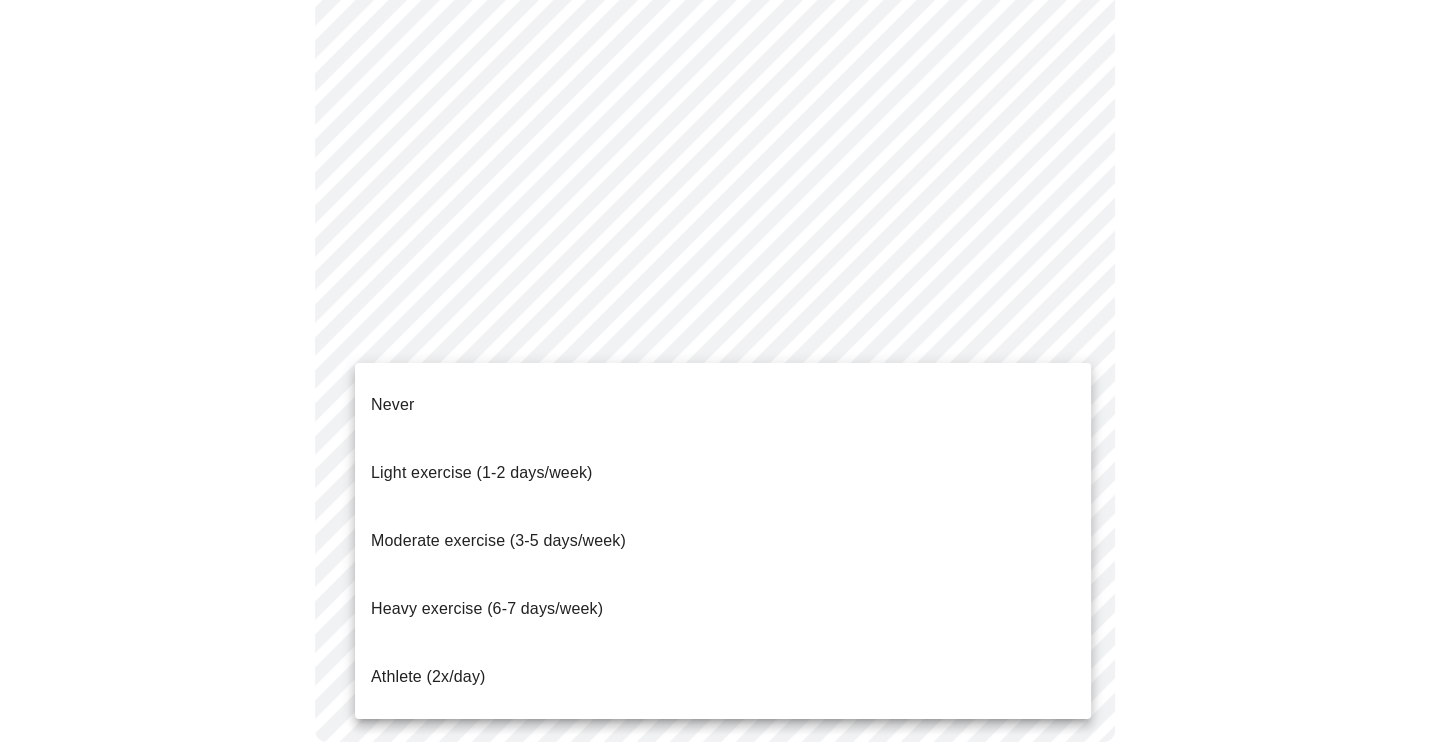 click on "Hi [FIRST] Intake Questions for [DAY], [MONTH] [DATE] [YEAR] @ [TIME]-[TIME] 10 / 13 Settings Billing Invoices Log out Never
Light exercise (1-2 days/week)
Moderate exercise (3-5 days/week)
Heavy exercise (6-7 days/week)
Athlete (2x/day)" at bounding box center (722, -520) 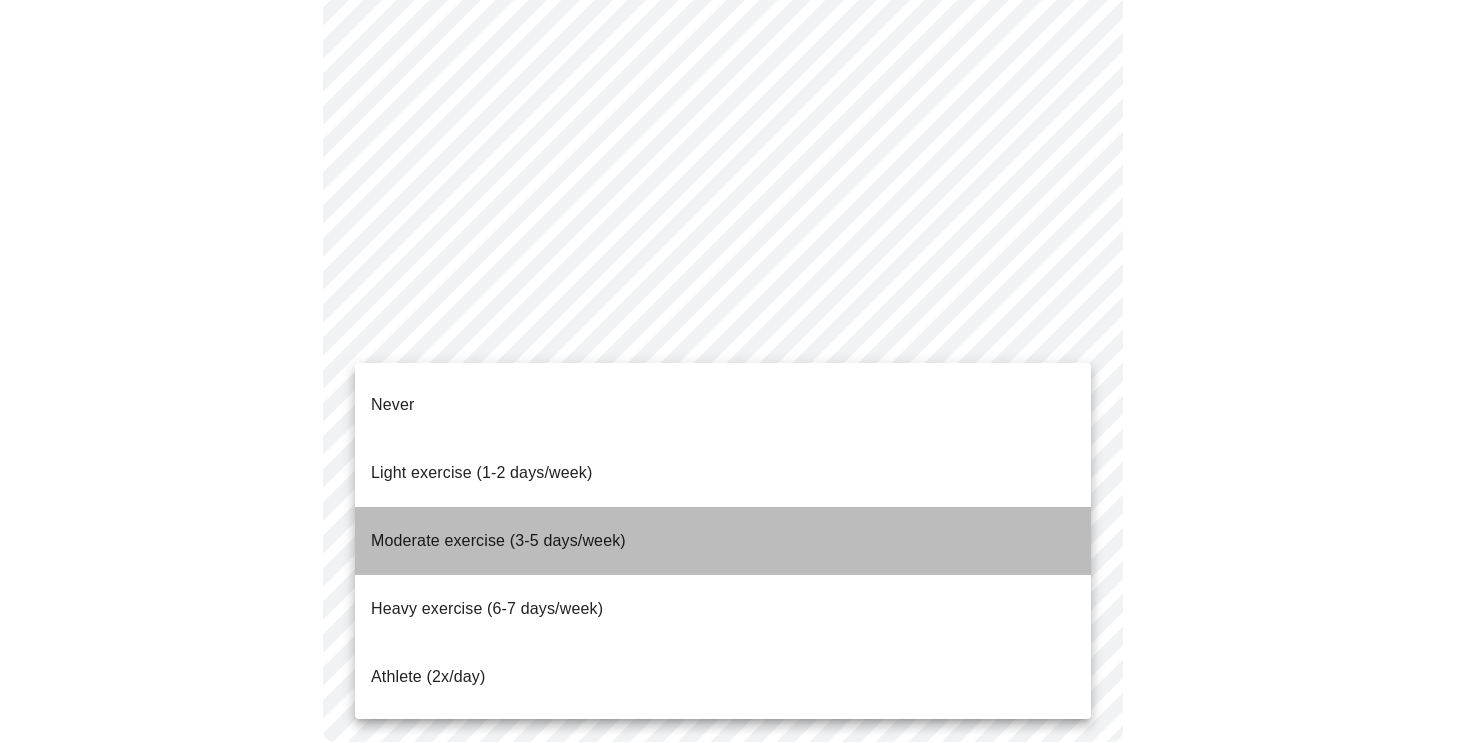 click on "Moderate exercise (3-5 days/week)" at bounding box center [498, 540] 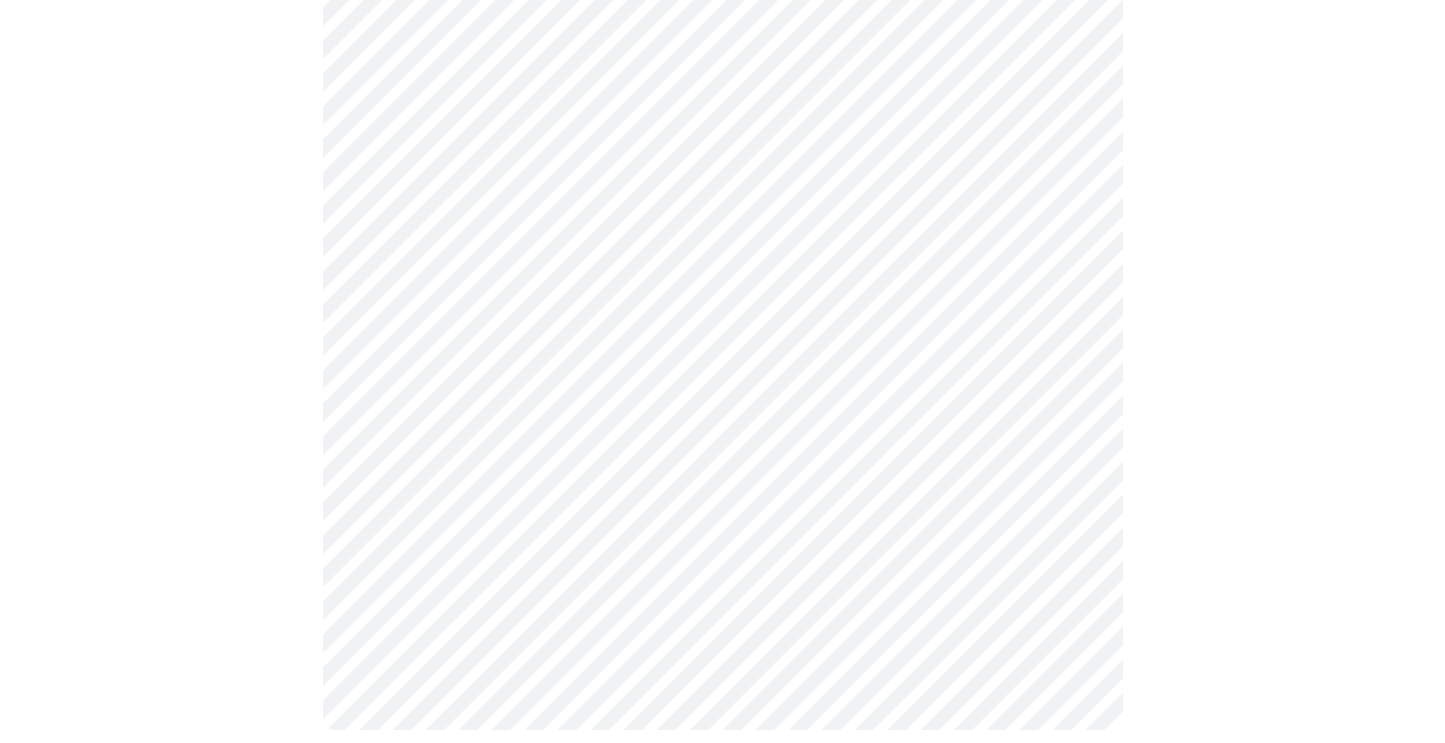 click at bounding box center [722, -457] 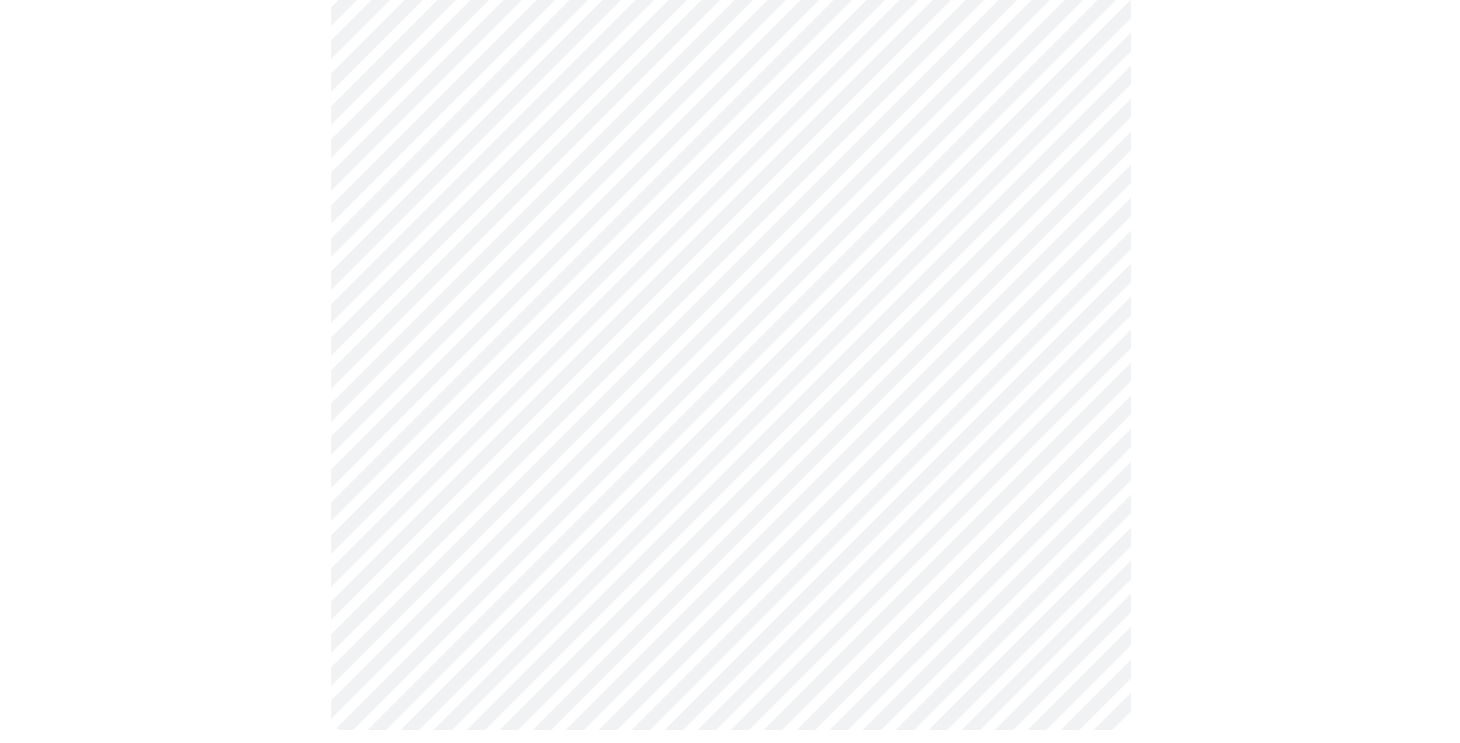 scroll, scrollTop: 1848, scrollLeft: 0, axis: vertical 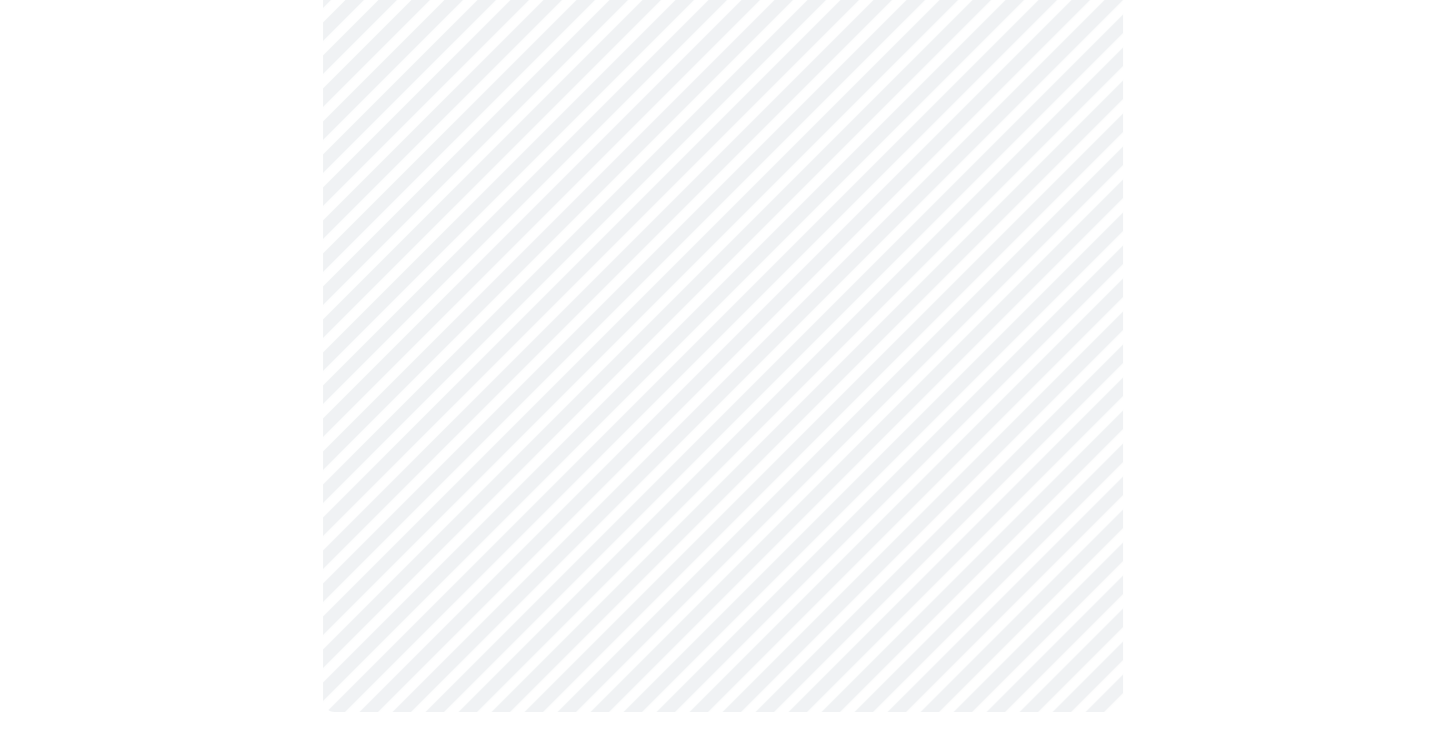 click on "Hi [FIRST] Intake Questions for [DAY], [MONTH] [DATE] [YEAR] @ [TIME]-[TIME] 10 / 13 Settings Billing Invoices Log out" at bounding box center (722, -544) 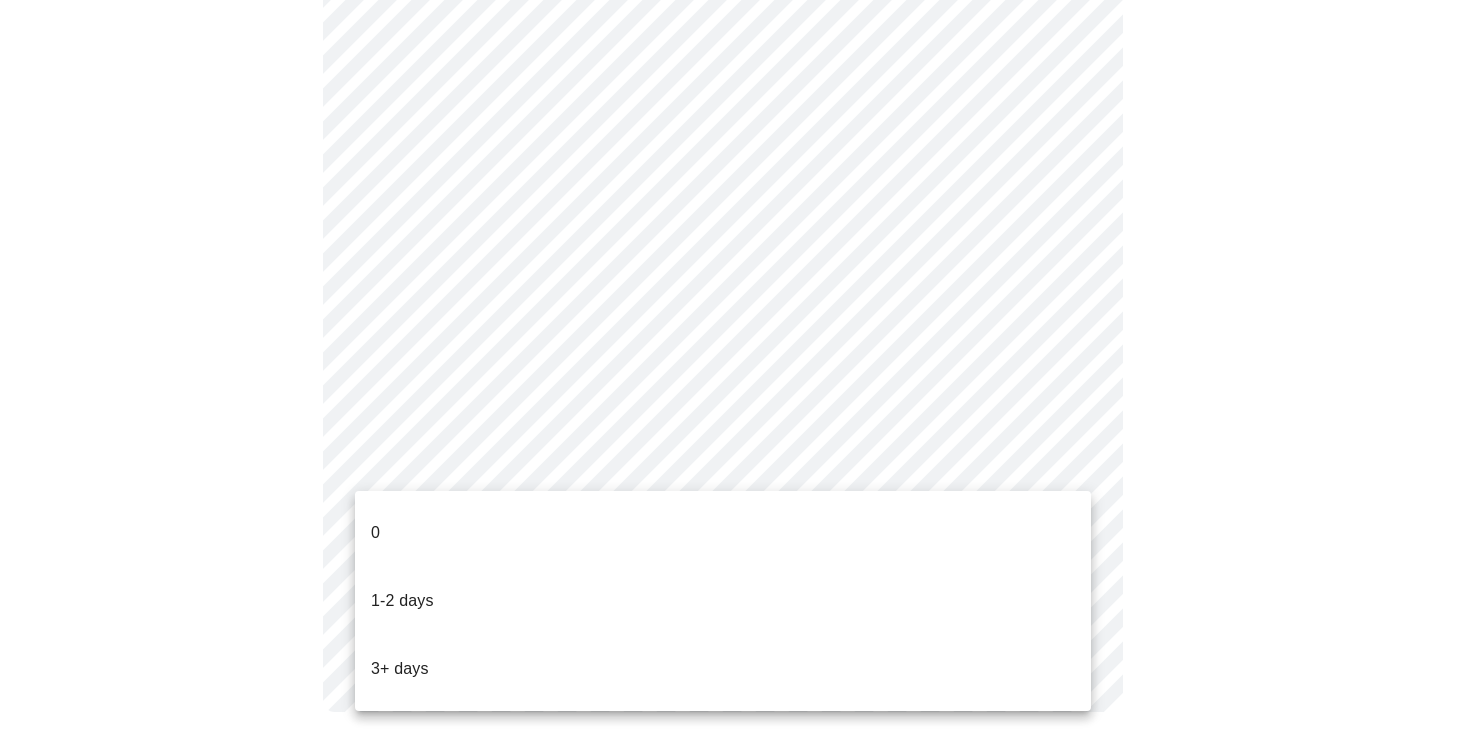 click on "1-2 days" at bounding box center [402, 601] 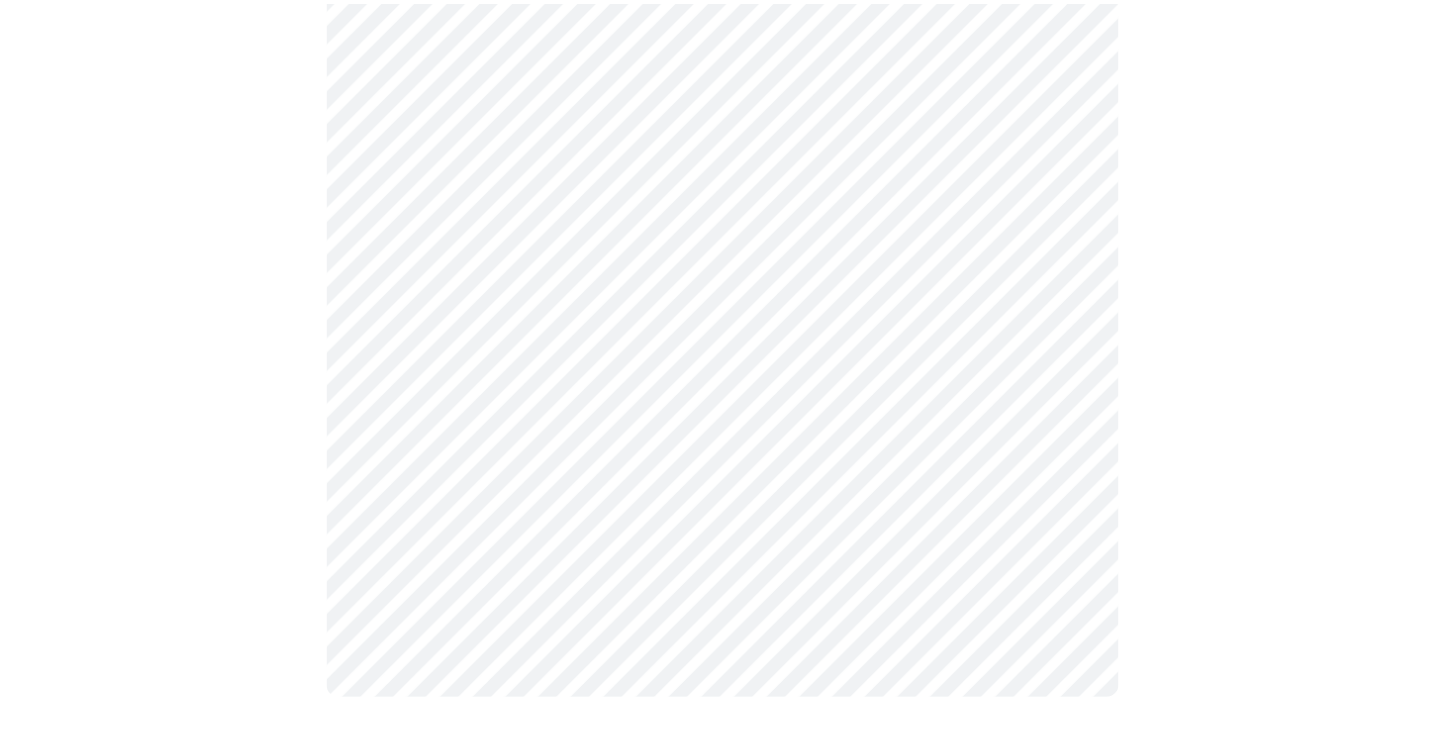 scroll, scrollTop: 1836, scrollLeft: 0, axis: vertical 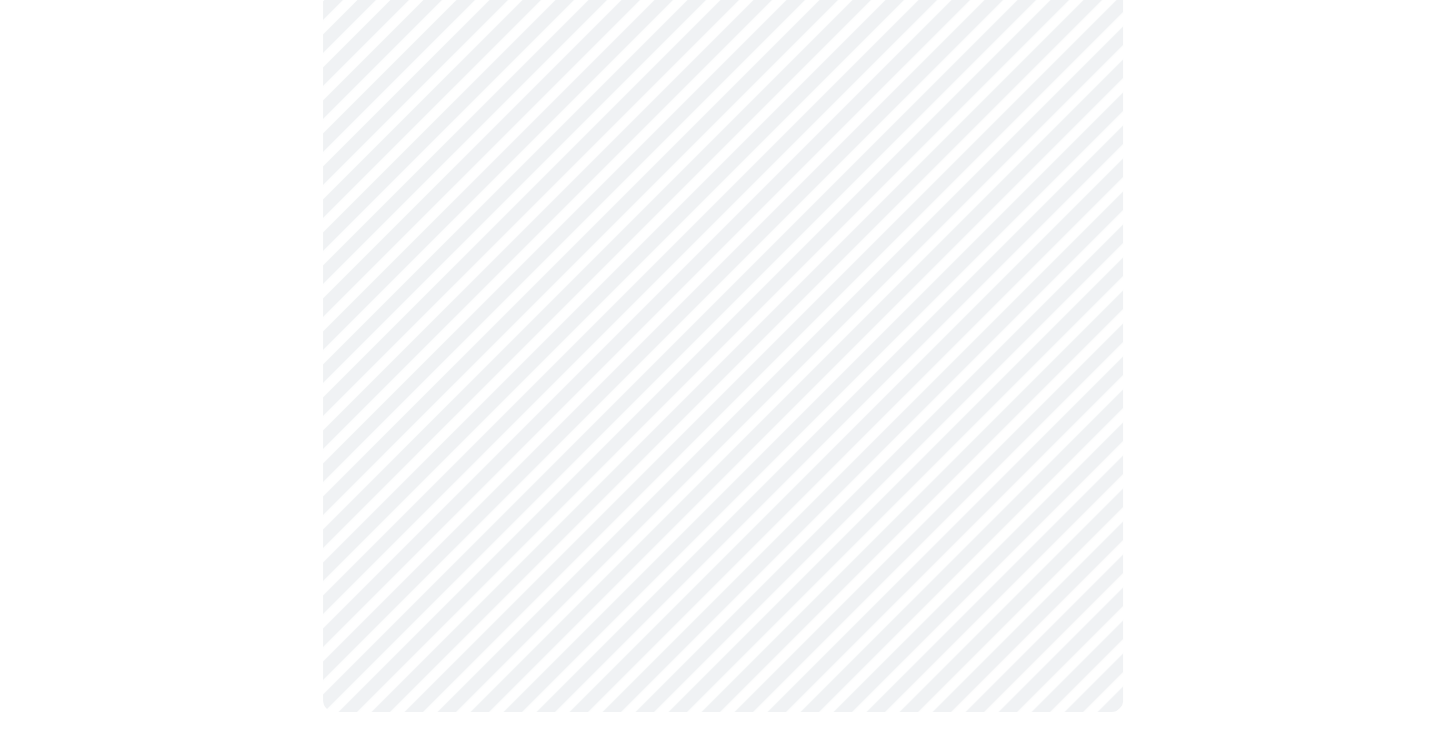 click at bounding box center (722, -469) 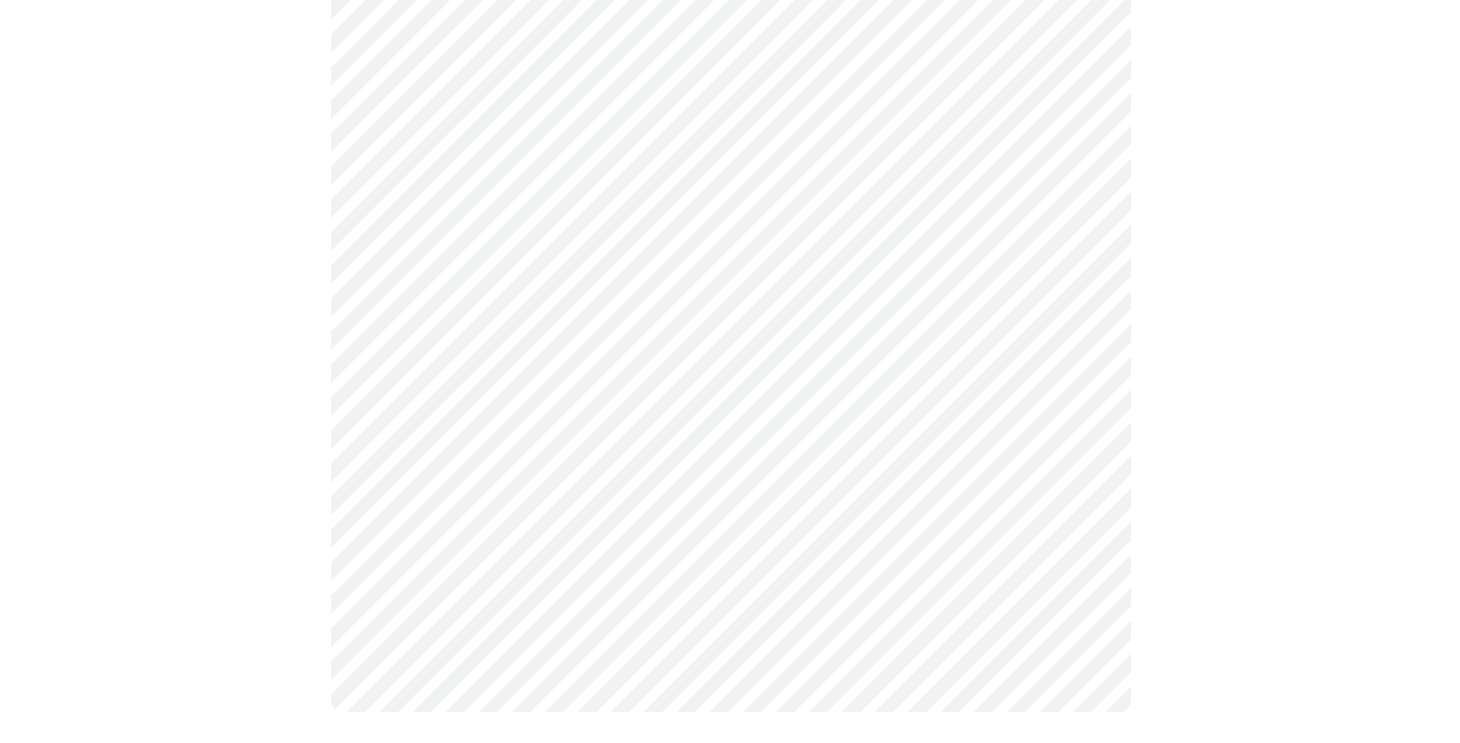 scroll, scrollTop: 0, scrollLeft: 0, axis: both 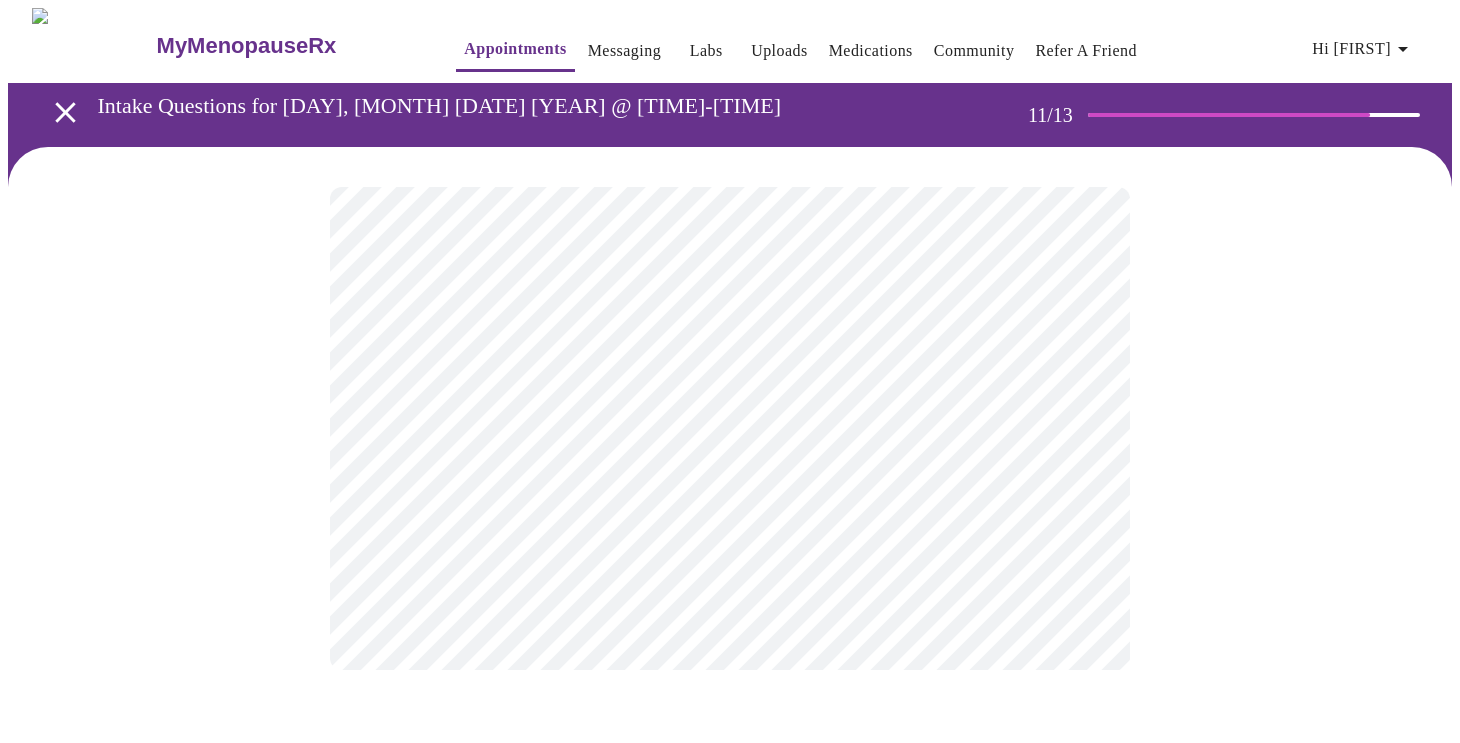 click at bounding box center [730, 428] 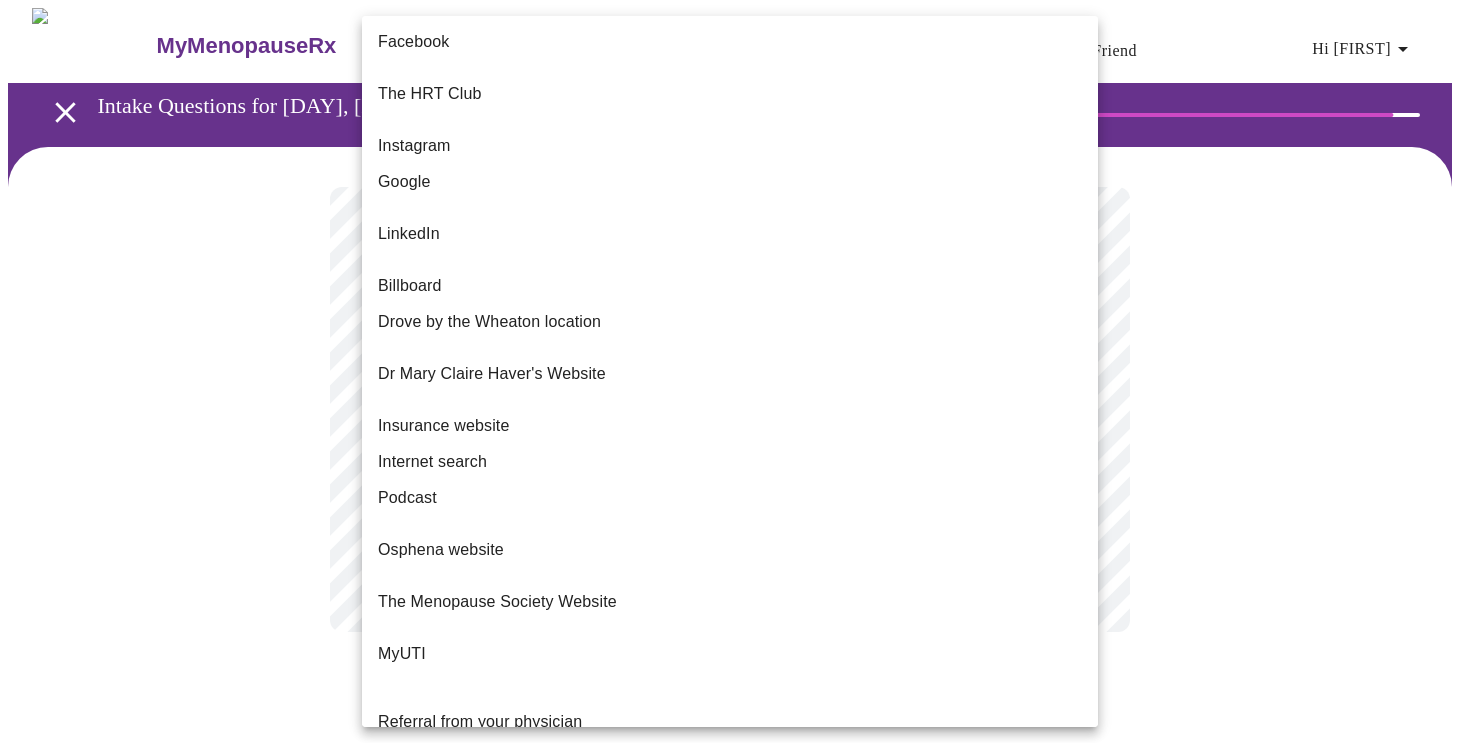 click on "Hi [FIRST] Intake Questions for [DAY], [MONTH] [DATE] [YEAR] @ [TIME]-[TIME] 12 / 13 Settings Billing Invoices Log out Facebook The HRT Club
Instagram Google LinkedIn
Billboard Drove by theWheaton location Dr Mary Claire Haver's Website
Insurance website Internet search Podcast Osphena website
The Menopause Society Website MyUTI
Referral from your physician
Referral from a current patient.
Versalie
Word of mouth
Other" at bounding box center (730, 340) 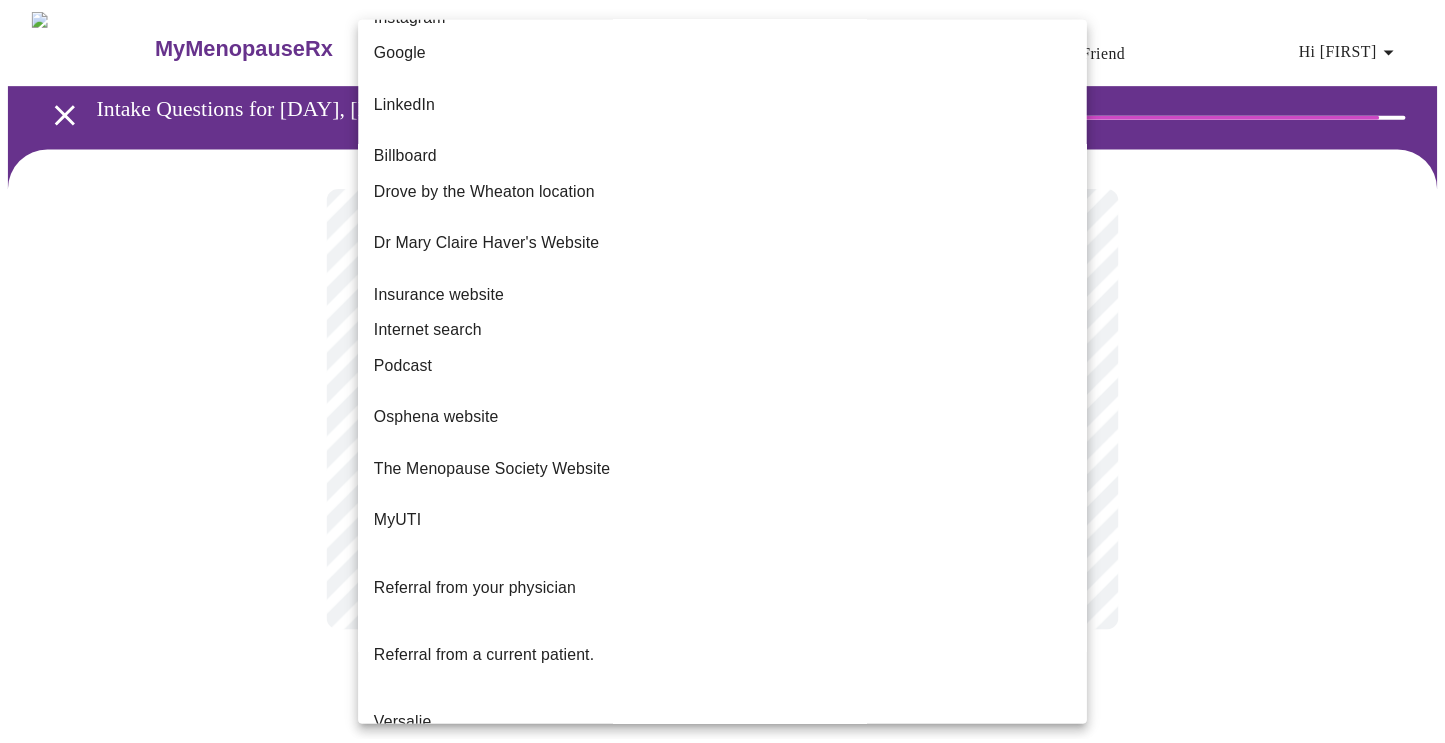 scroll, scrollTop: 132, scrollLeft: 0, axis: vertical 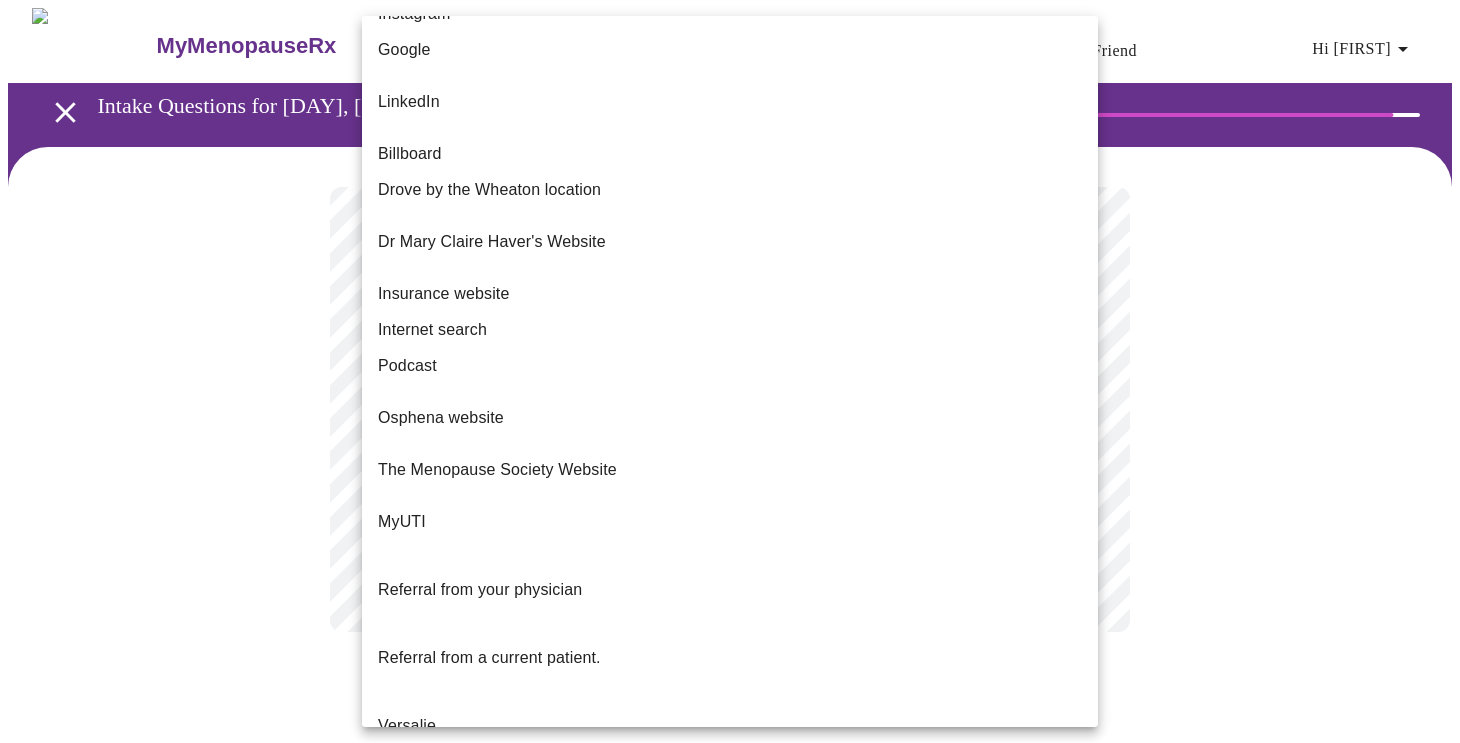 click on "Word of mouth" at bounding box center (431, 794) 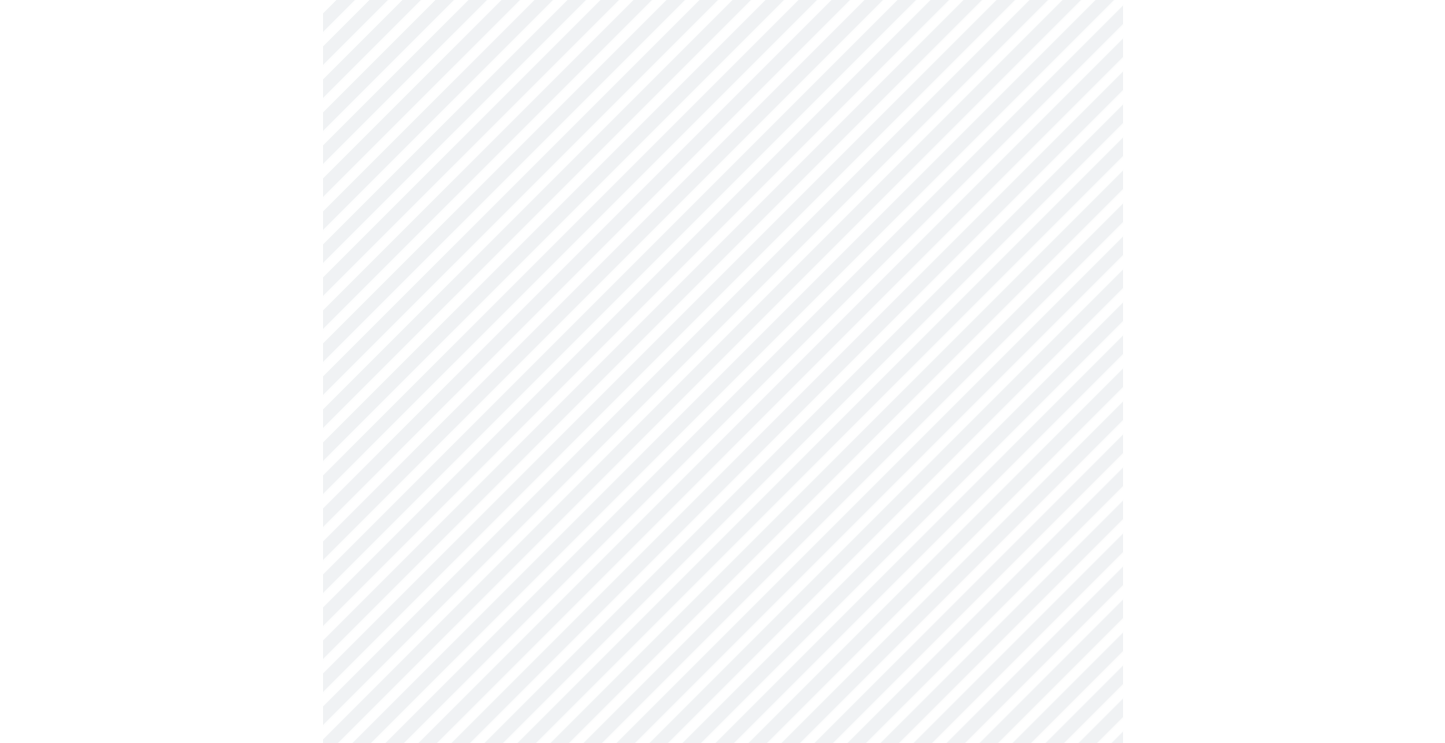 scroll, scrollTop: 668, scrollLeft: 0, axis: vertical 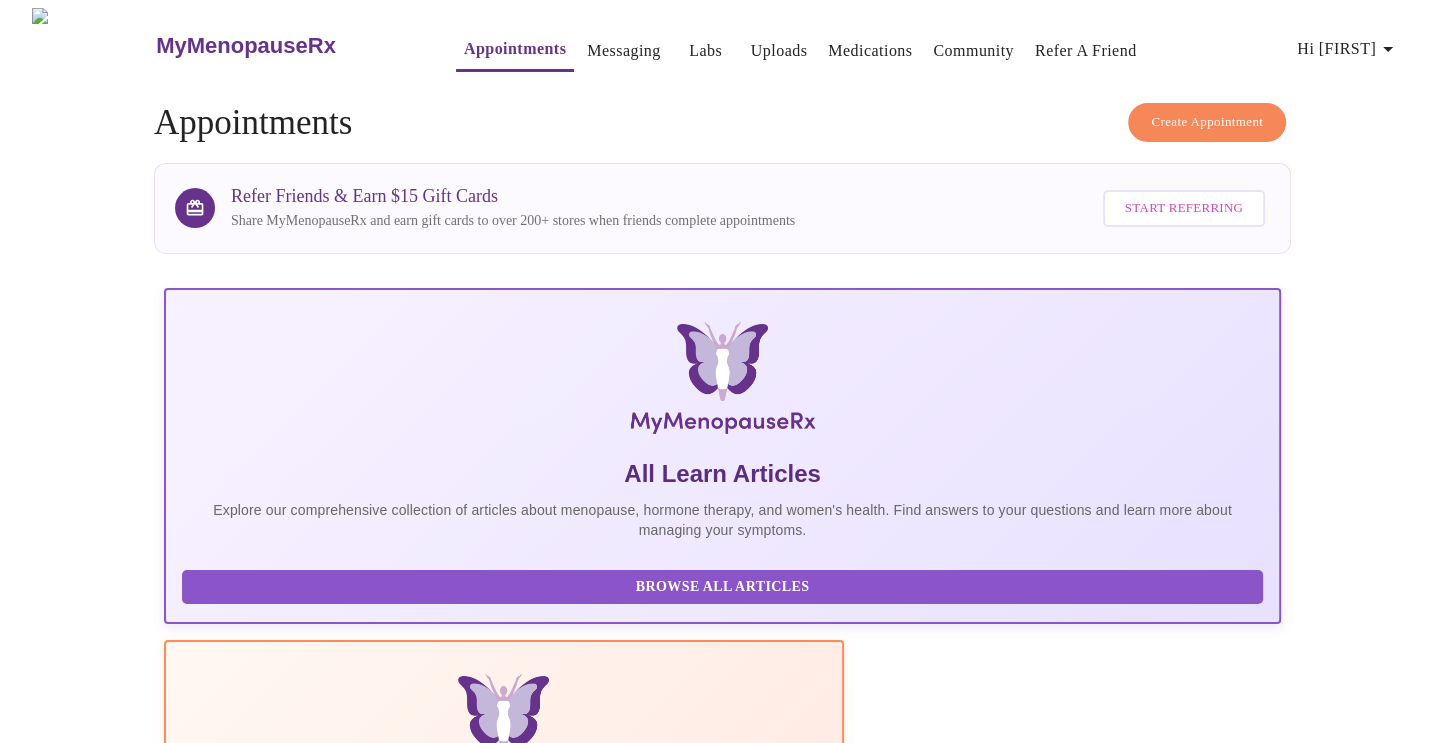 click on "Uploads" at bounding box center [779, 51] 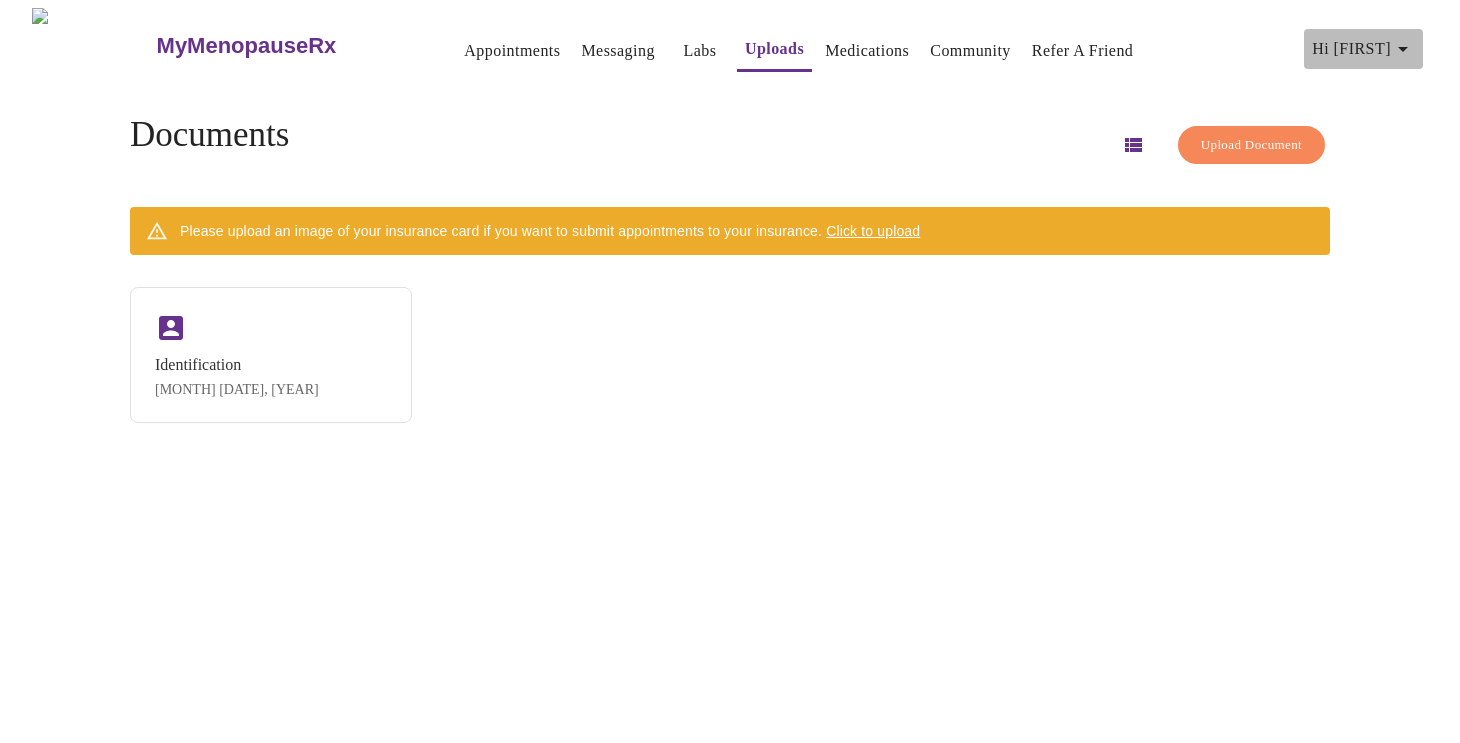 click 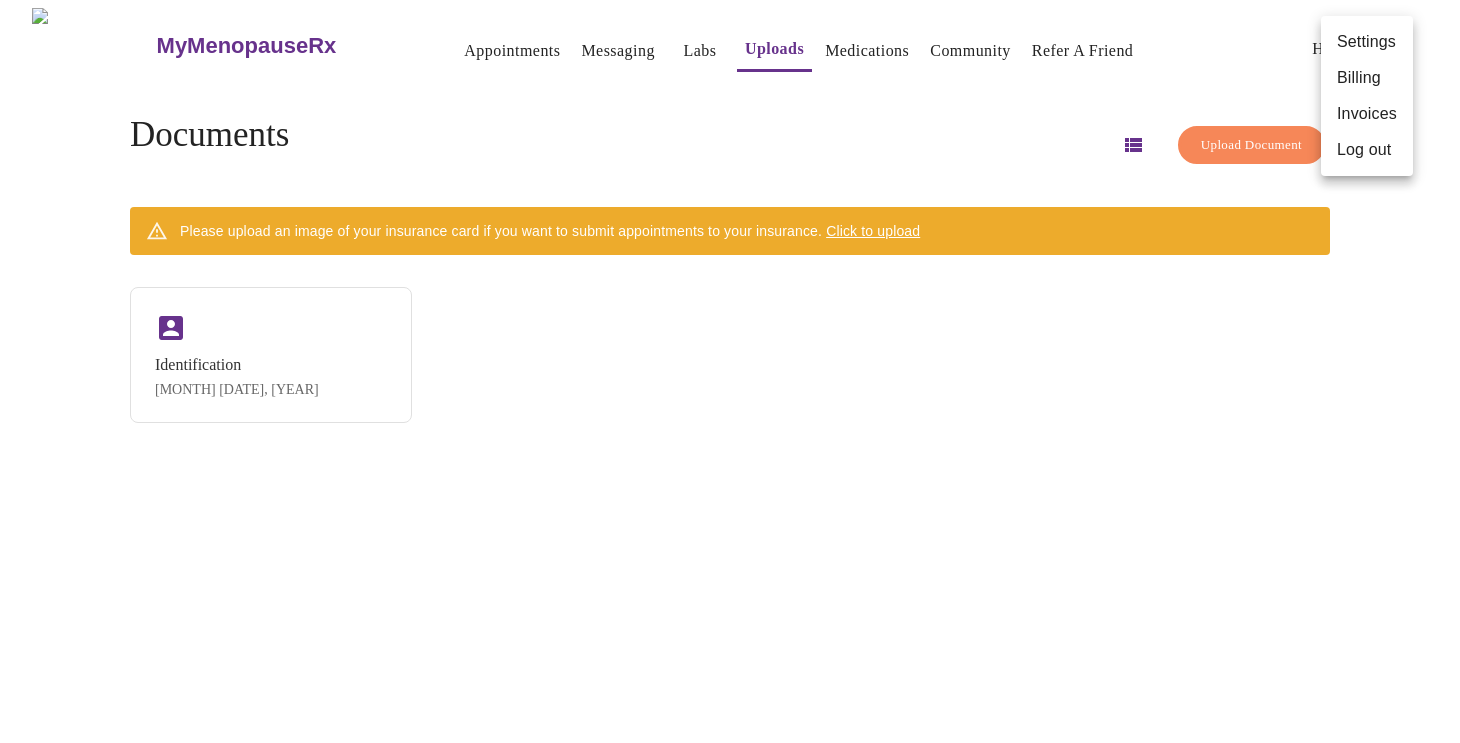 click at bounding box center (730, 371) 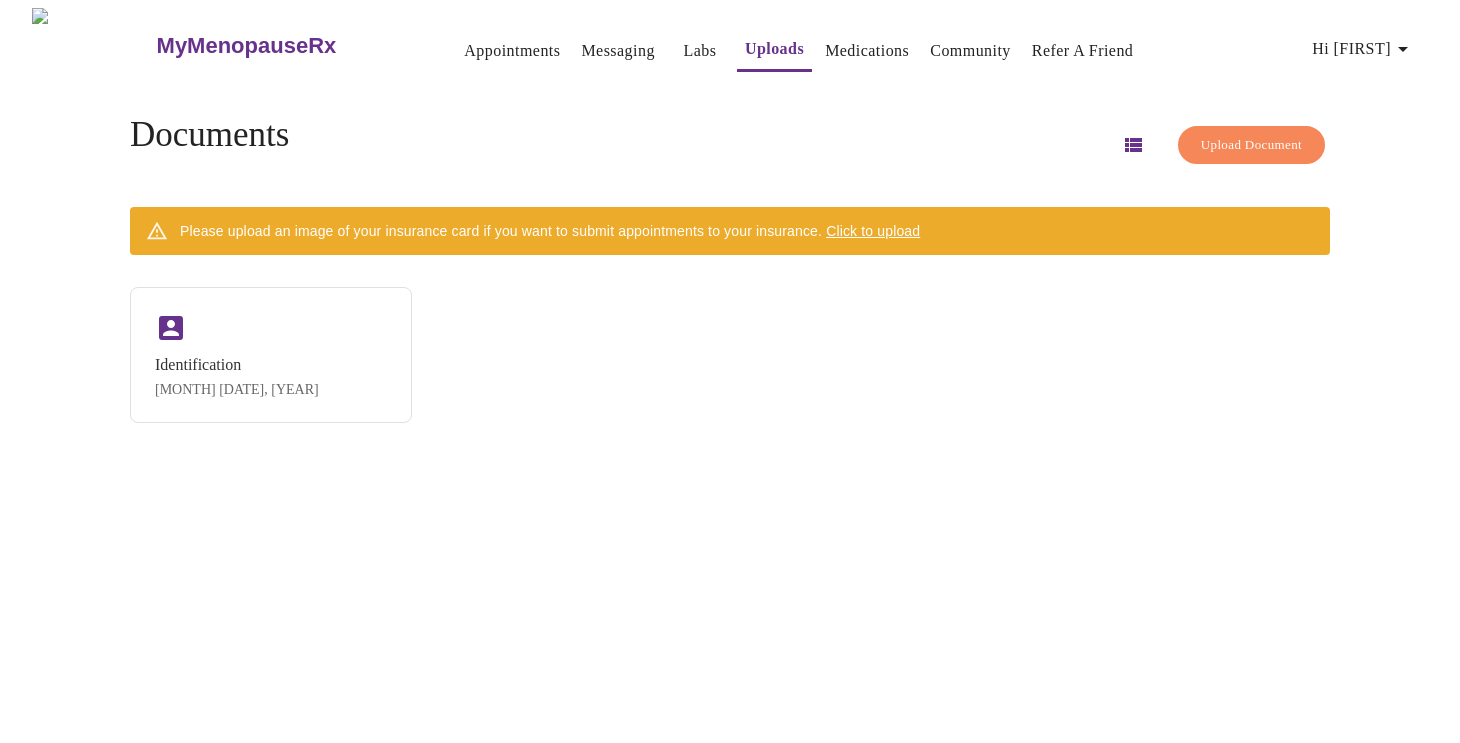 click on "Hi [FIRST] Documents Upload Document Please upload an image of your insurance card if you want to submit appointments to your insurance. Click to upload Identification [MONTH] [DATE], [YEAR]" at bounding box center [730, 379] 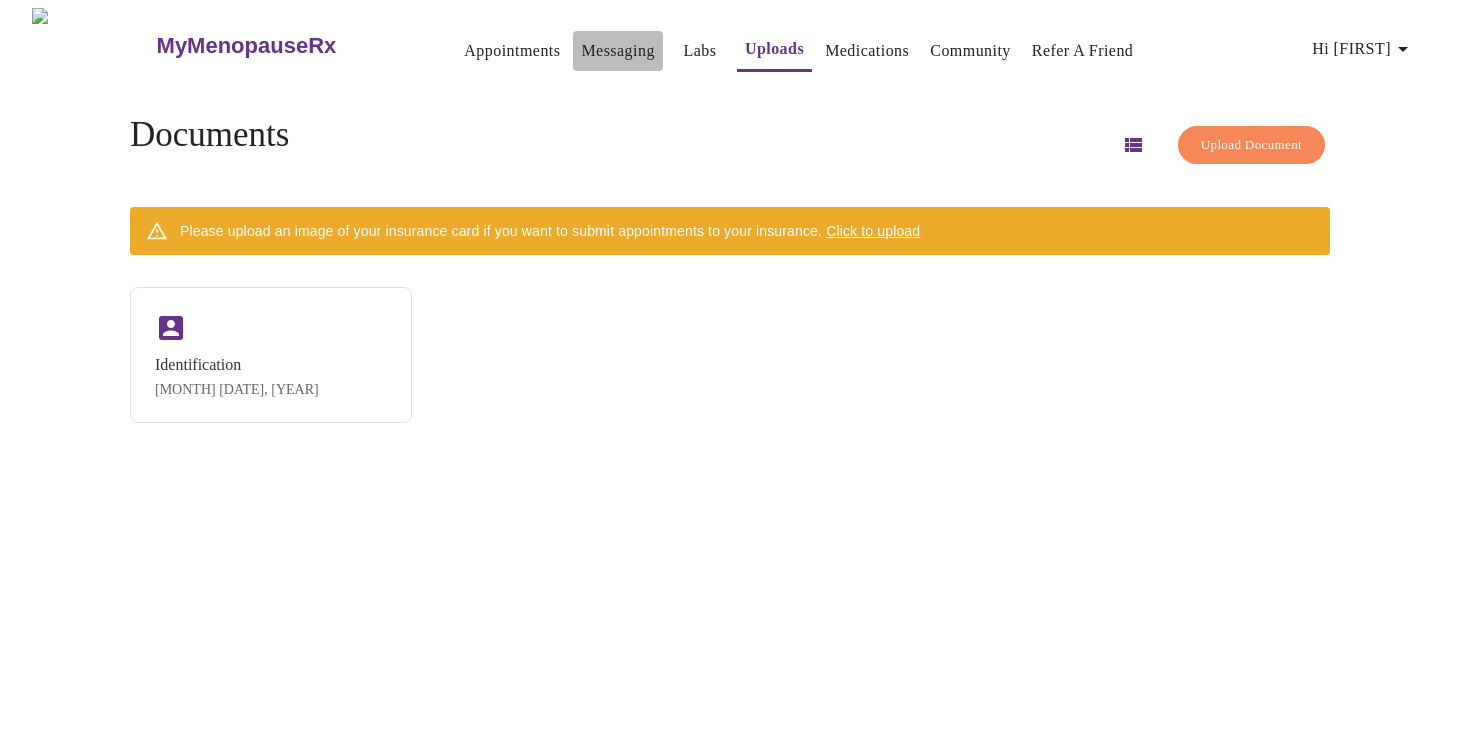 click on "Messaging" at bounding box center [617, 51] 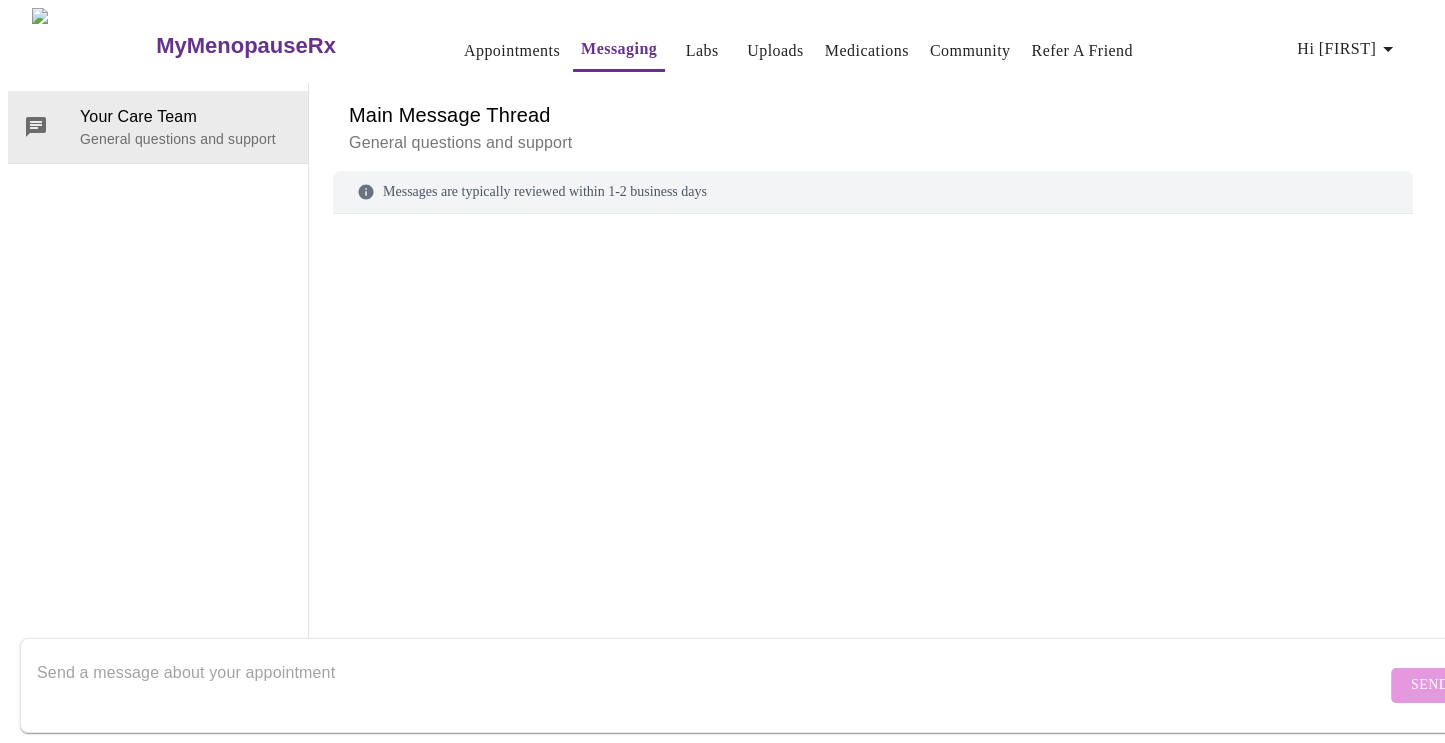 scroll, scrollTop: 75, scrollLeft: 0, axis: vertical 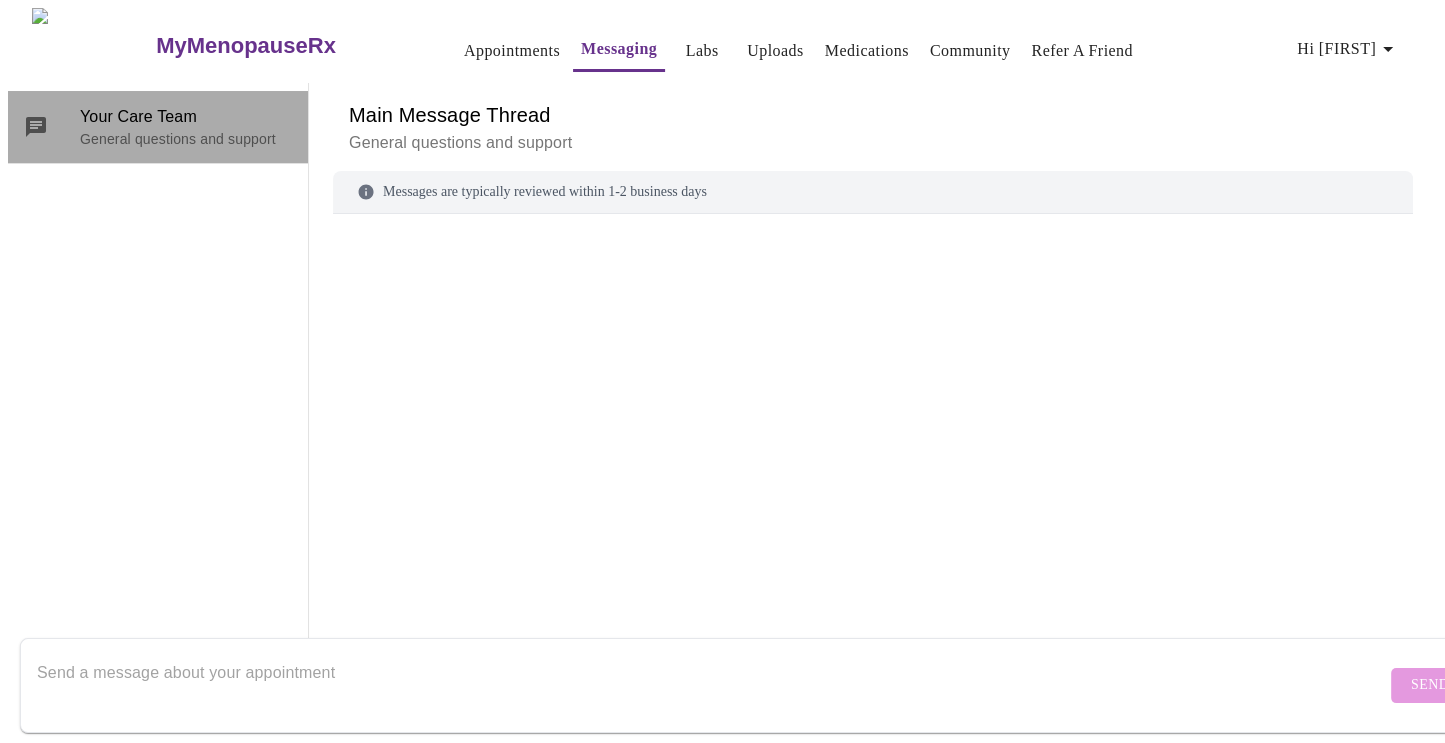 click on "Your Care Team" at bounding box center [186, 117] 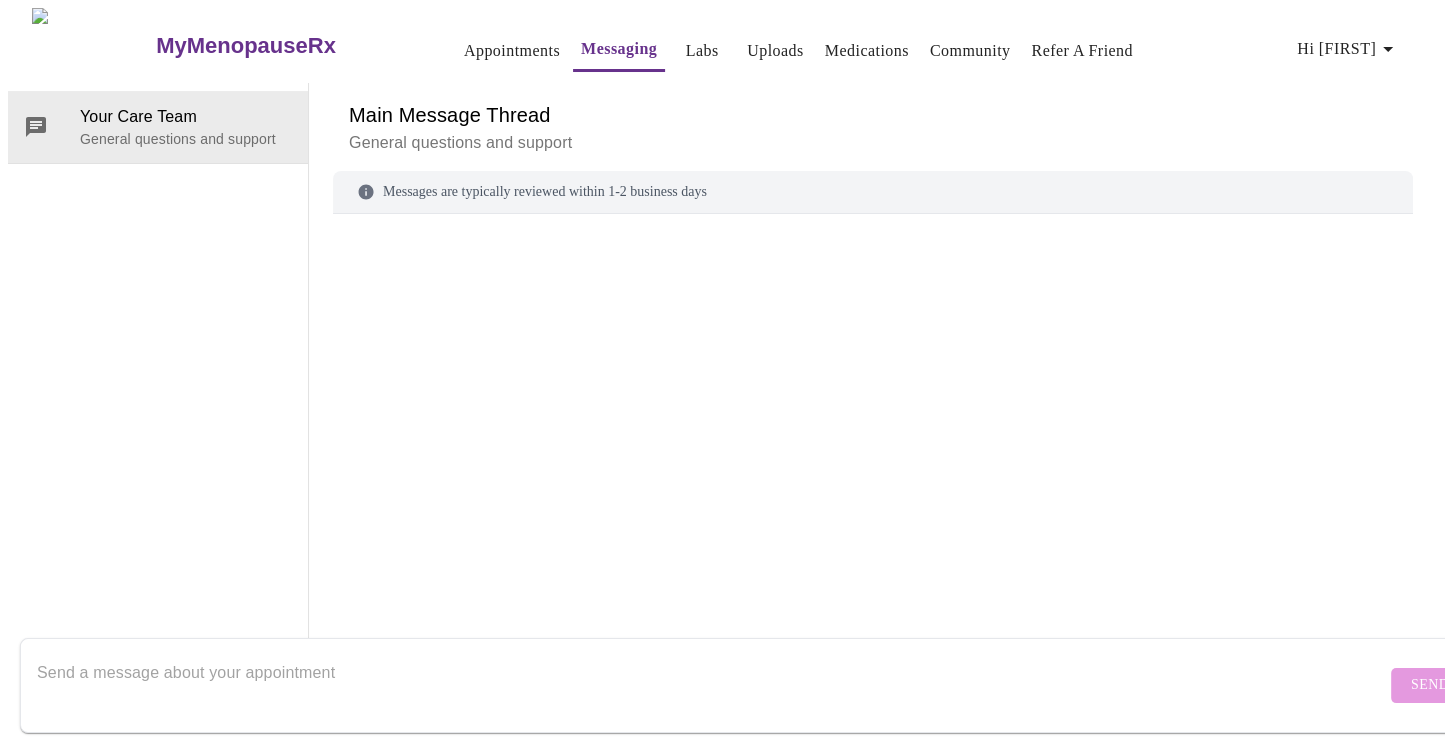 click on "General questions and support" at bounding box center (873, 143) 